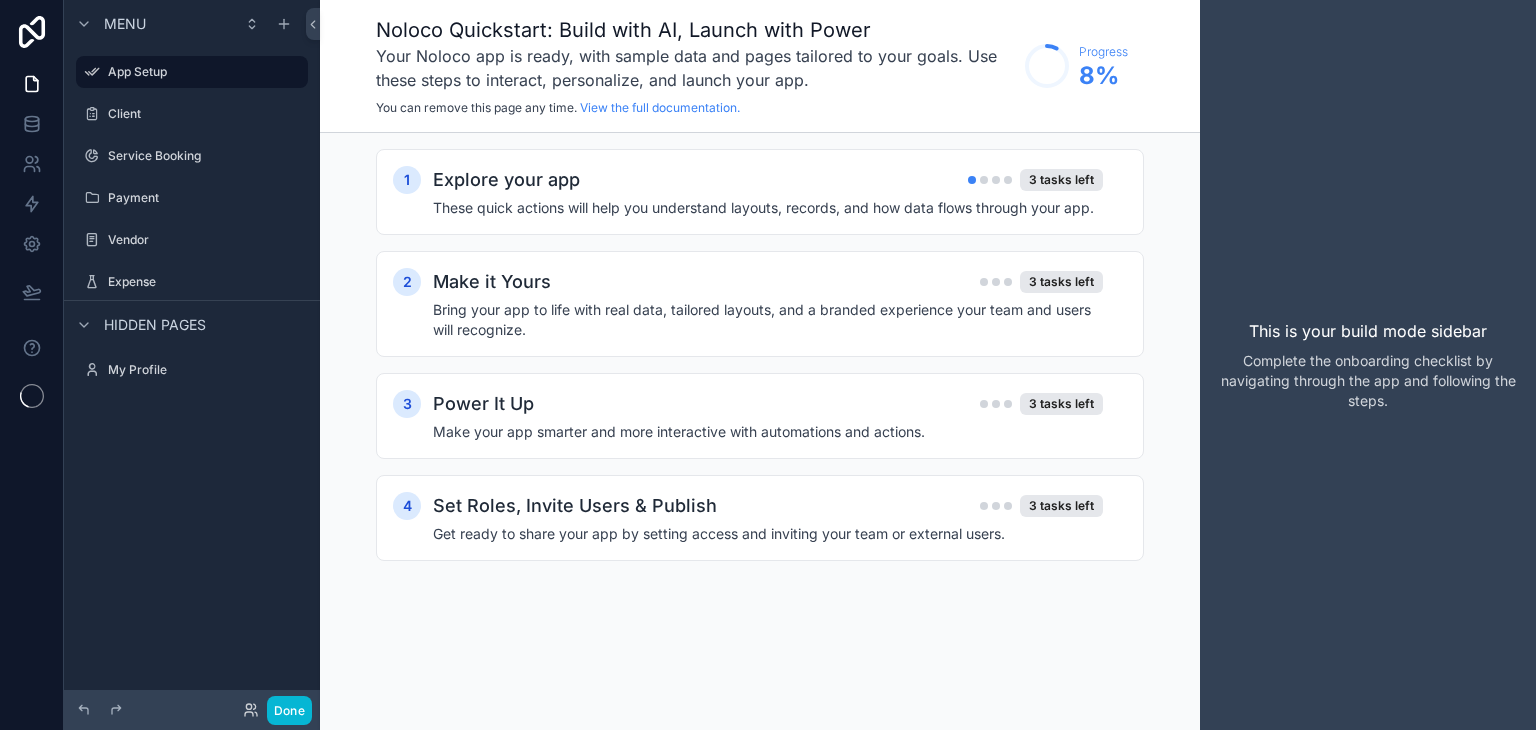 scroll, scrollTop: 0, scrollLeft: 0, axis: both 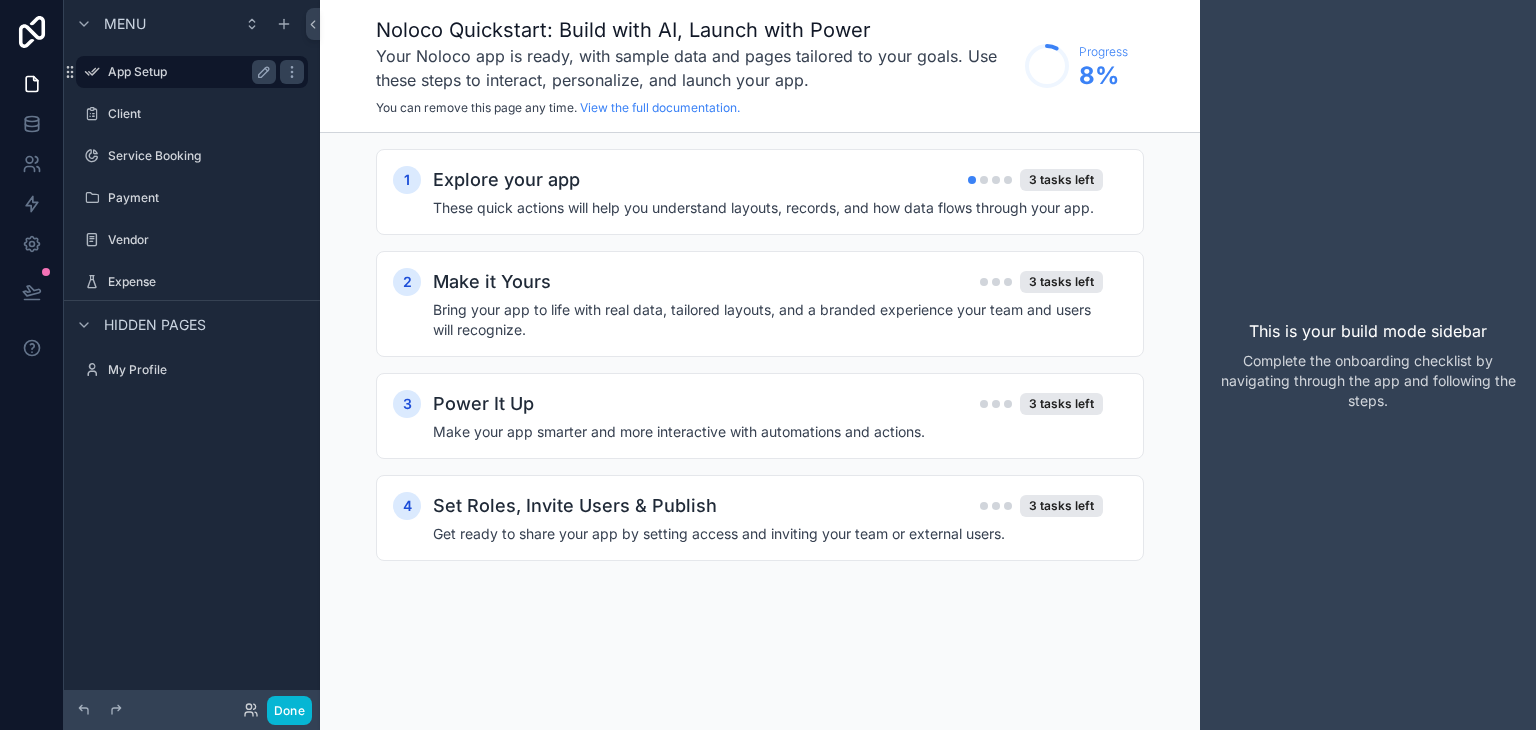 click on "App Setup" at bounding box center [188, 72] 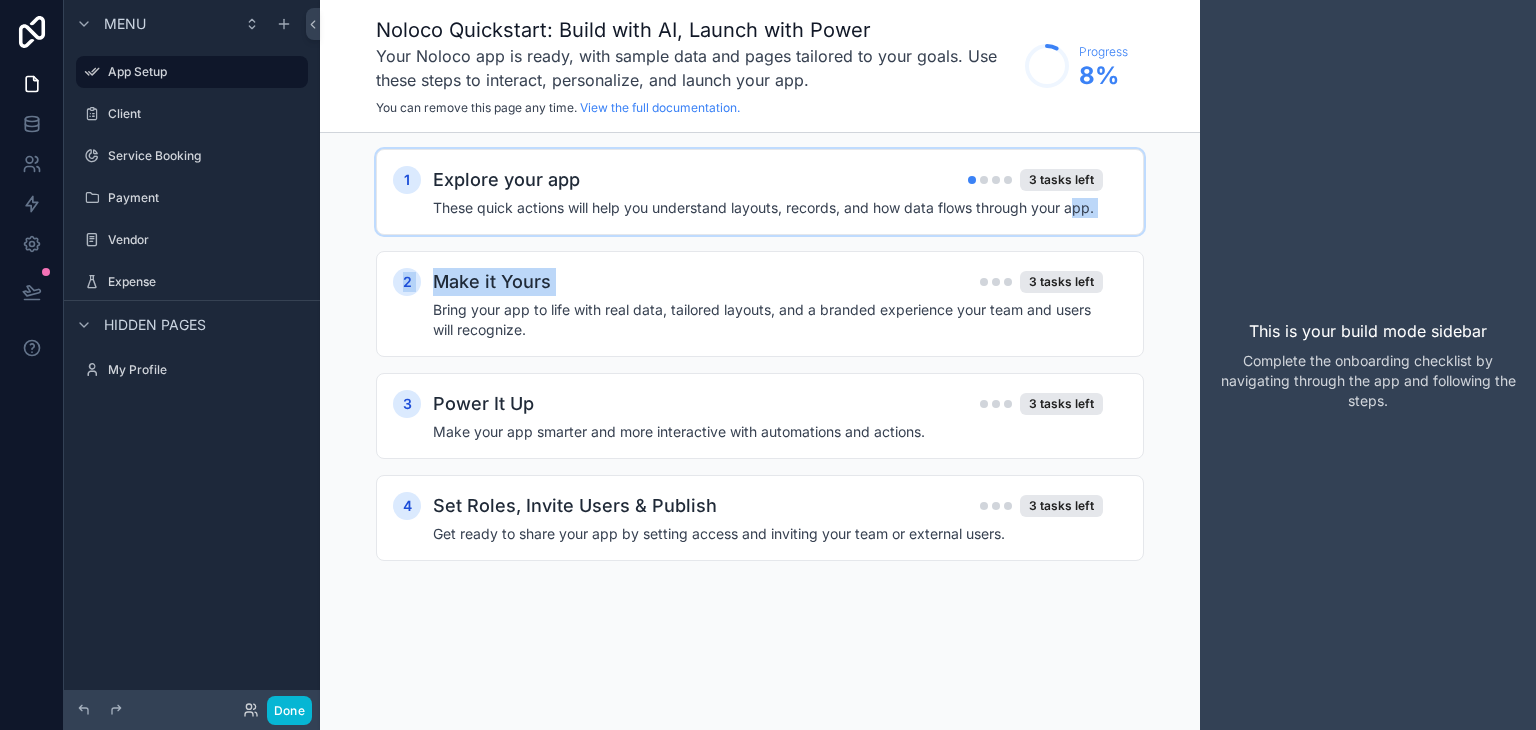 drag, startPoint x: 1020, startPoint y: 262, endPoint x: 1076, endPoint y: 217, distance: 71.8401 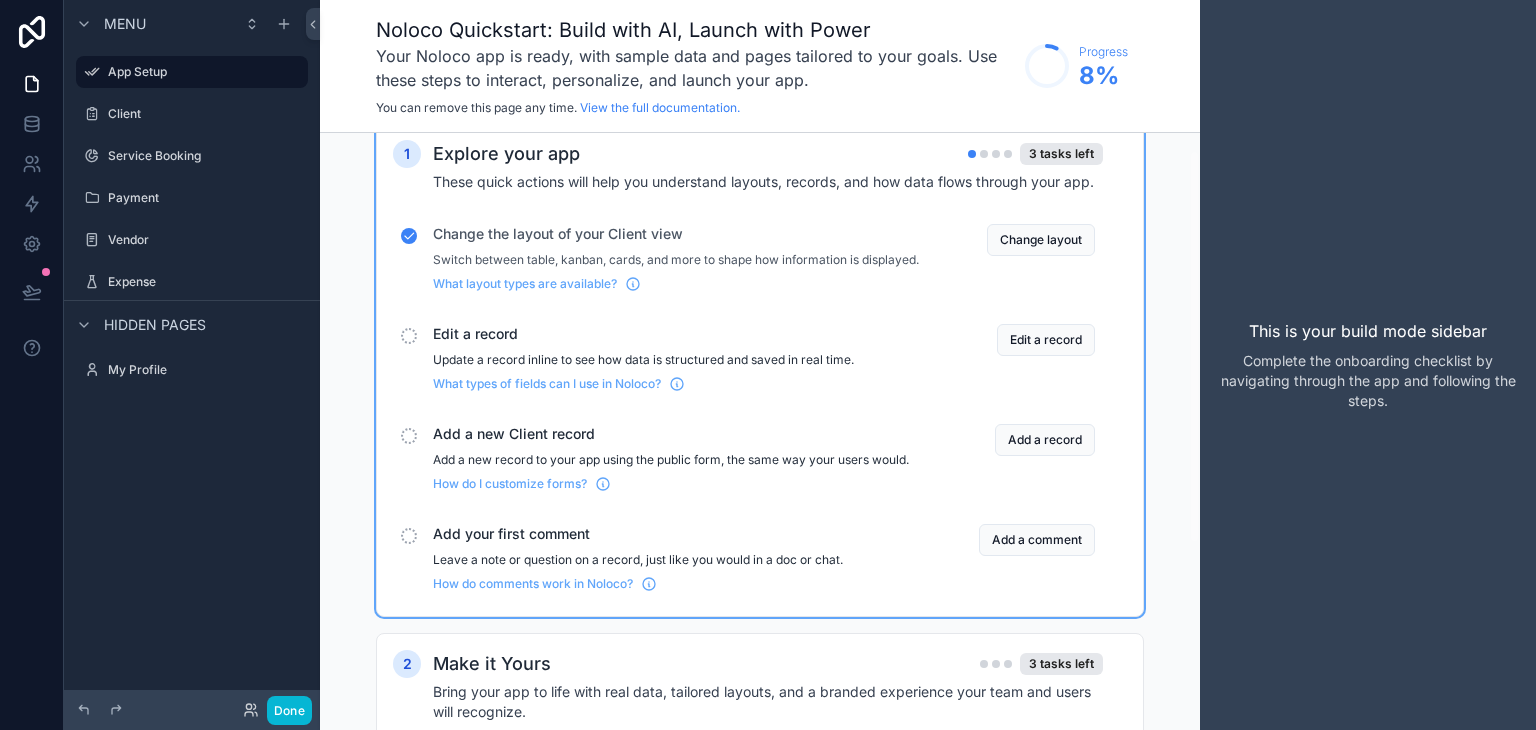 scroll, scrollTop: 28, scrollLeft: 0, axis: vertical 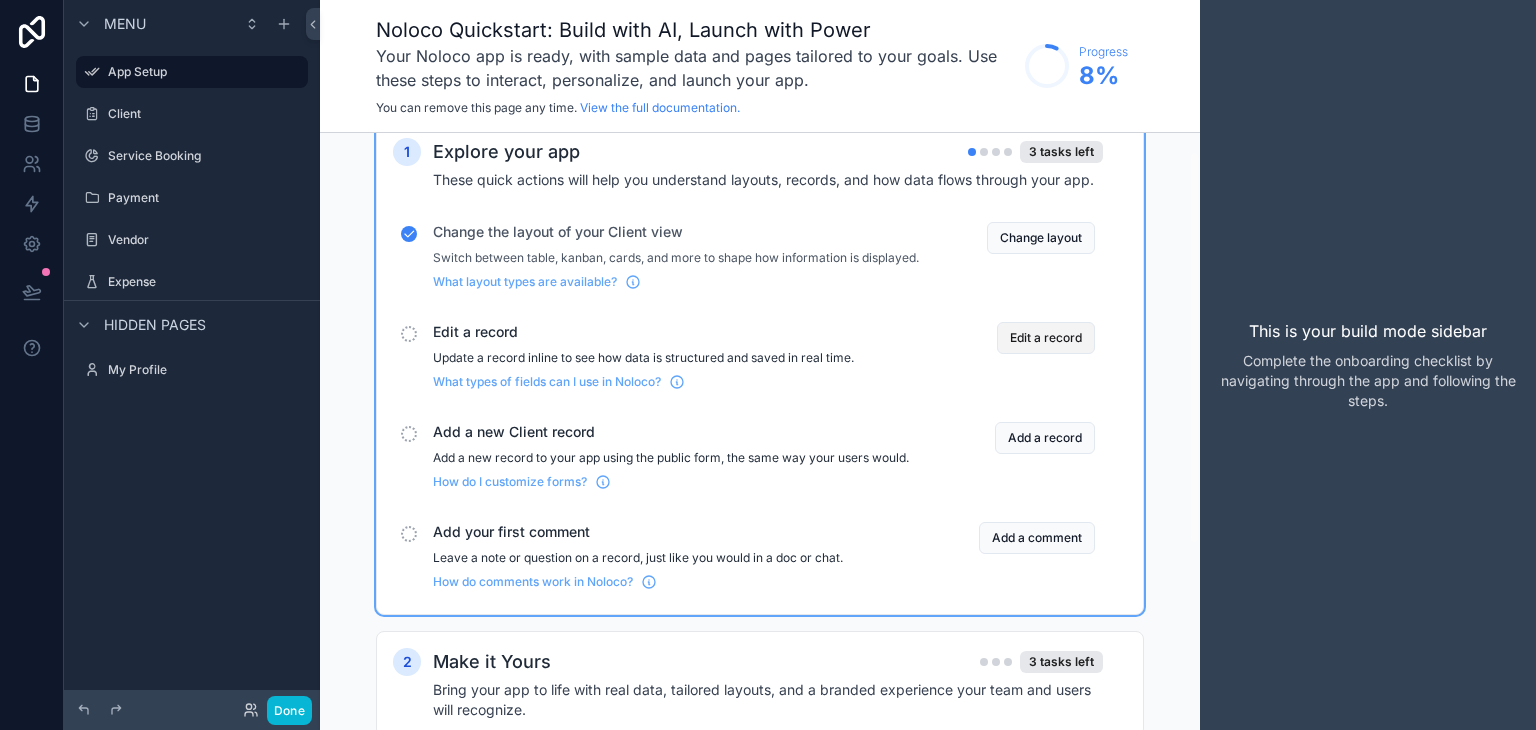 click on "Edit a record" at bounding box center [1046, 338] 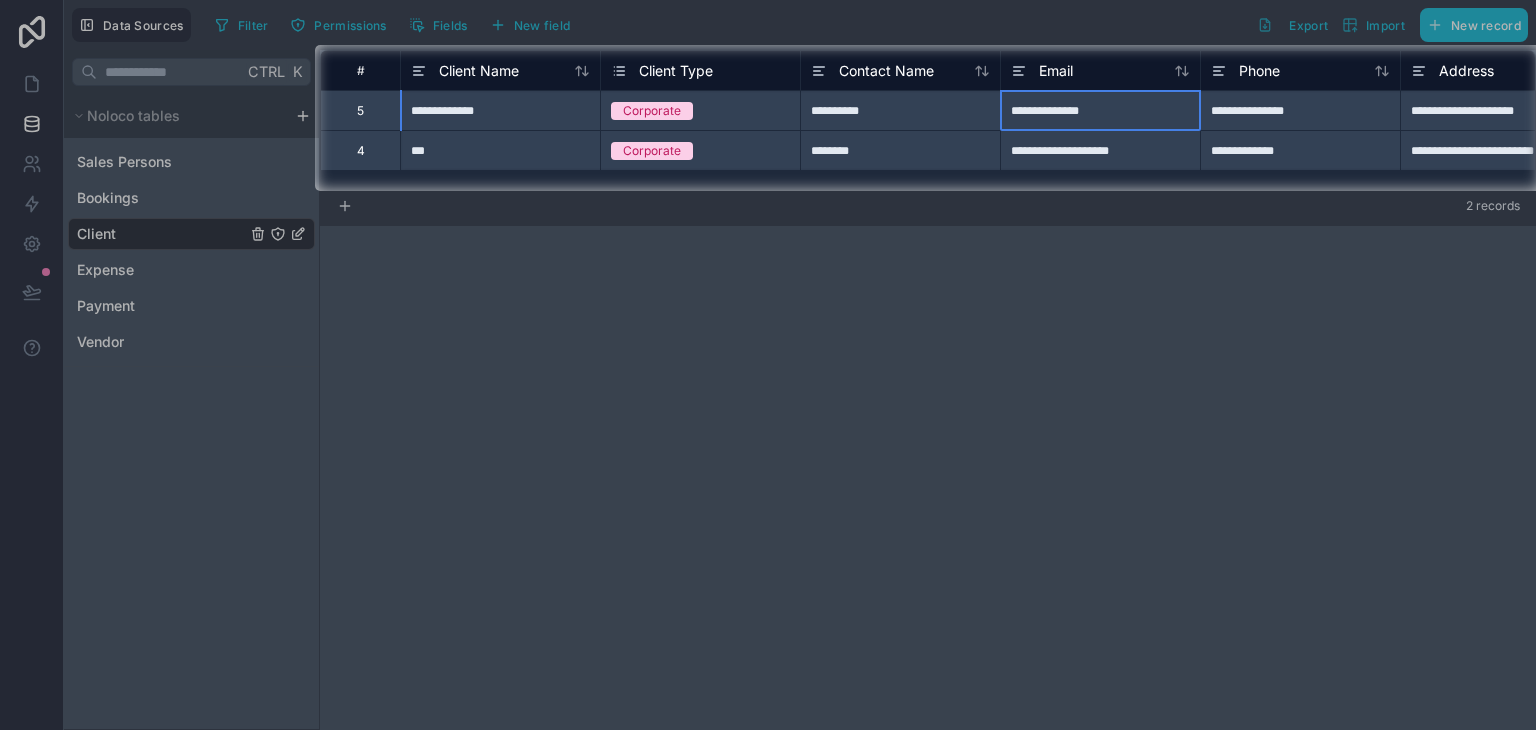 click on "**********" at bounding box center (1100, 110) 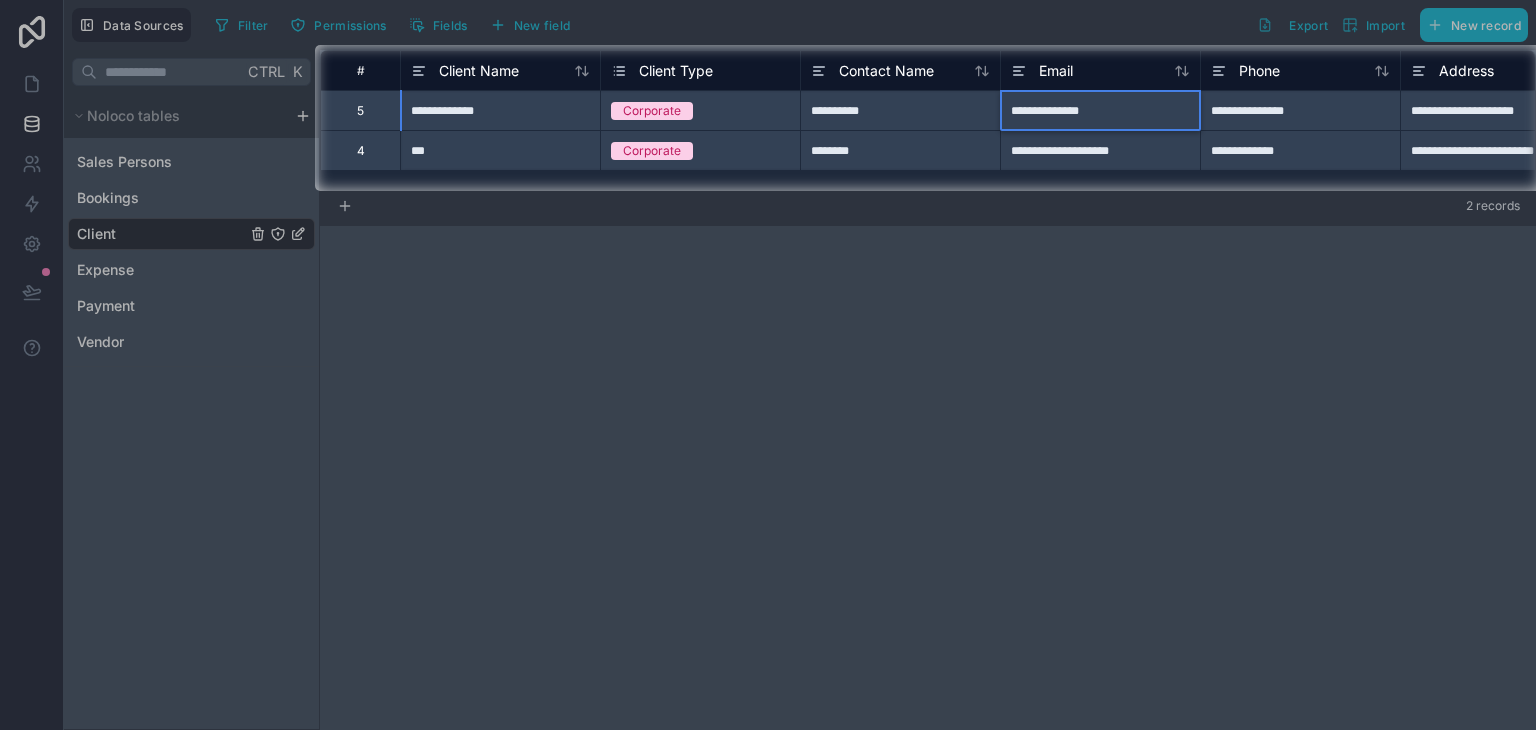click on "**********" at bounding box center (1100, 110) 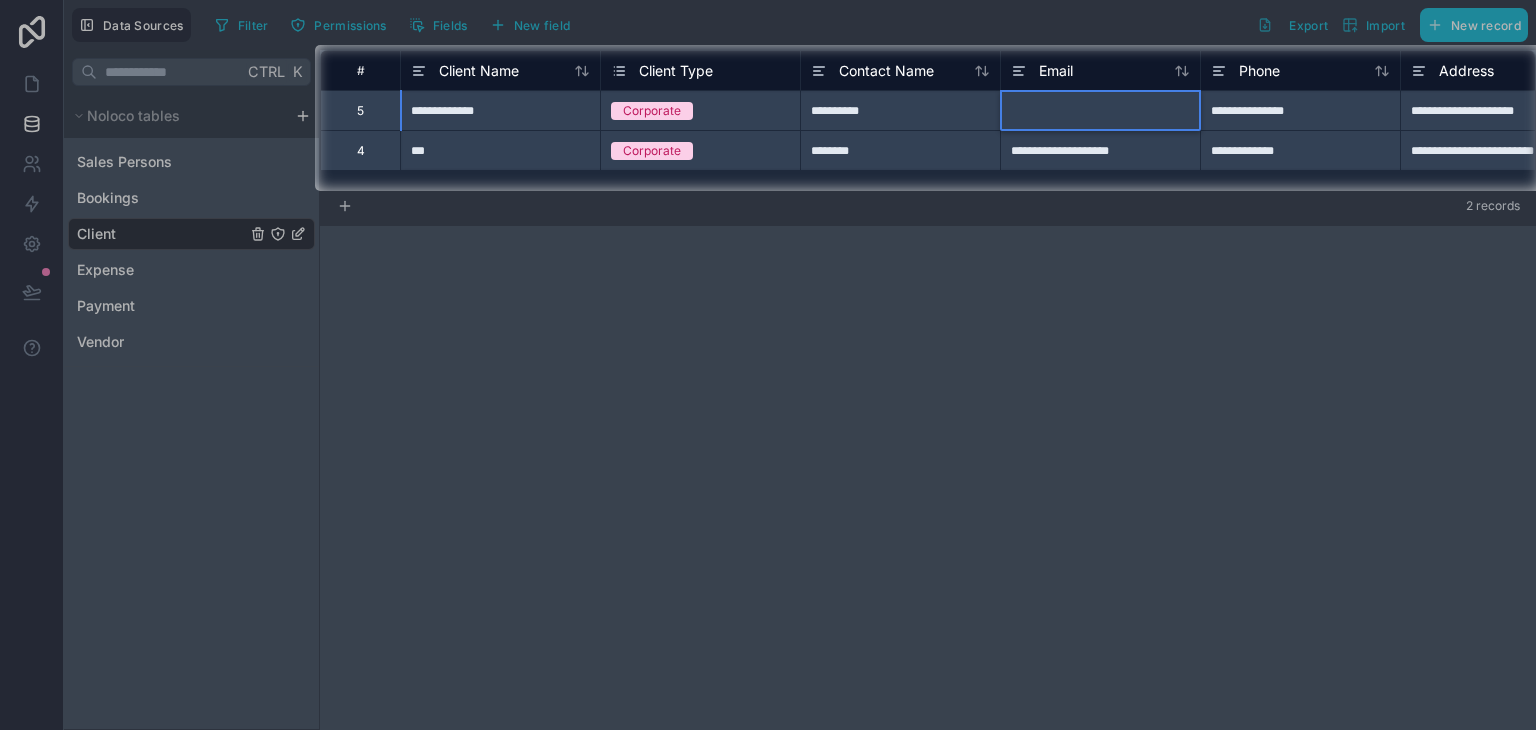 type on "*" 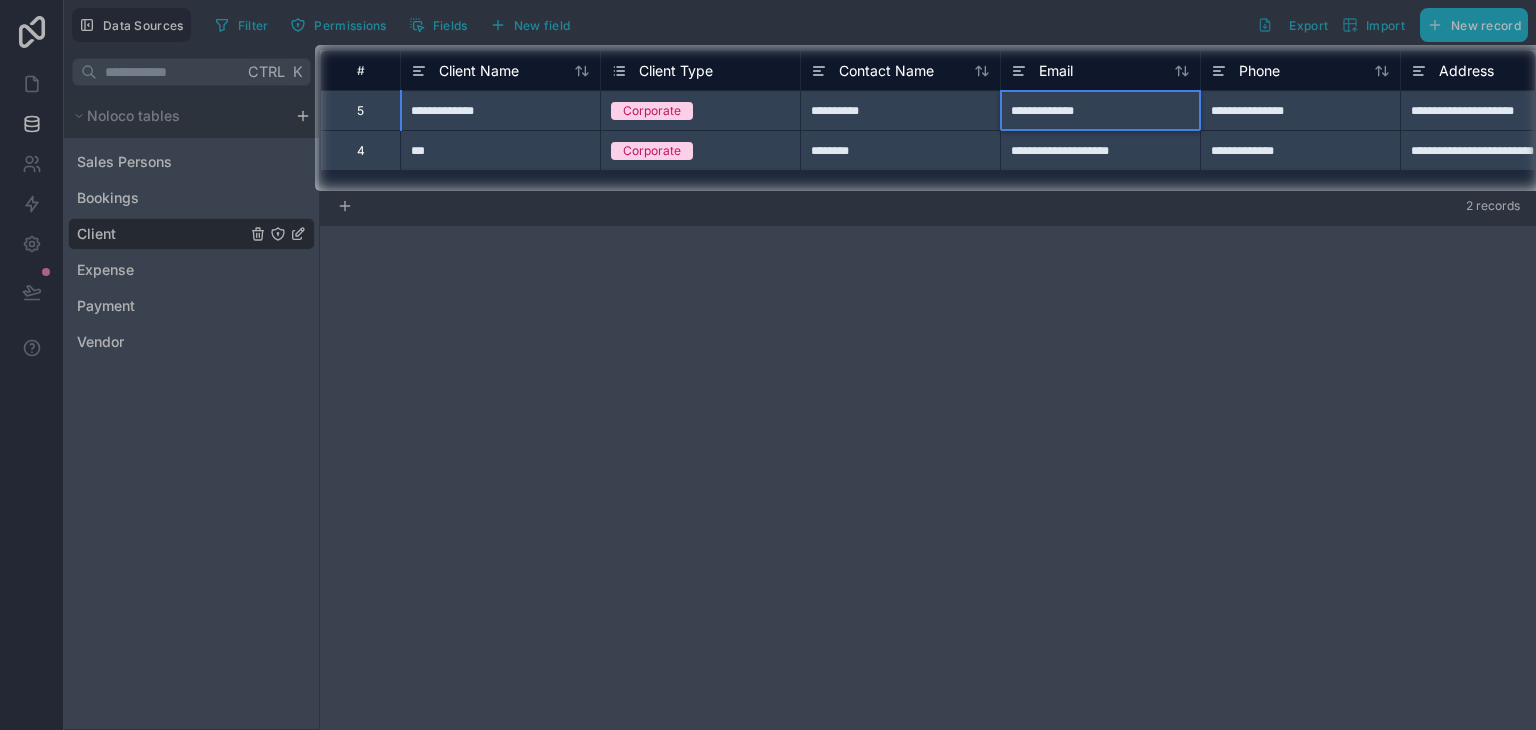 type on "**********" 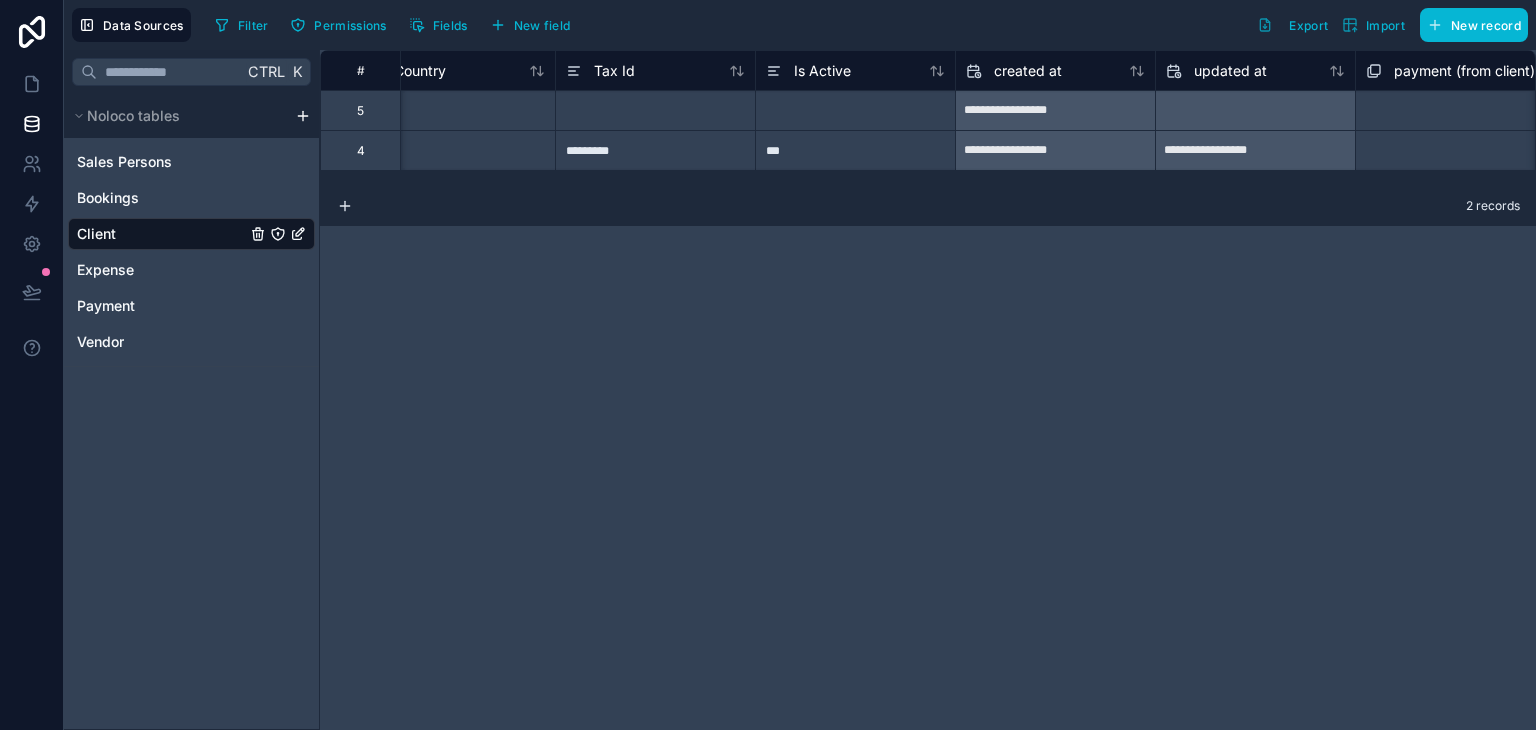 scroll, scrollTop: 0, scrollLeft: 0, axis: both 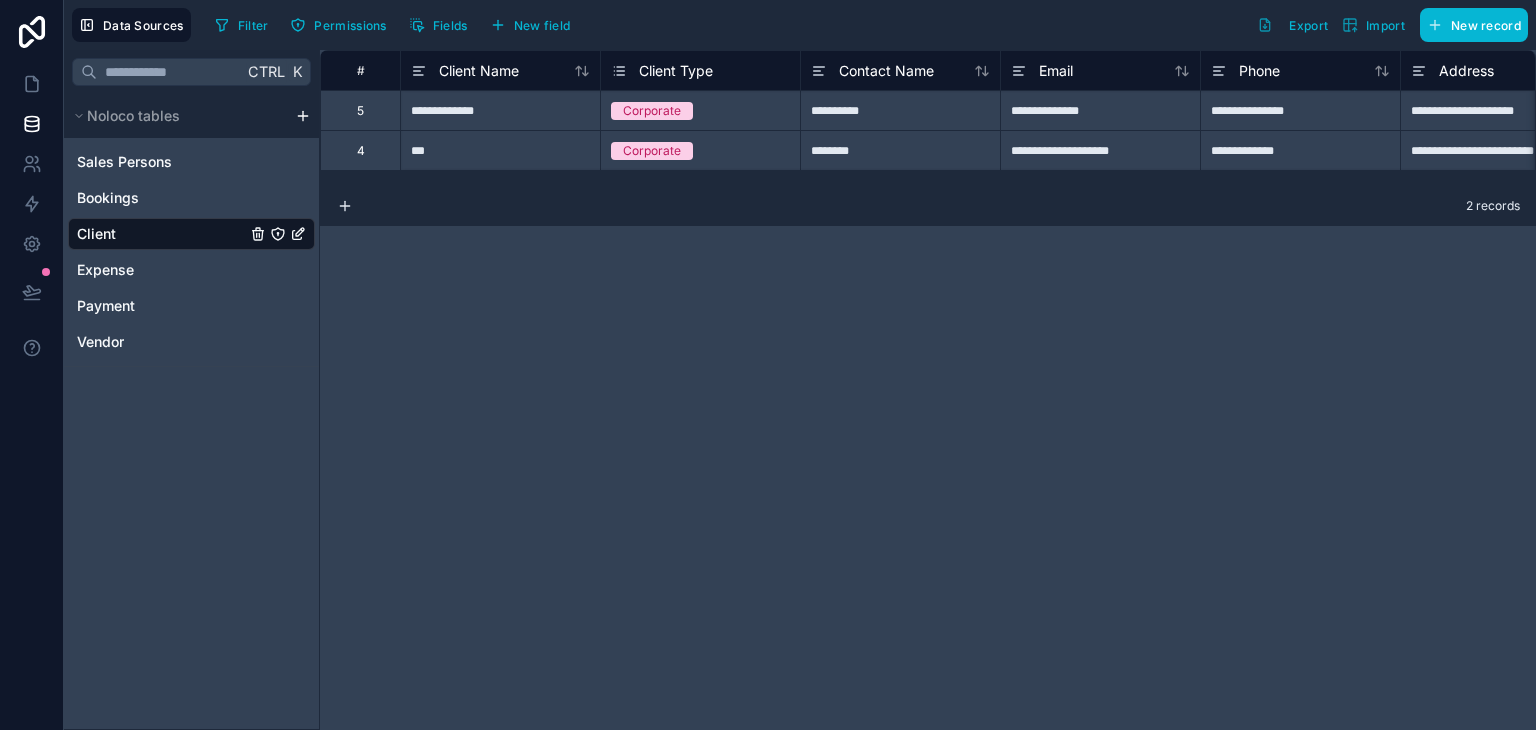 drag, startPoint x: 598, startPoint y: 190, endPoint x: 659, endPoint y: 206, distance: 63.06346 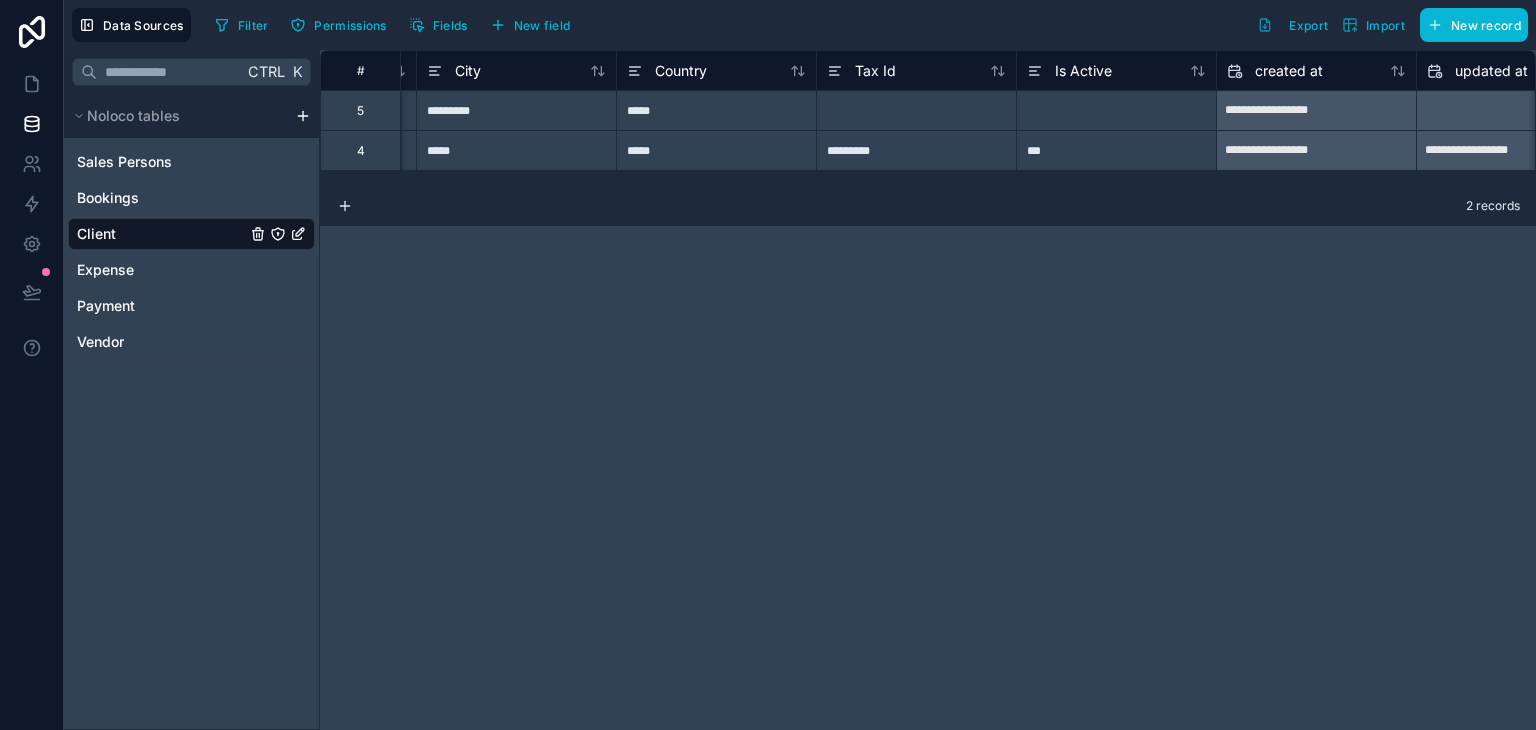 scroll, scrollTop: 0, scrollLeft: 0, axis: both 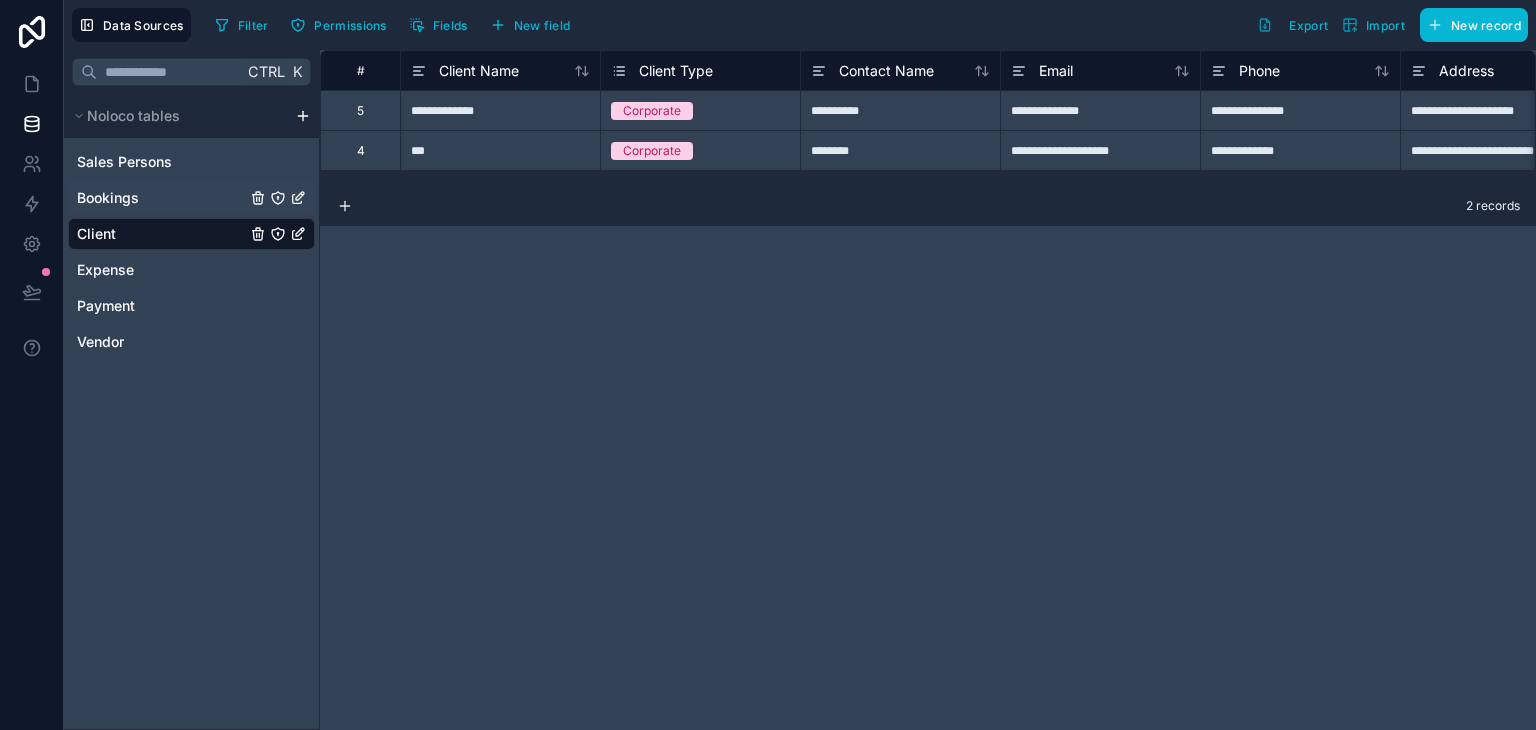 click on "Bookings" at bounding box center [108, 198] 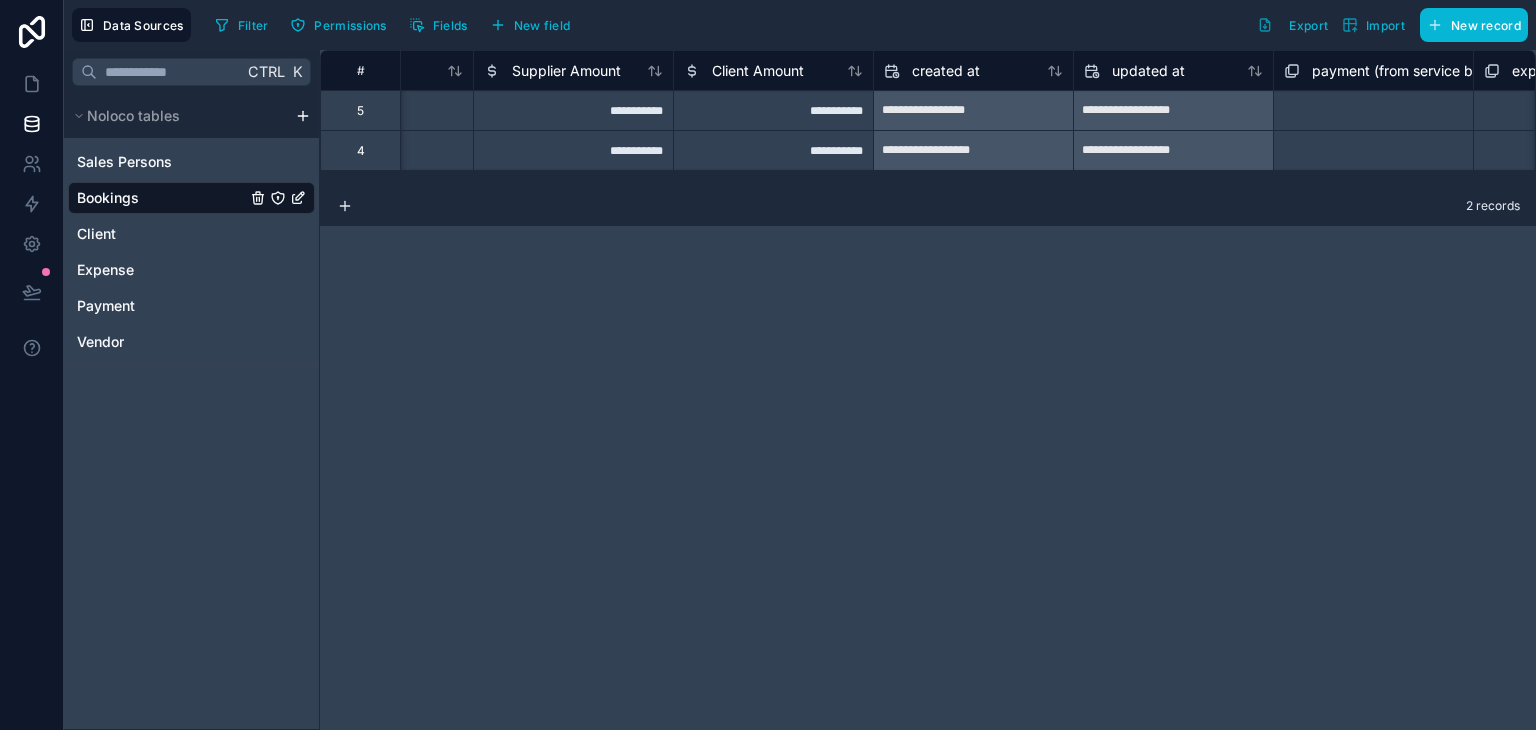 scroll, scrollTop: 0, scrollLeft: 0, axis: both 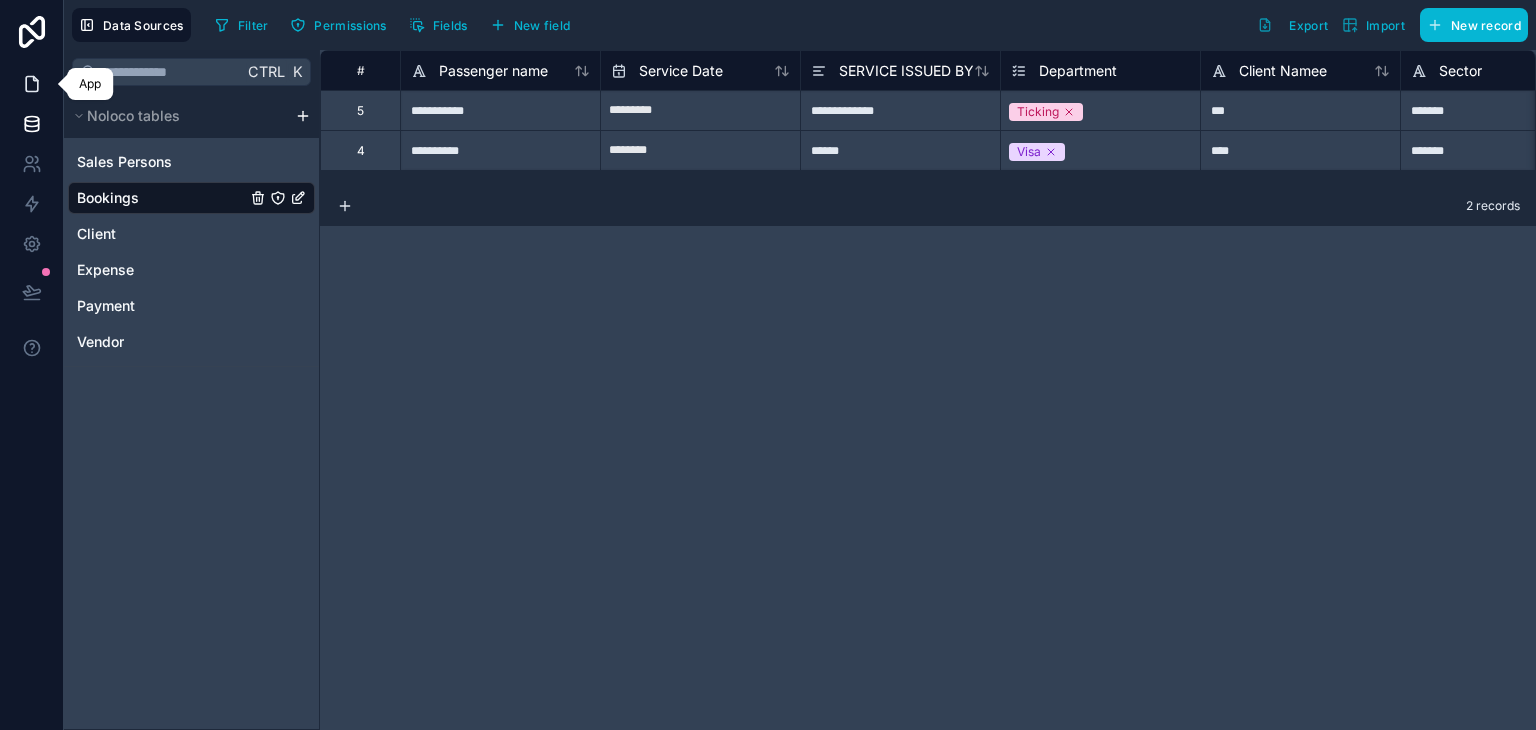 click 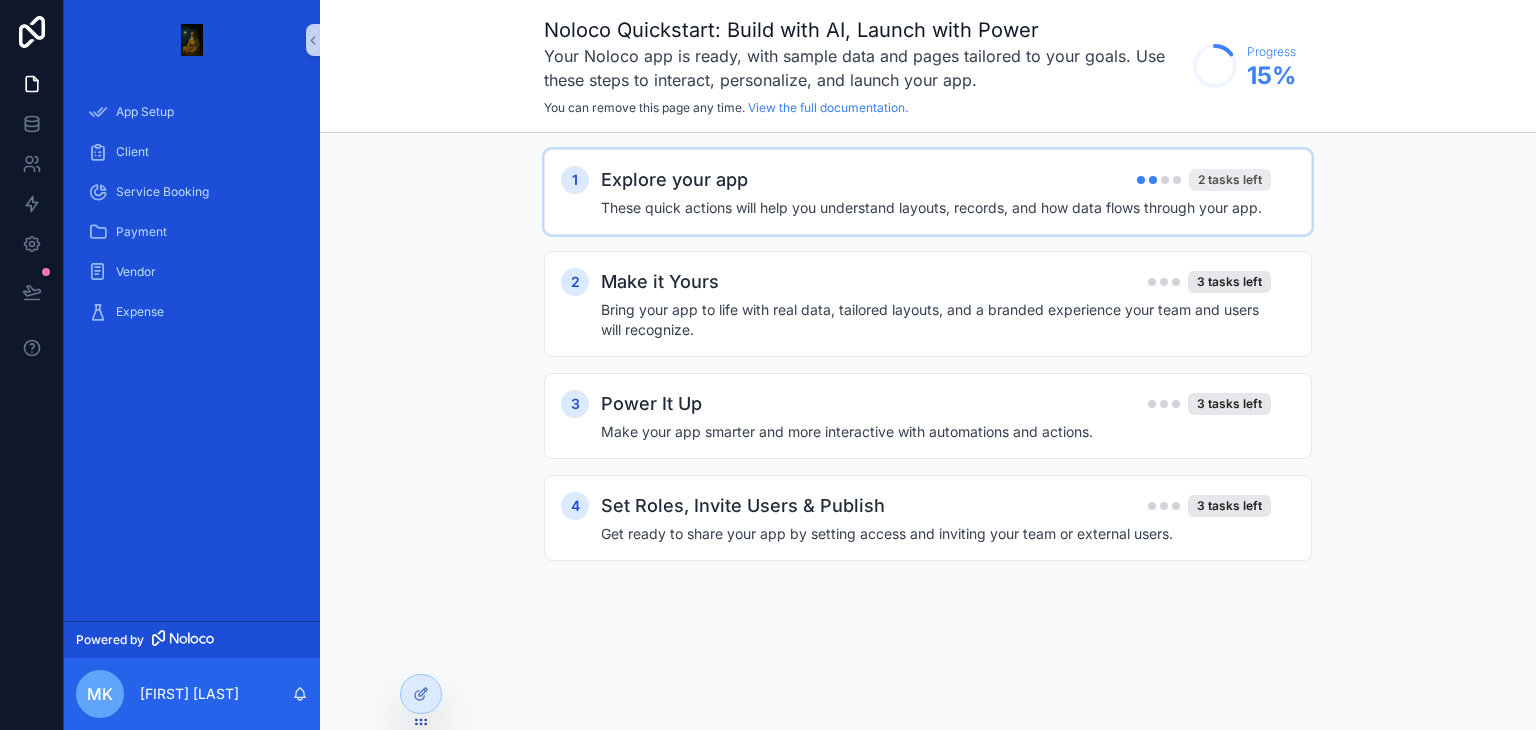 click on "2 tasks left" at bounding box center [1230, 180] 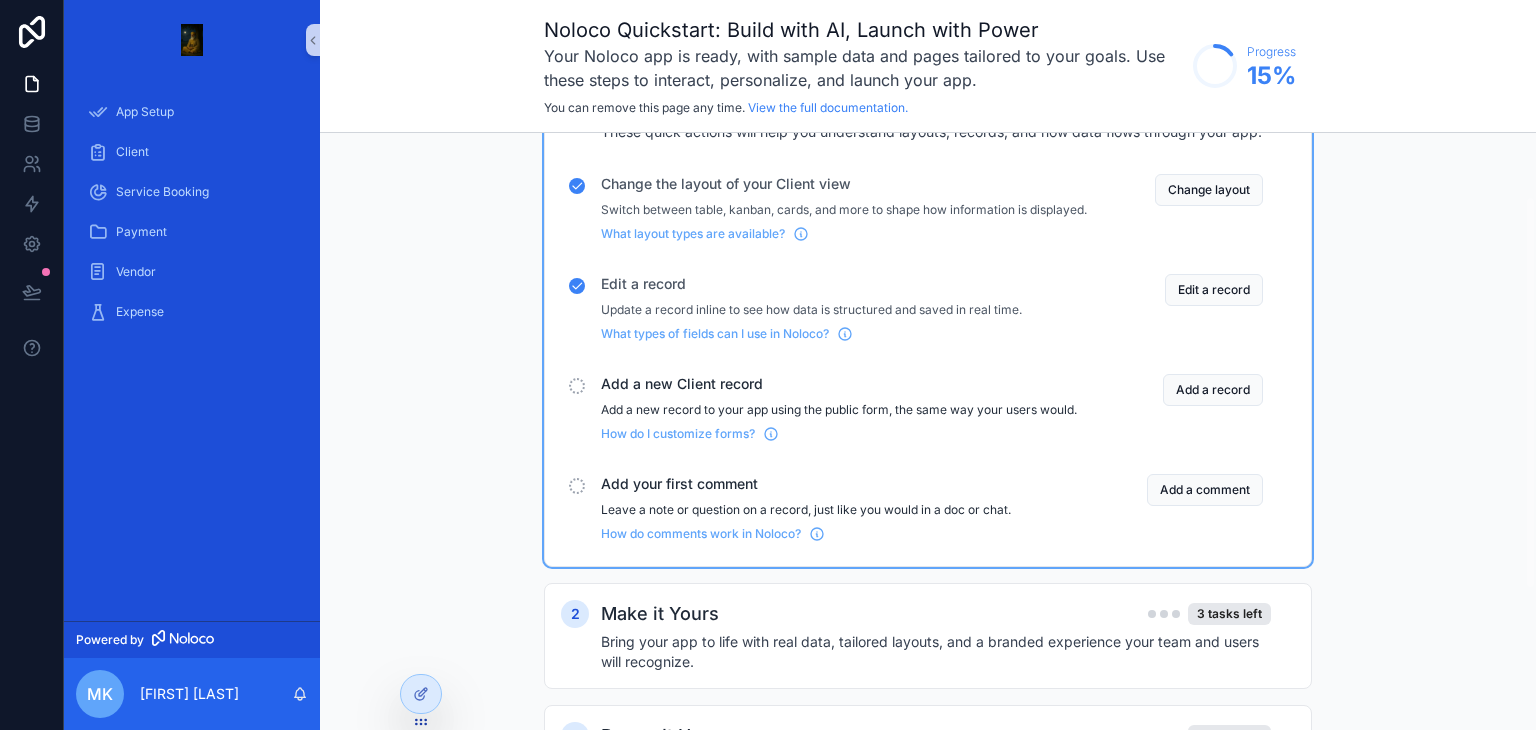 scroll, scrollTop: 104, scrollLeft: 0, axis: vertical 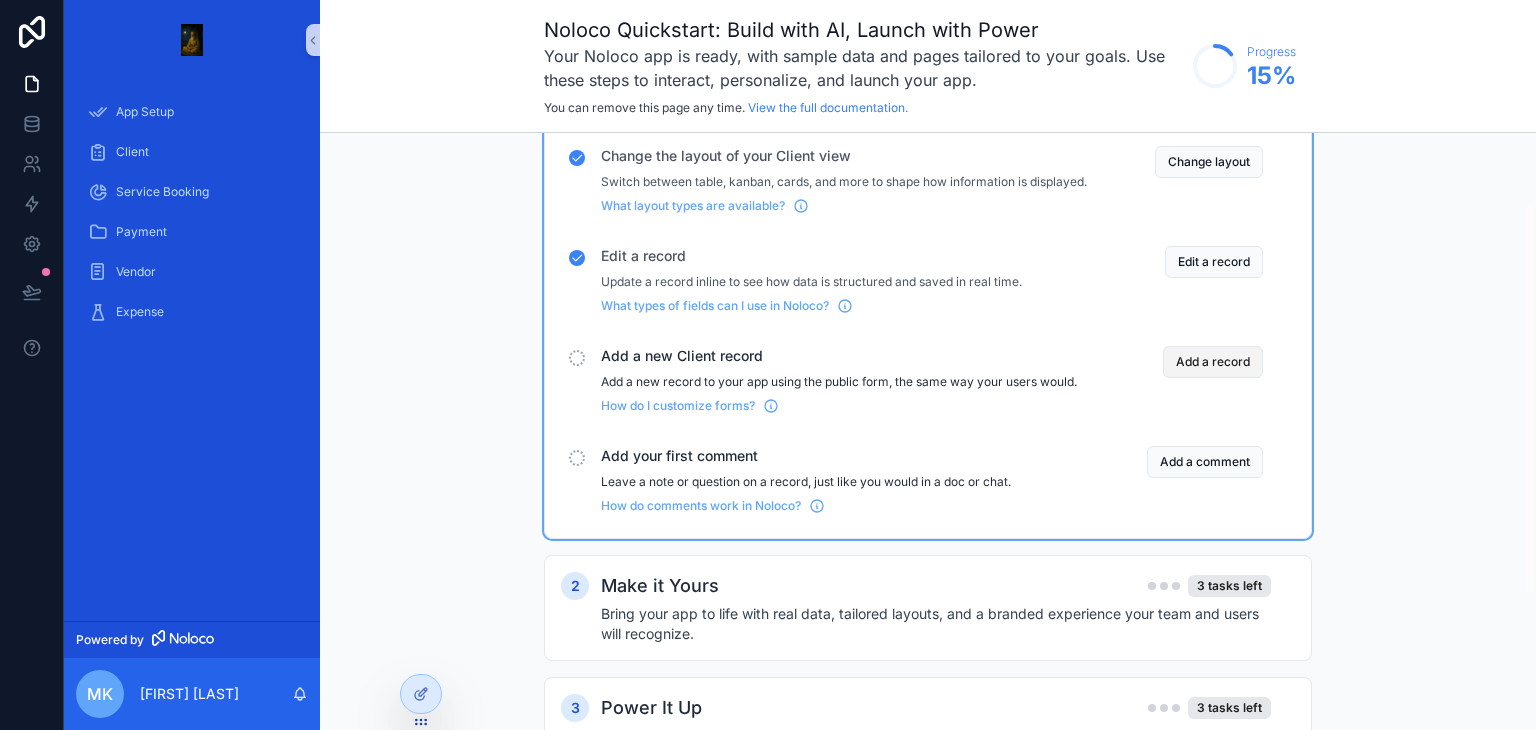 click on "Add a record" at bounding box center [1213, 362] 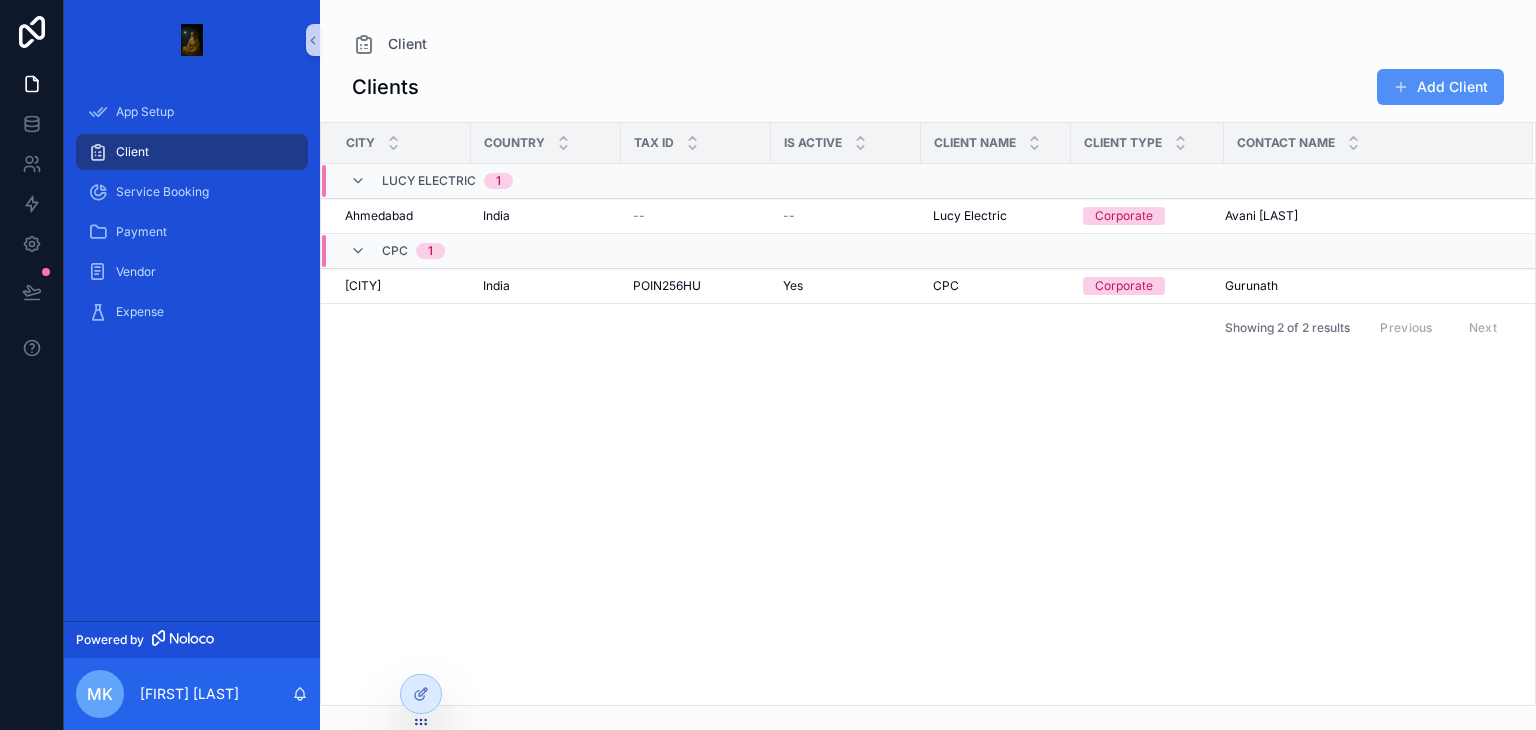 click on "Add Client" at bounding box center (1440, 87) 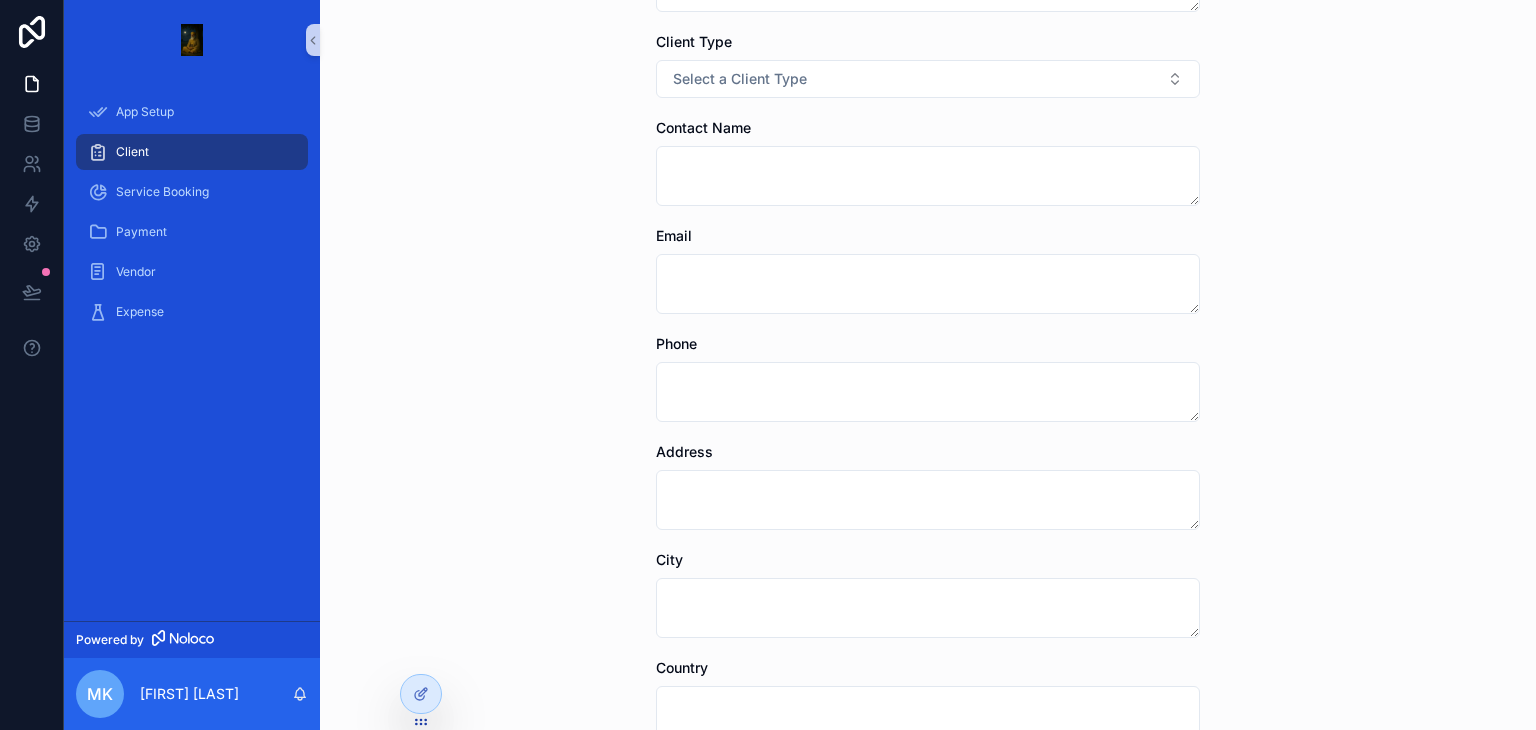 scroll, scrollTop: 0, scrollLeft: 0, axis: both 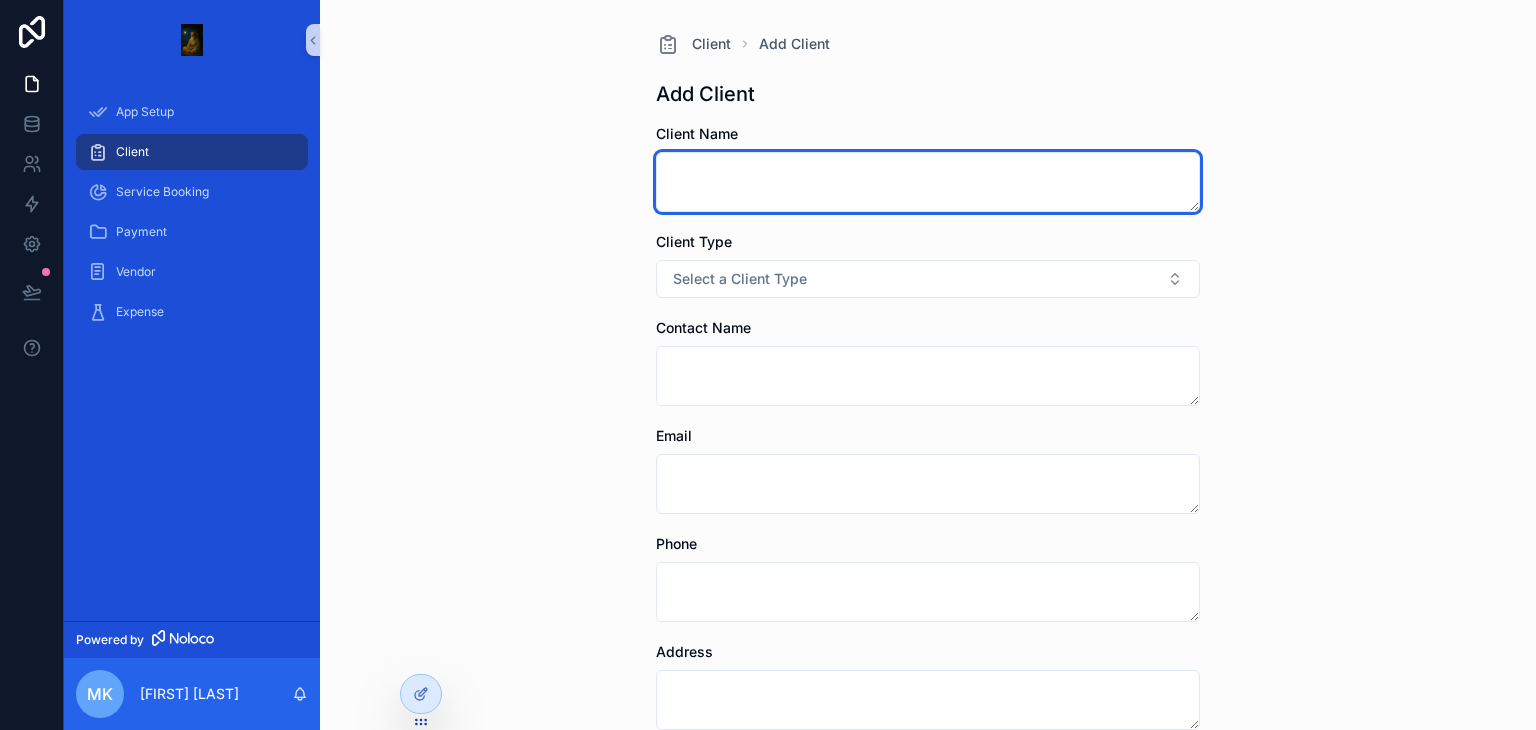 click at bounding box center (928, 182) 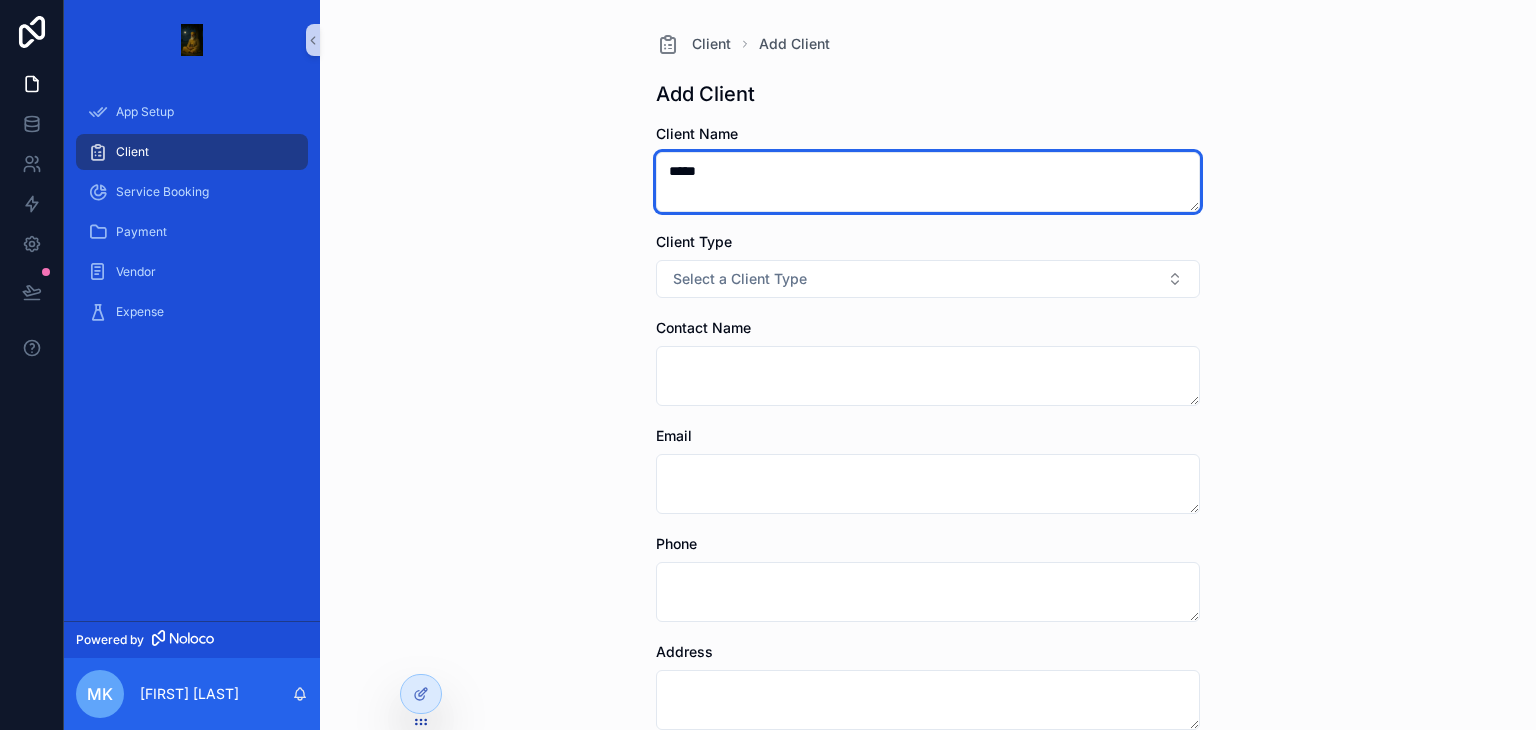 click on "*****" at bounding box center (928, 182) 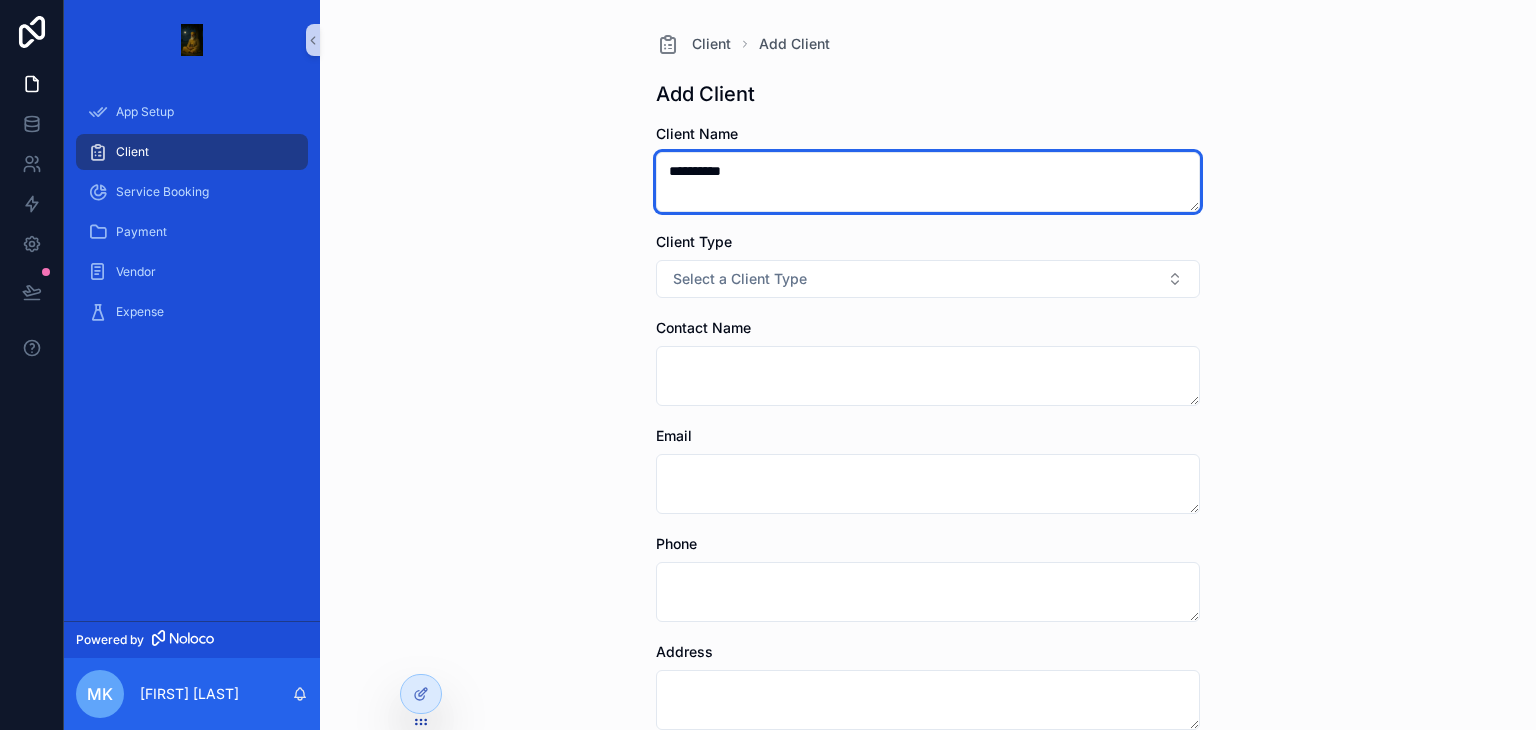 type on "**********" 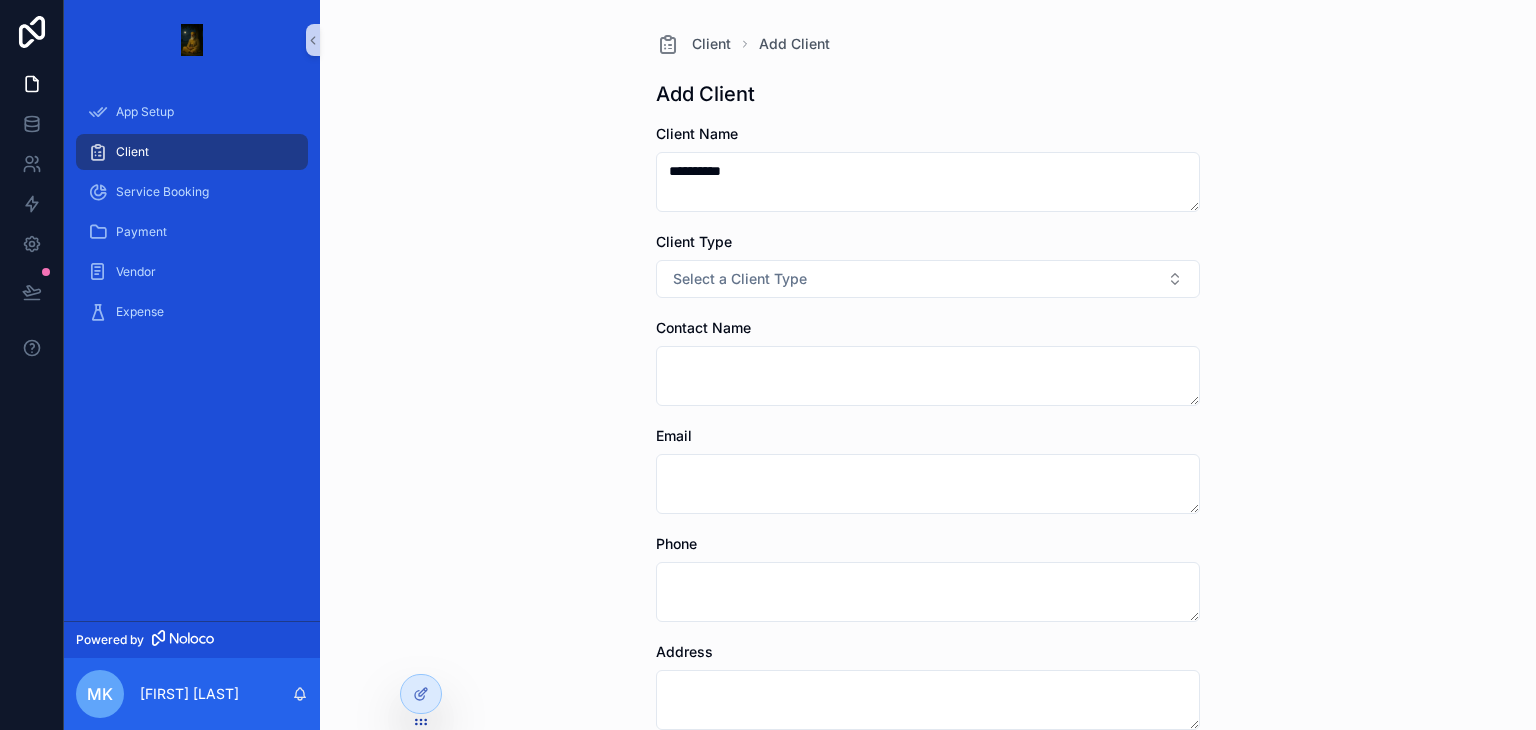 type 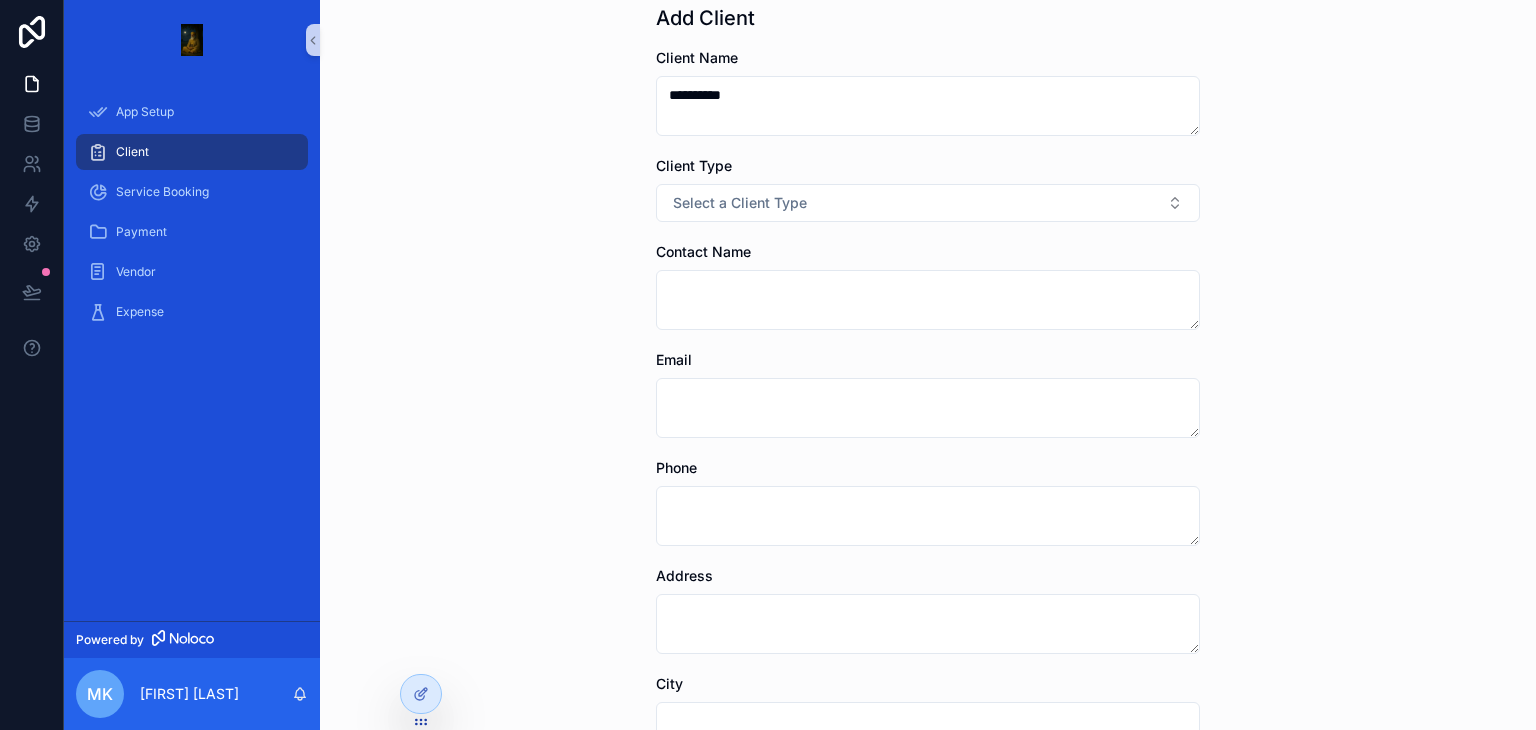 scroll, scrollTop: 80, scrollLeft: 0, axis: vertical 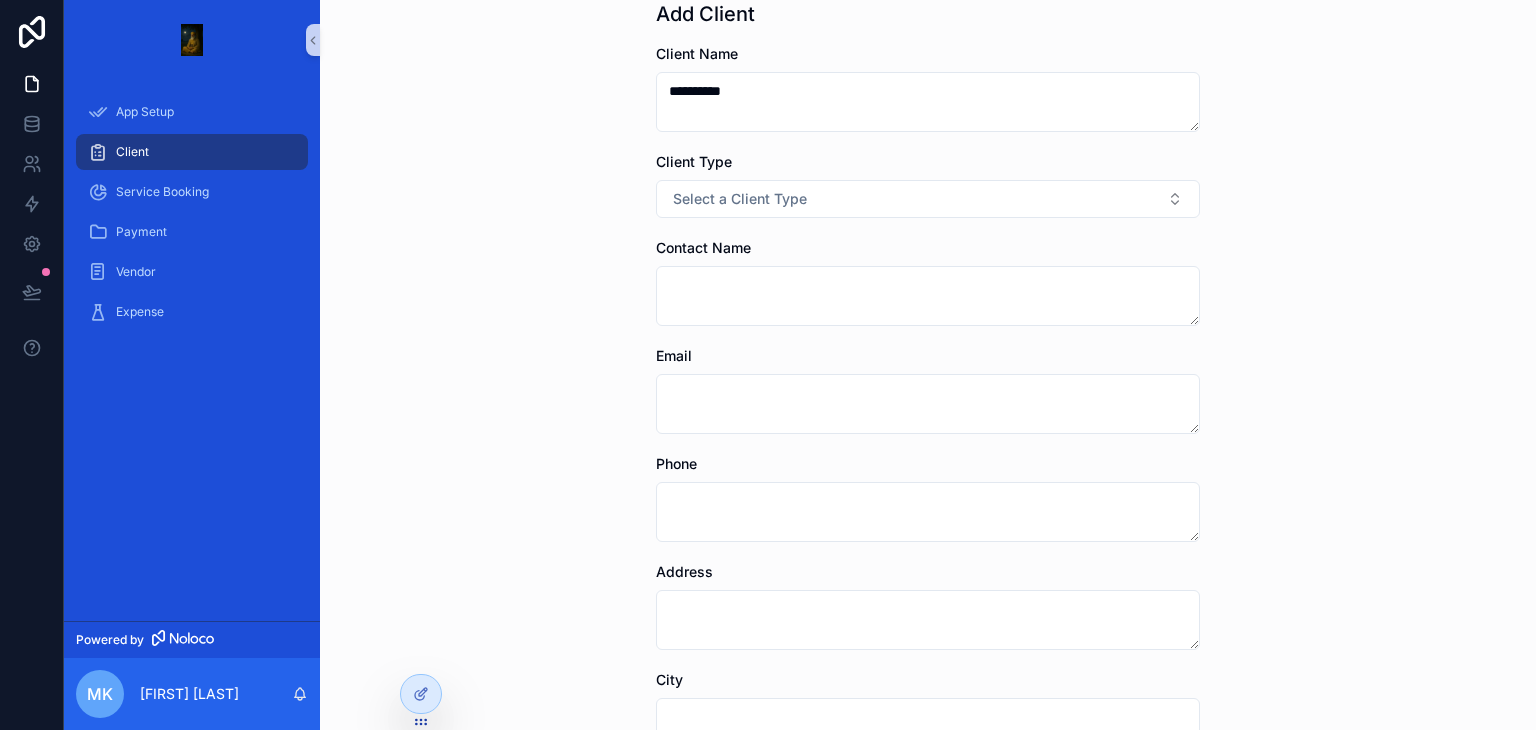 click on "Select a Client Type" at bounding box center [928, 199] 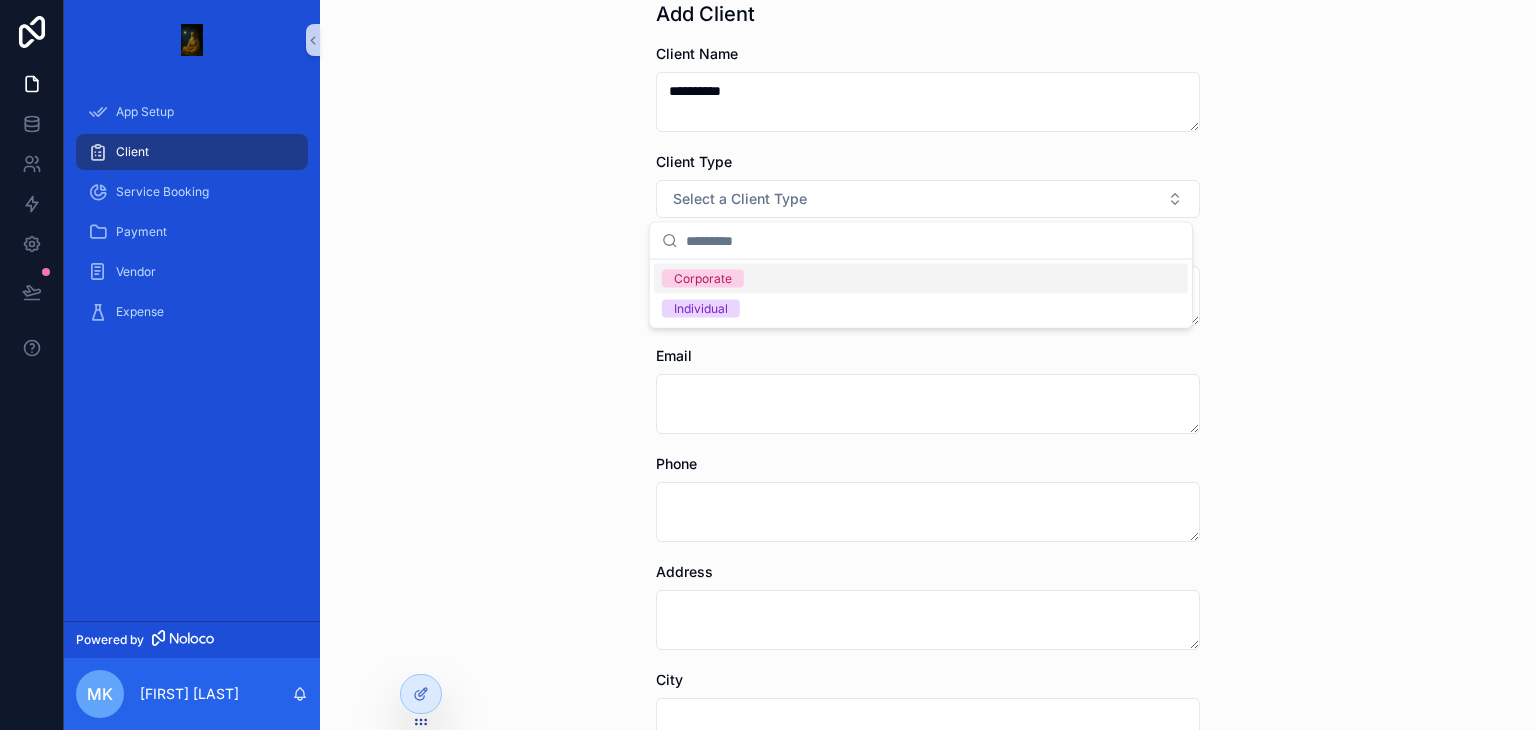 click on "Corporate" at bounding box center (703, 279) 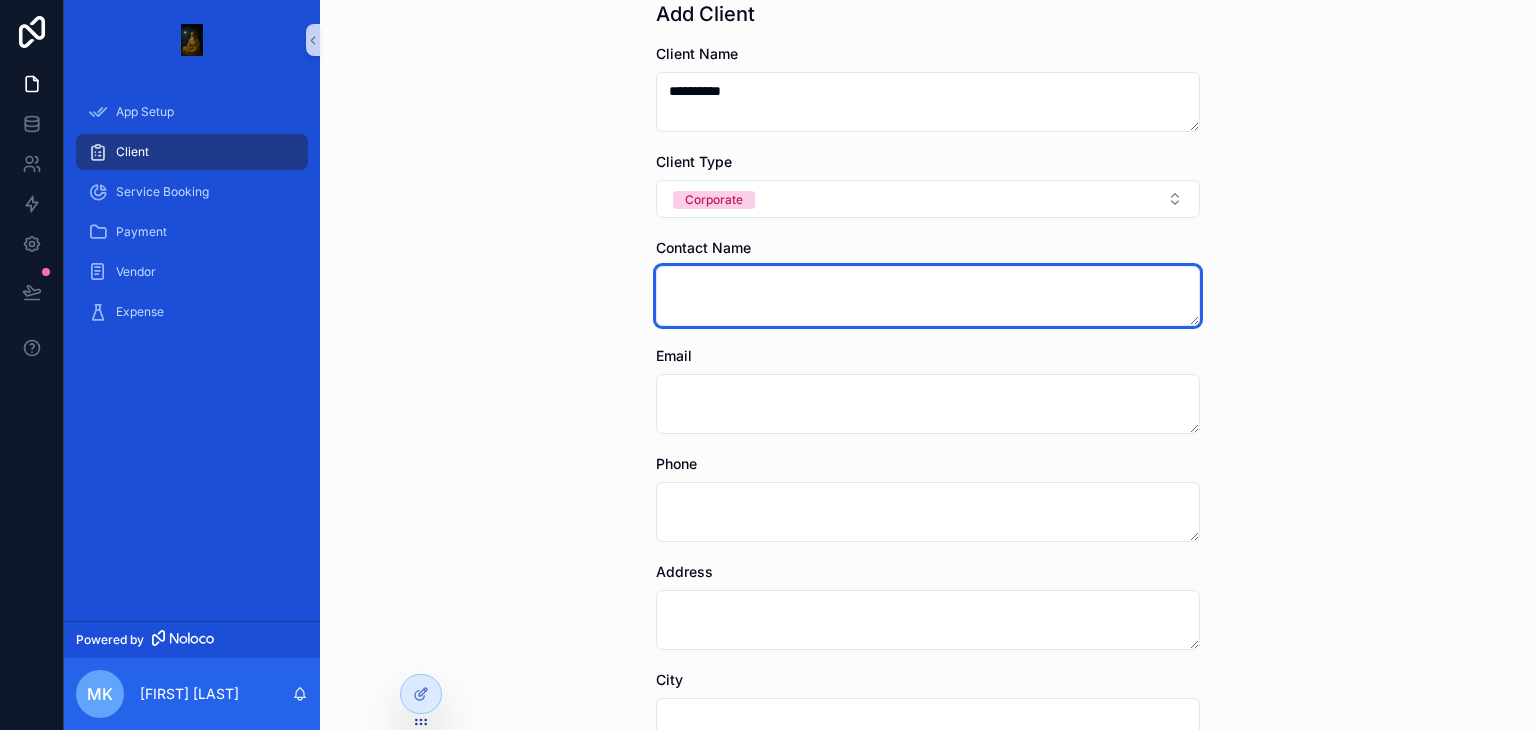 click at bounding box center (928, 296) 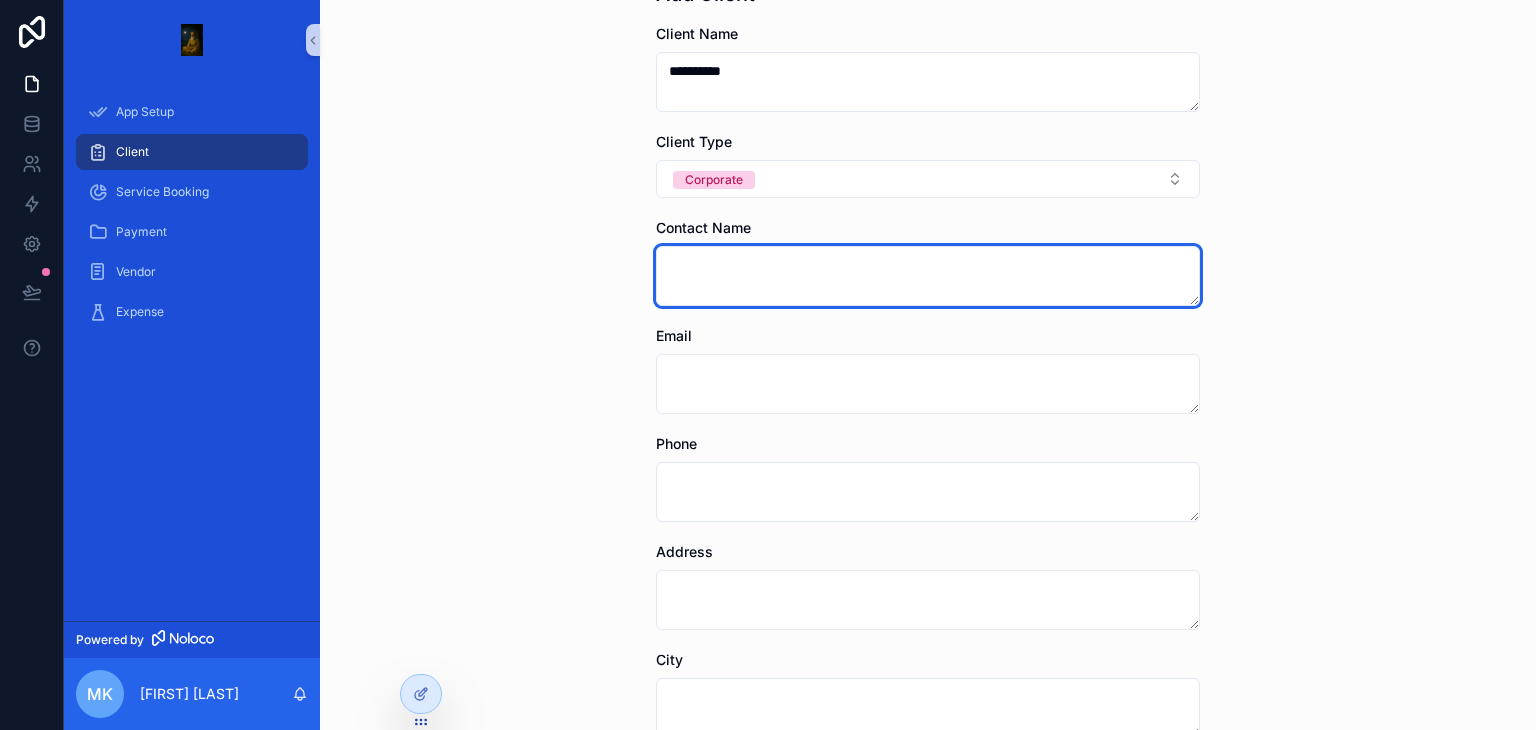 scroll, scrollTop: 103, scrollLeft: 0, axis: vertical 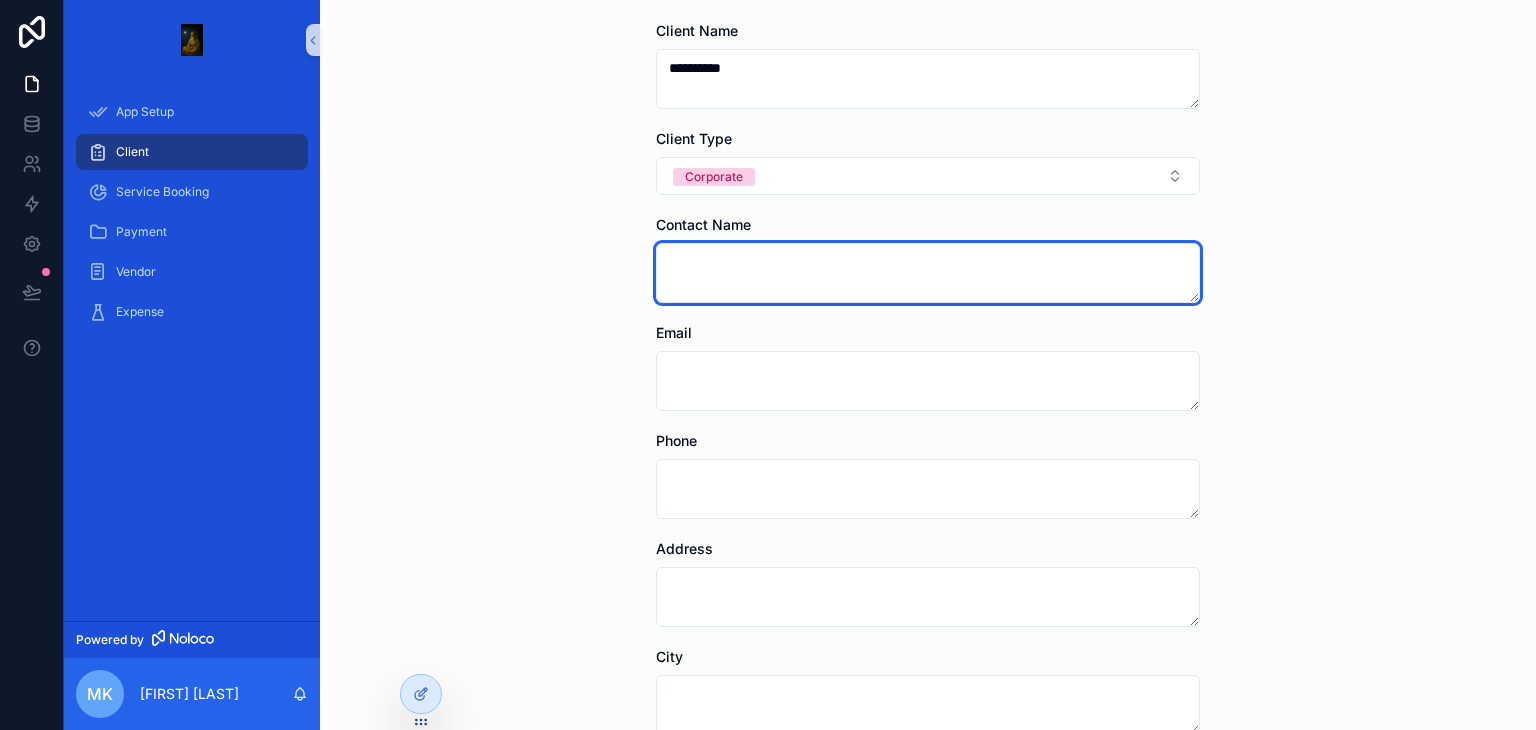 type on "*" 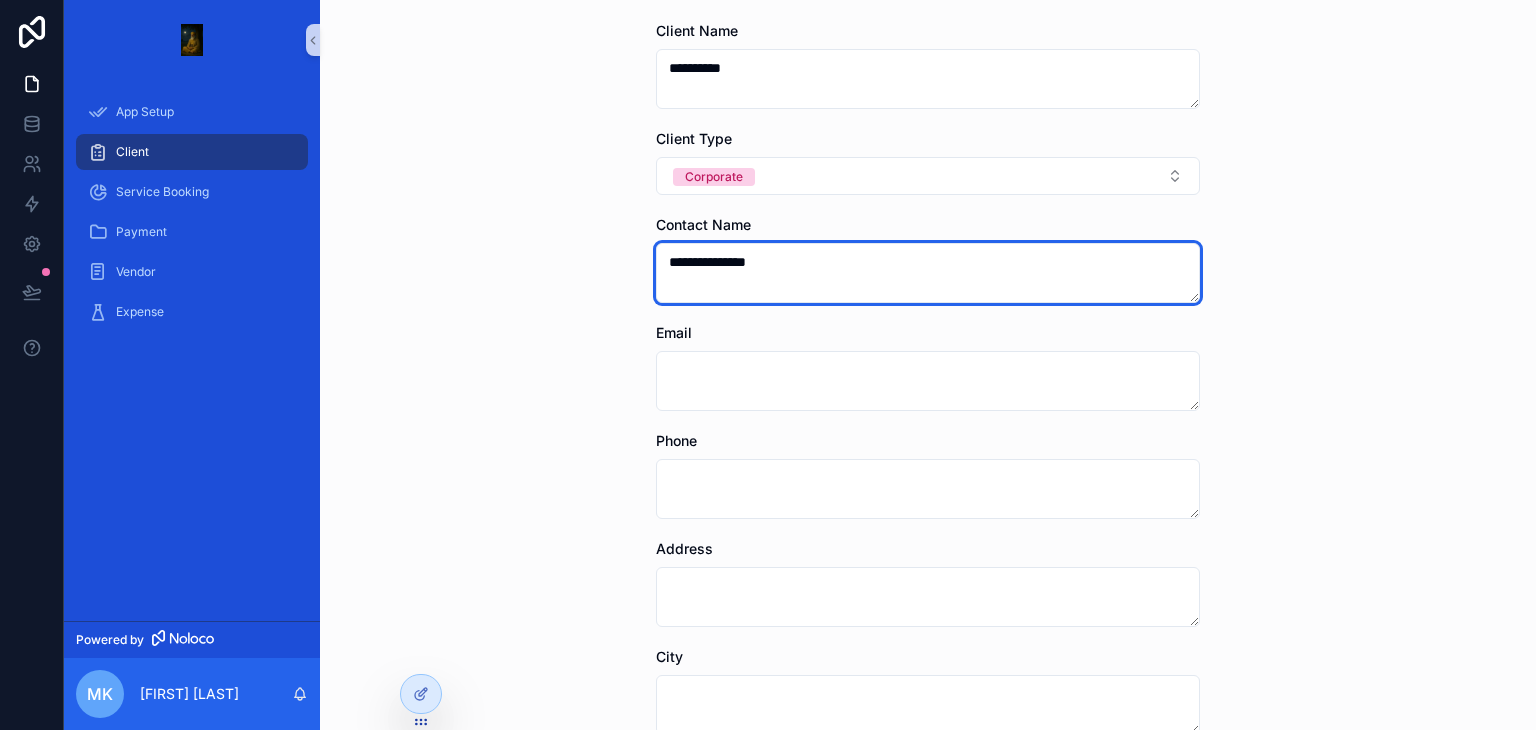 type on "**********" 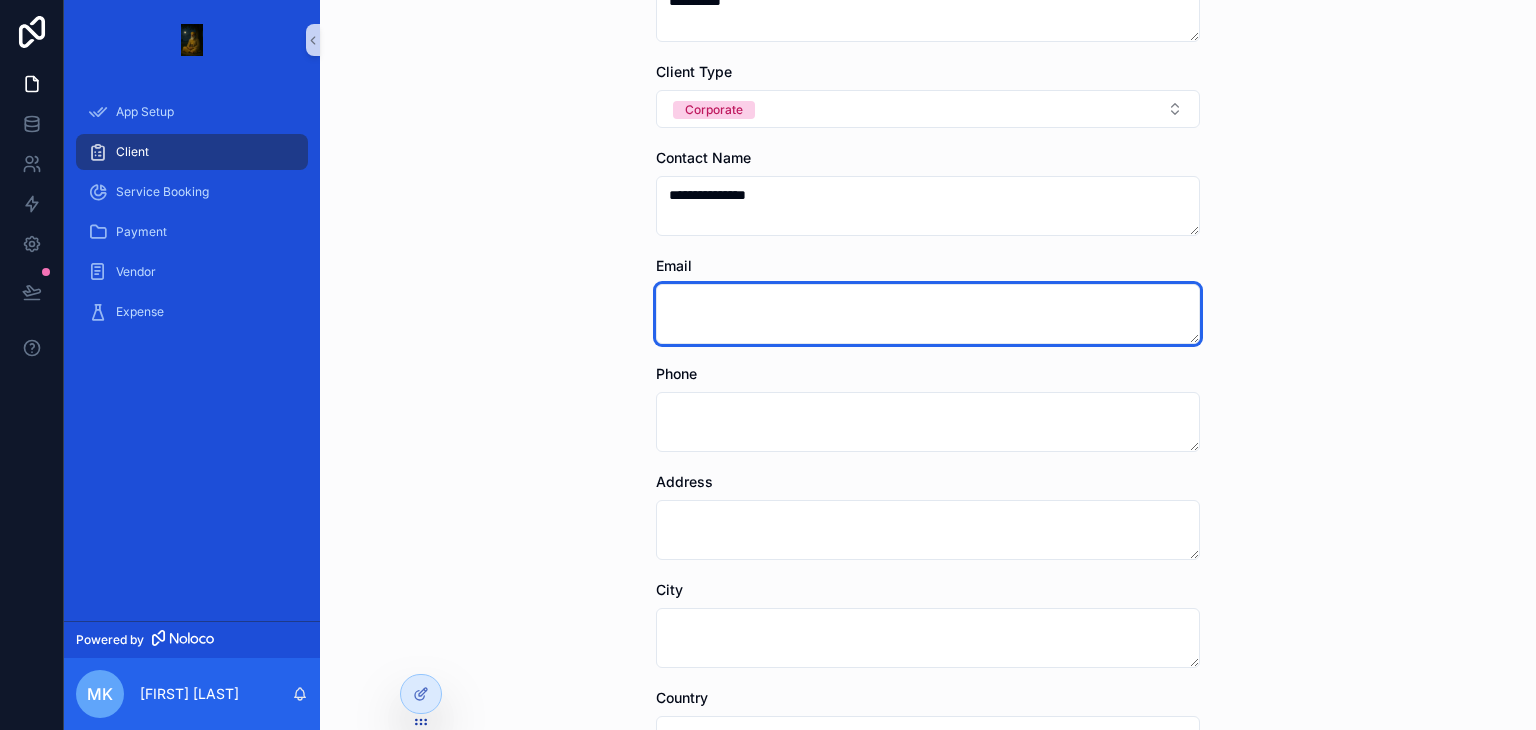 scroll, scrollTop: 172, scrollLeft: 0, axis: vertical 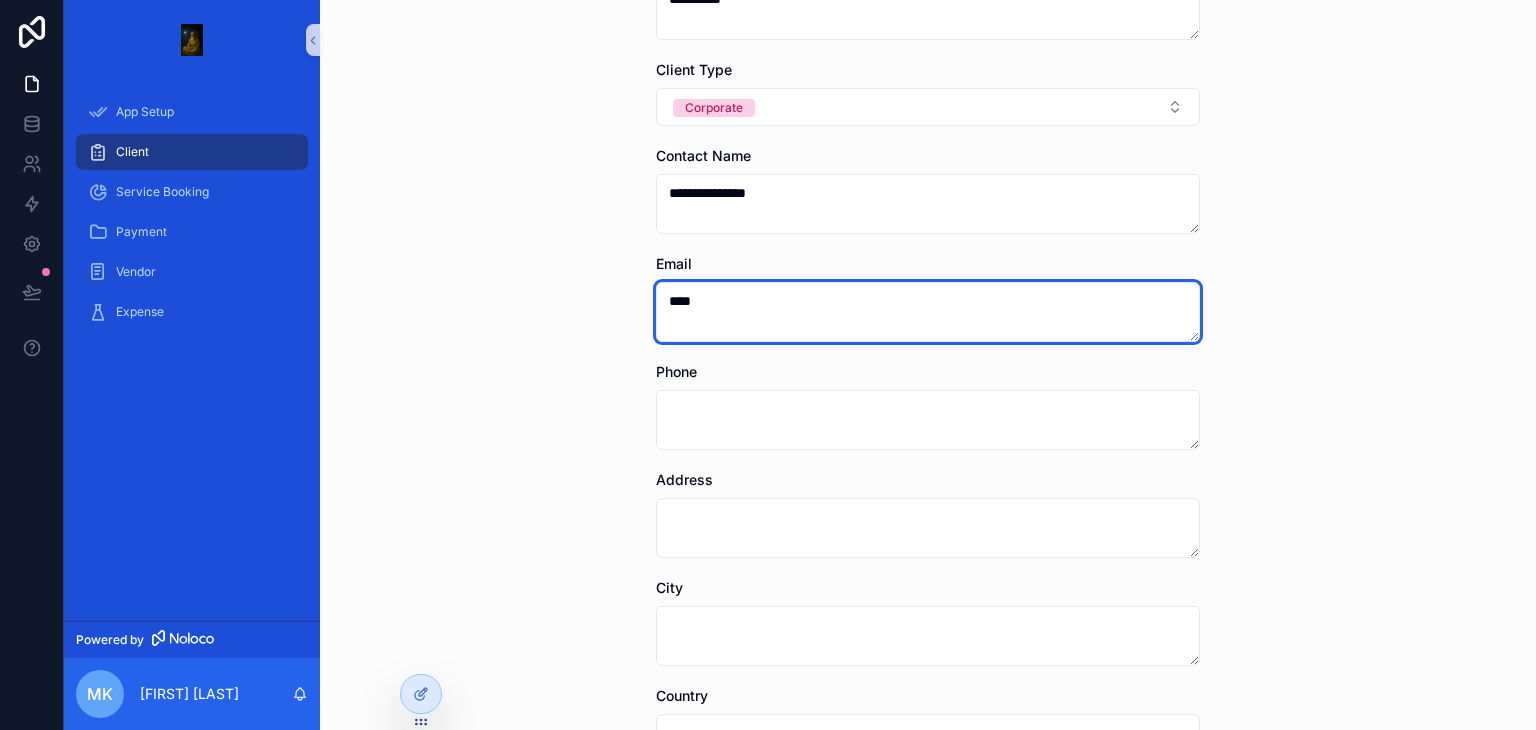 type on "****" 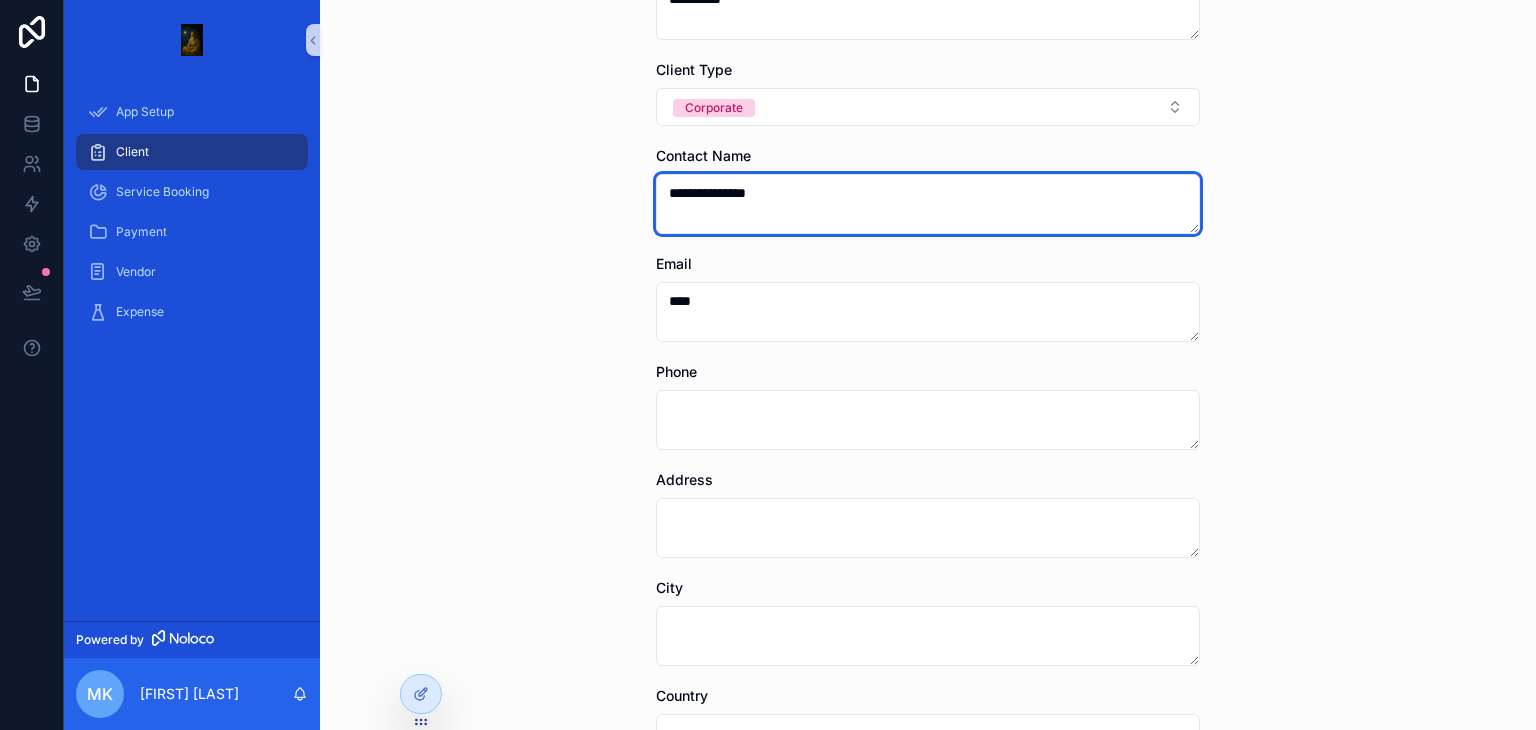 click on "**********" at bounding box center [928, 204] 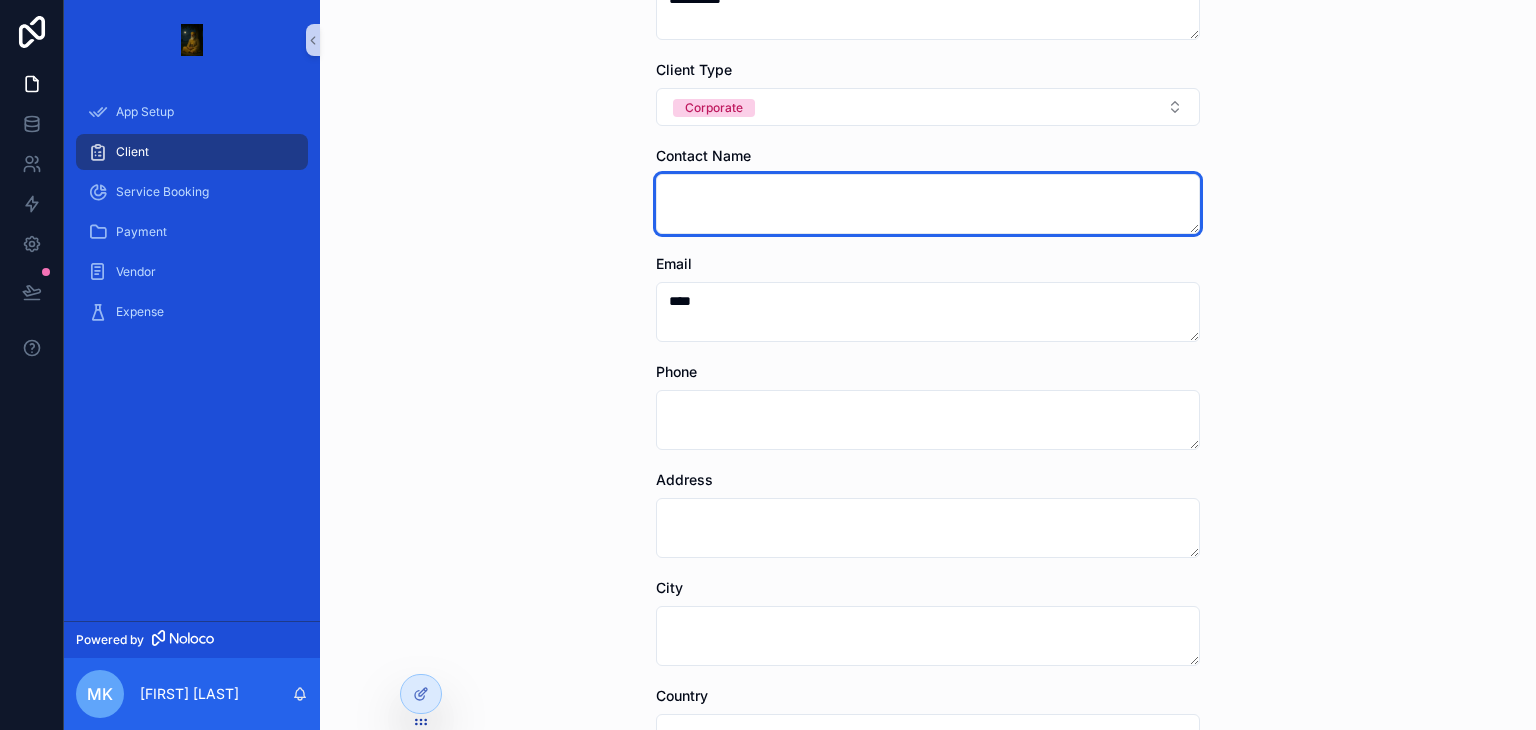 type 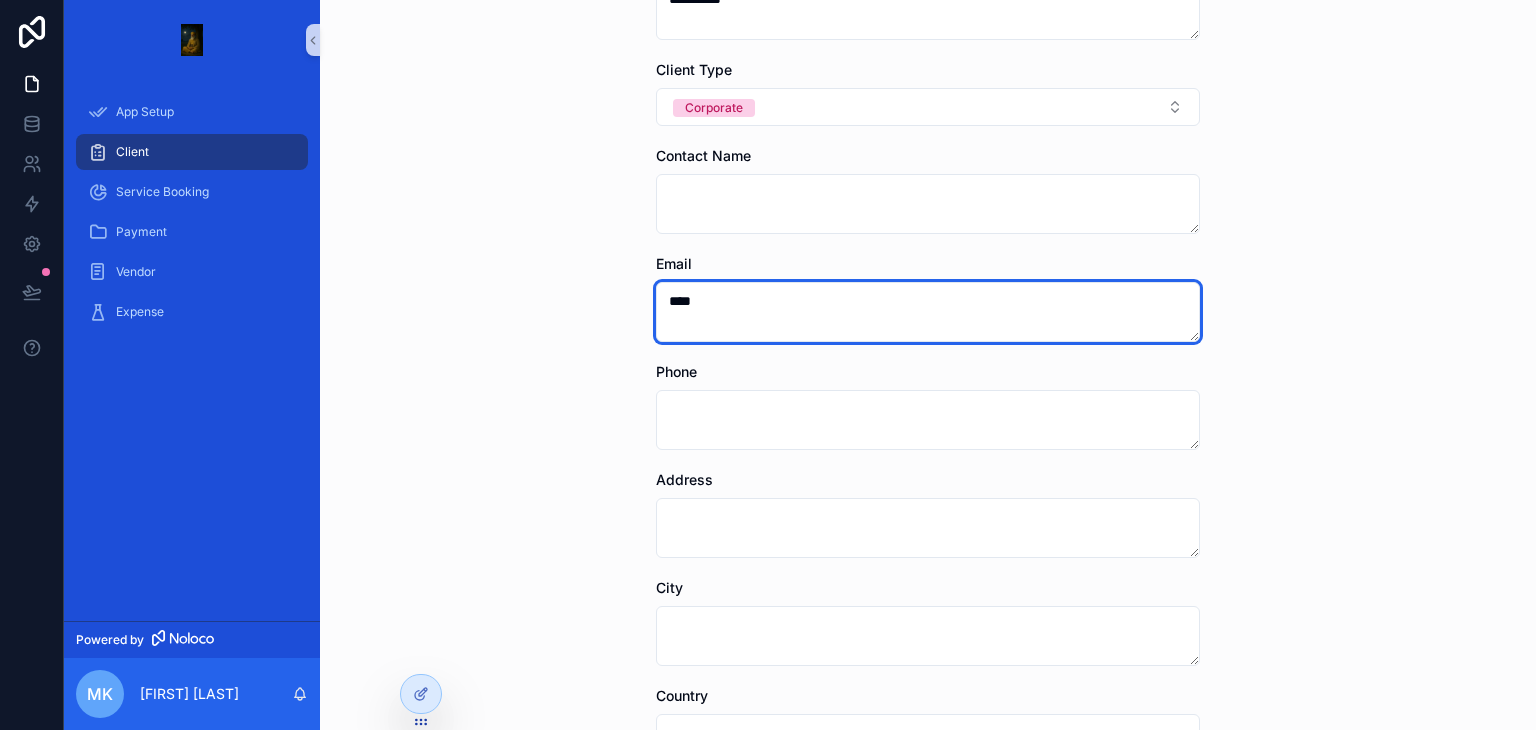 click on "****" at bounding box center (928, 312) 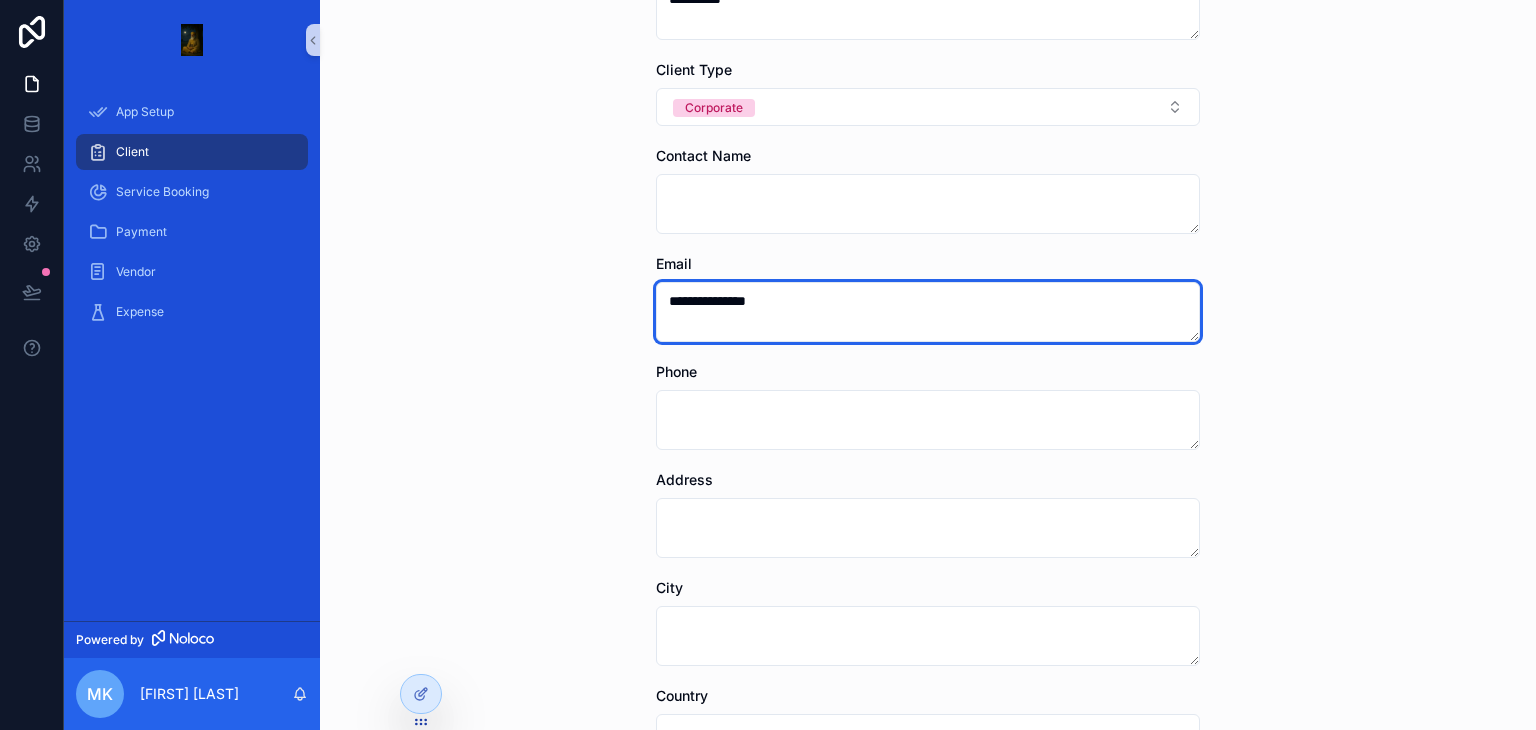 type on "**********" 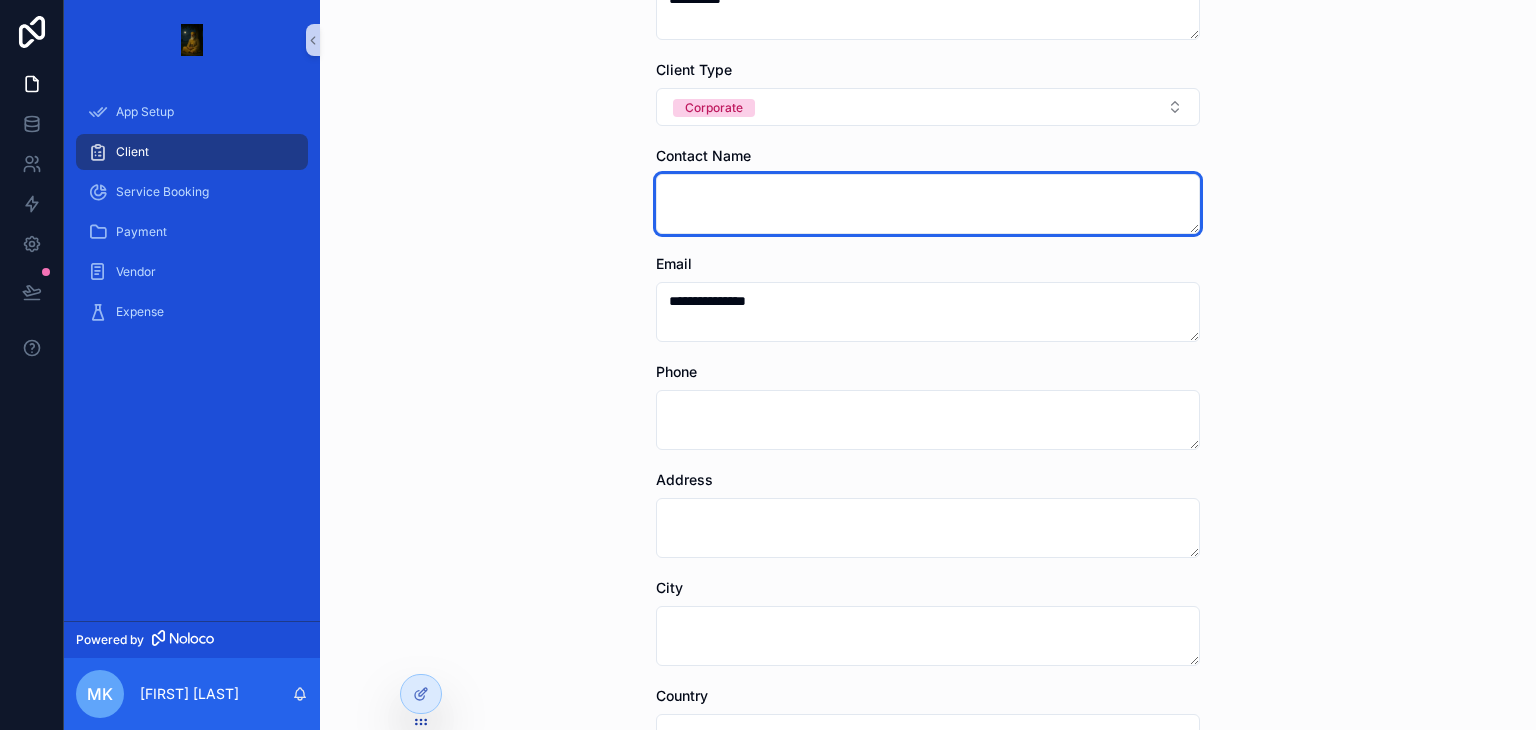 click at bounding box center (928, 204) 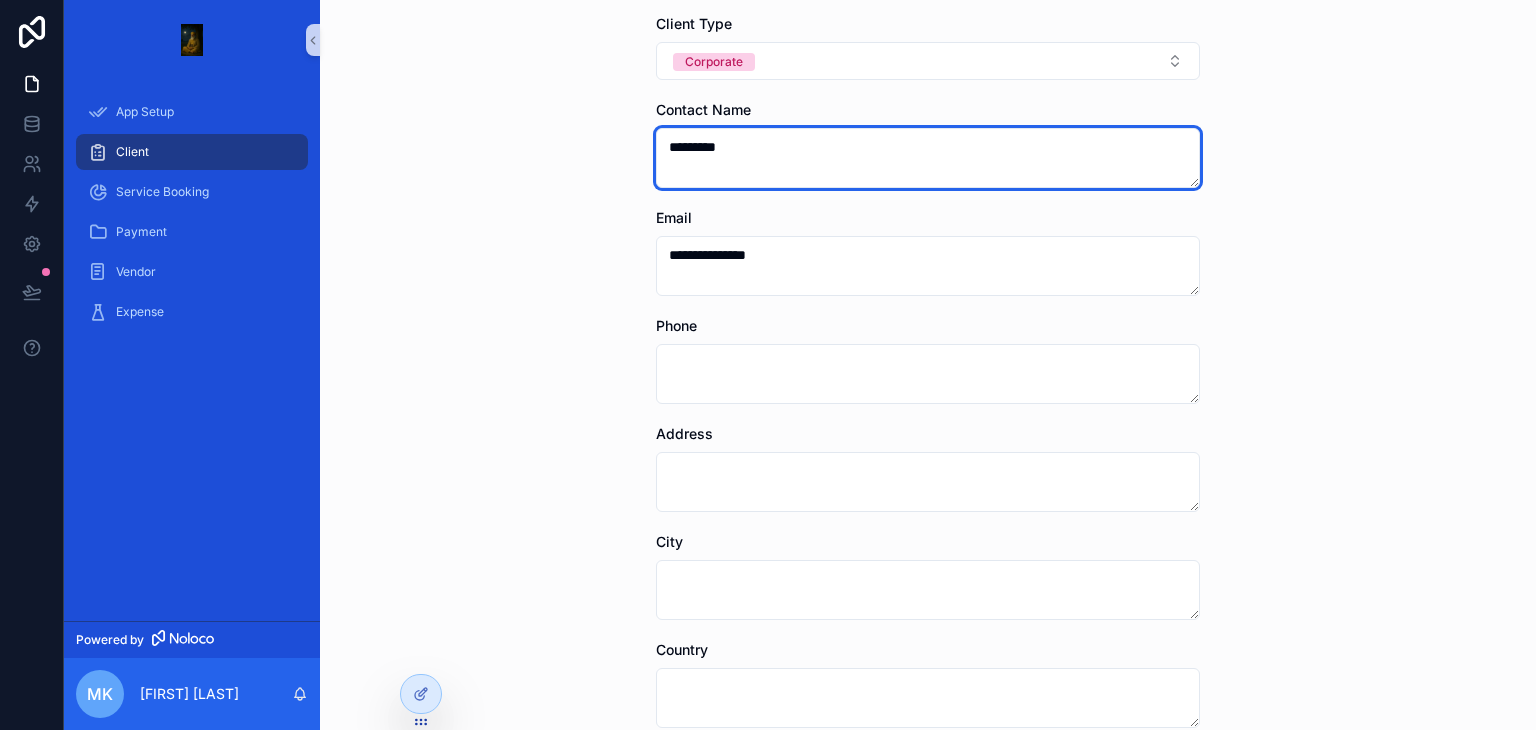 scroll, scrollTop: 219, scrollLeft: 0, axis: vertical 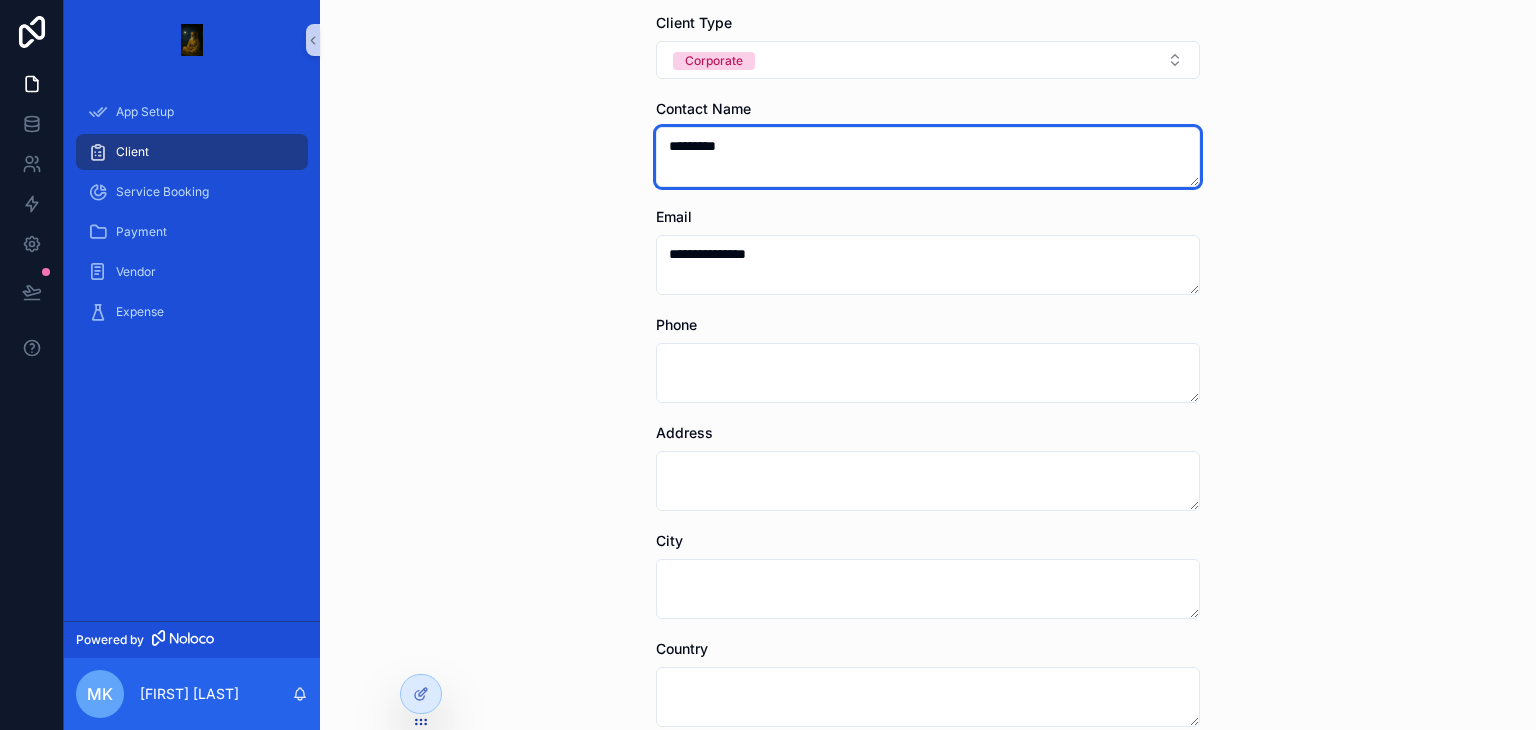 type on "*********" 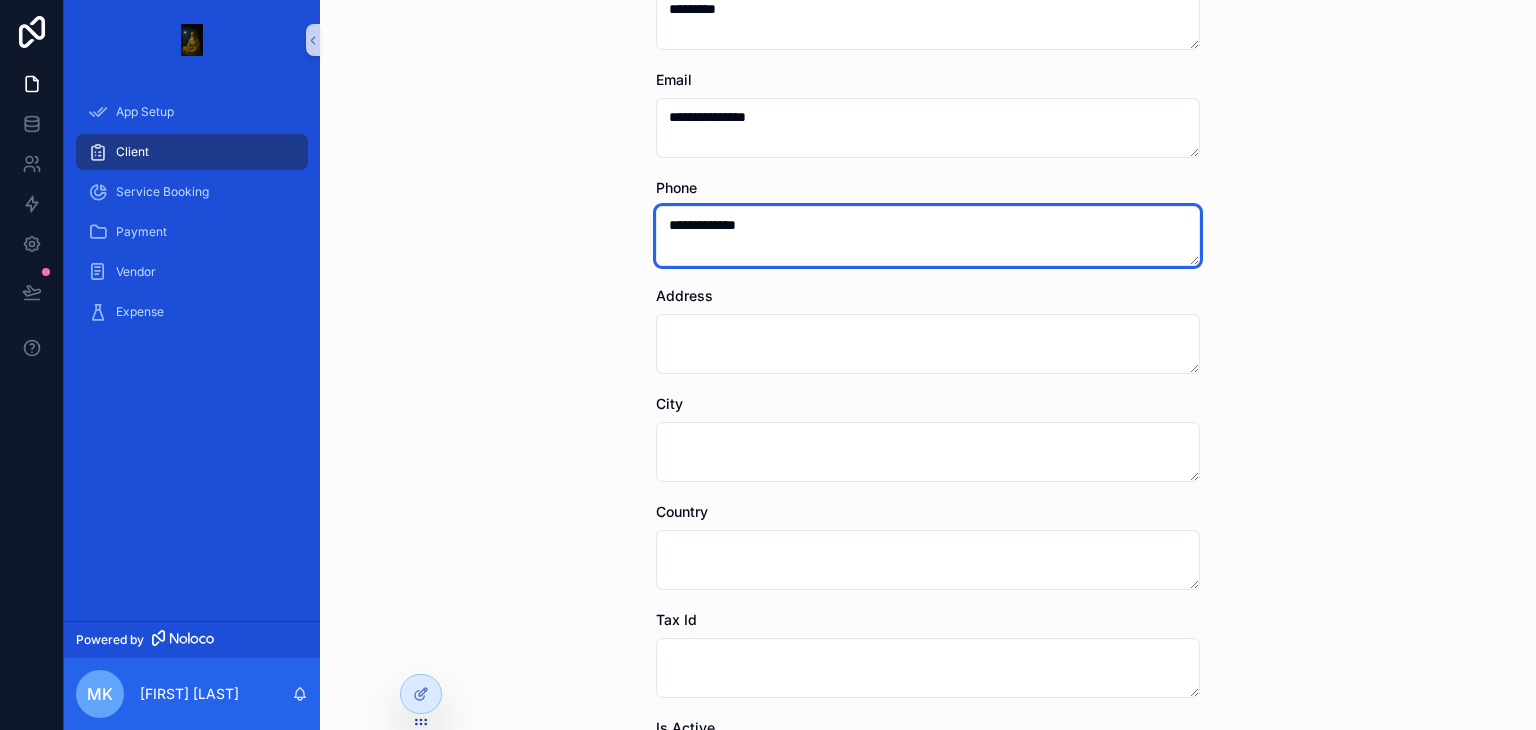 scroll, scrollTop: 359, scrollLeft: 0, axis: vertical 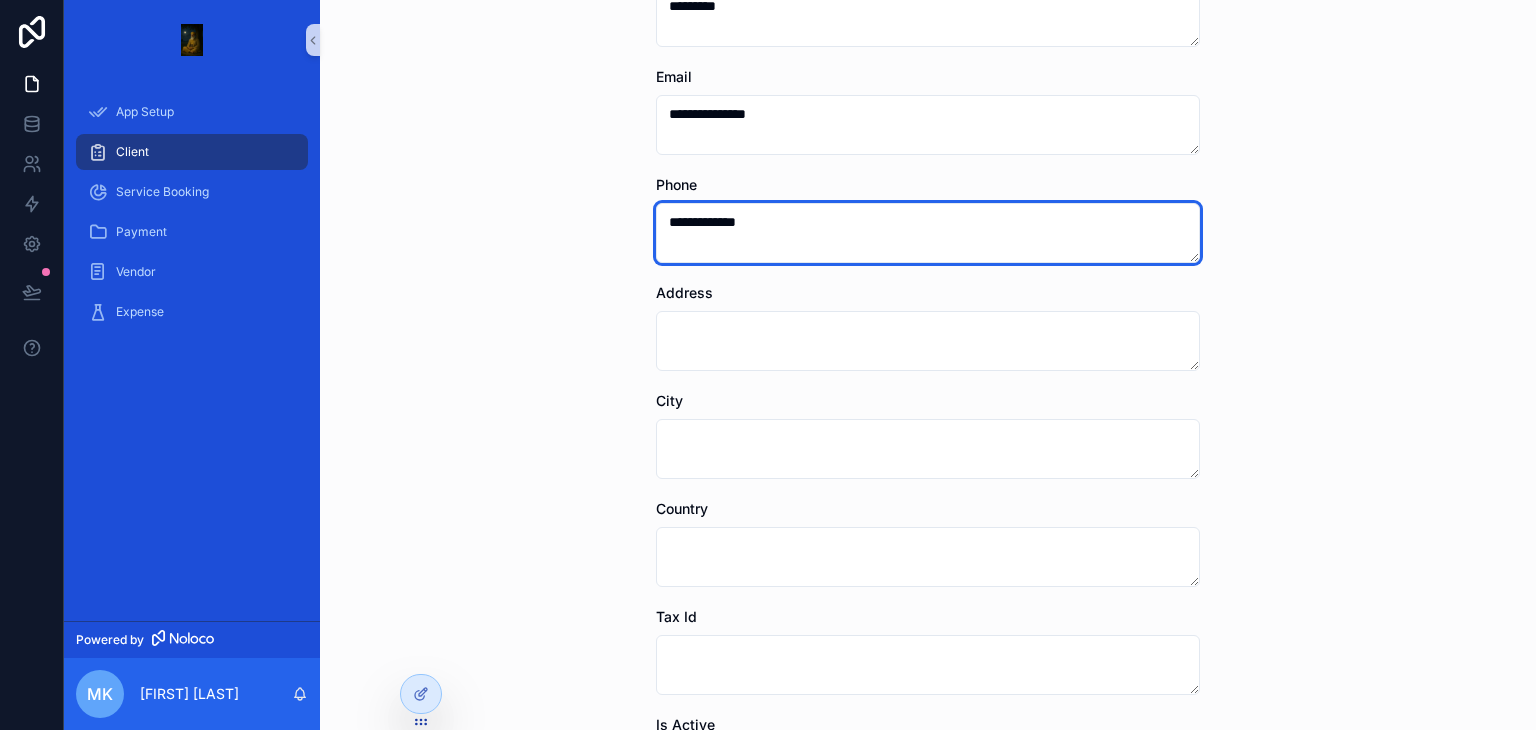 type on "**********" 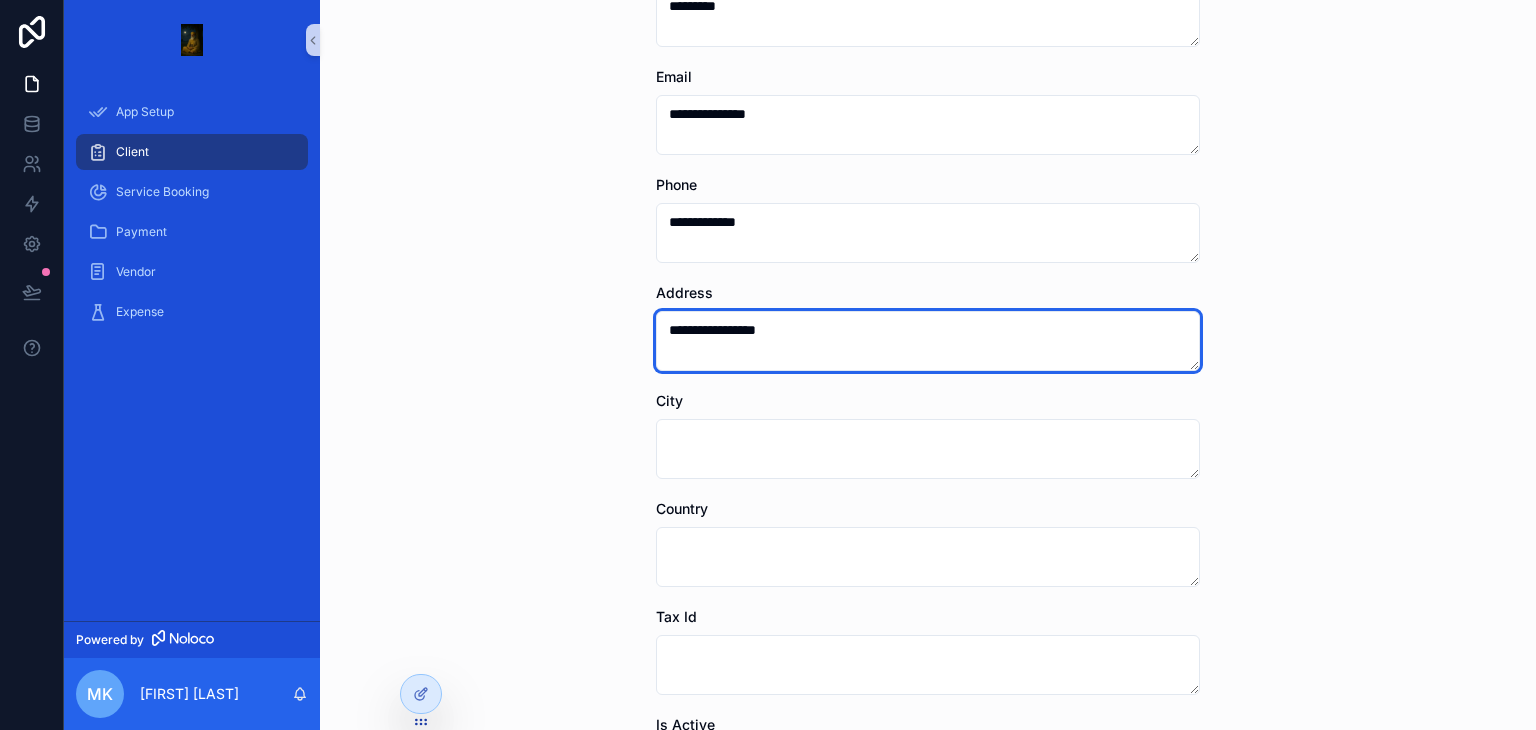 type on "**********" 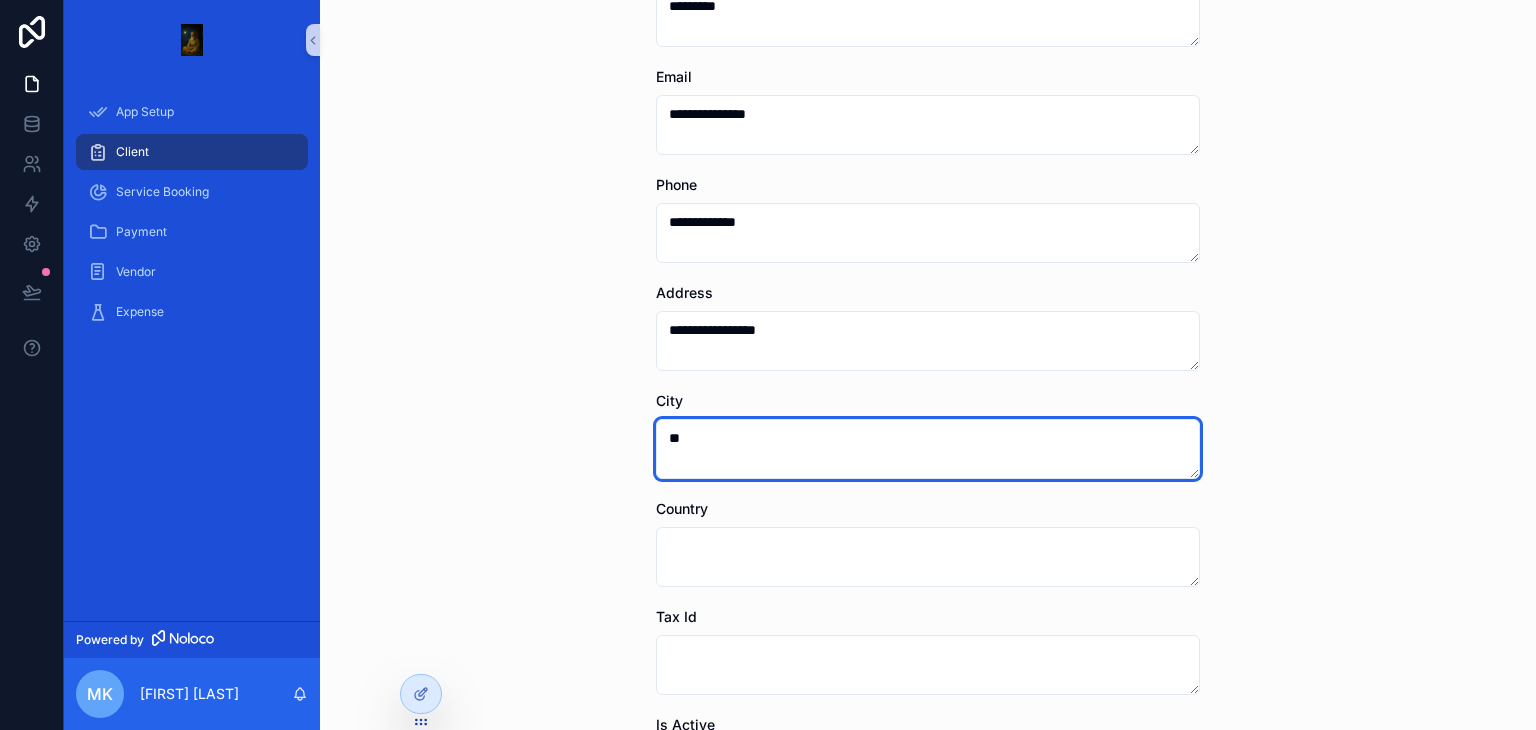 type on "*" 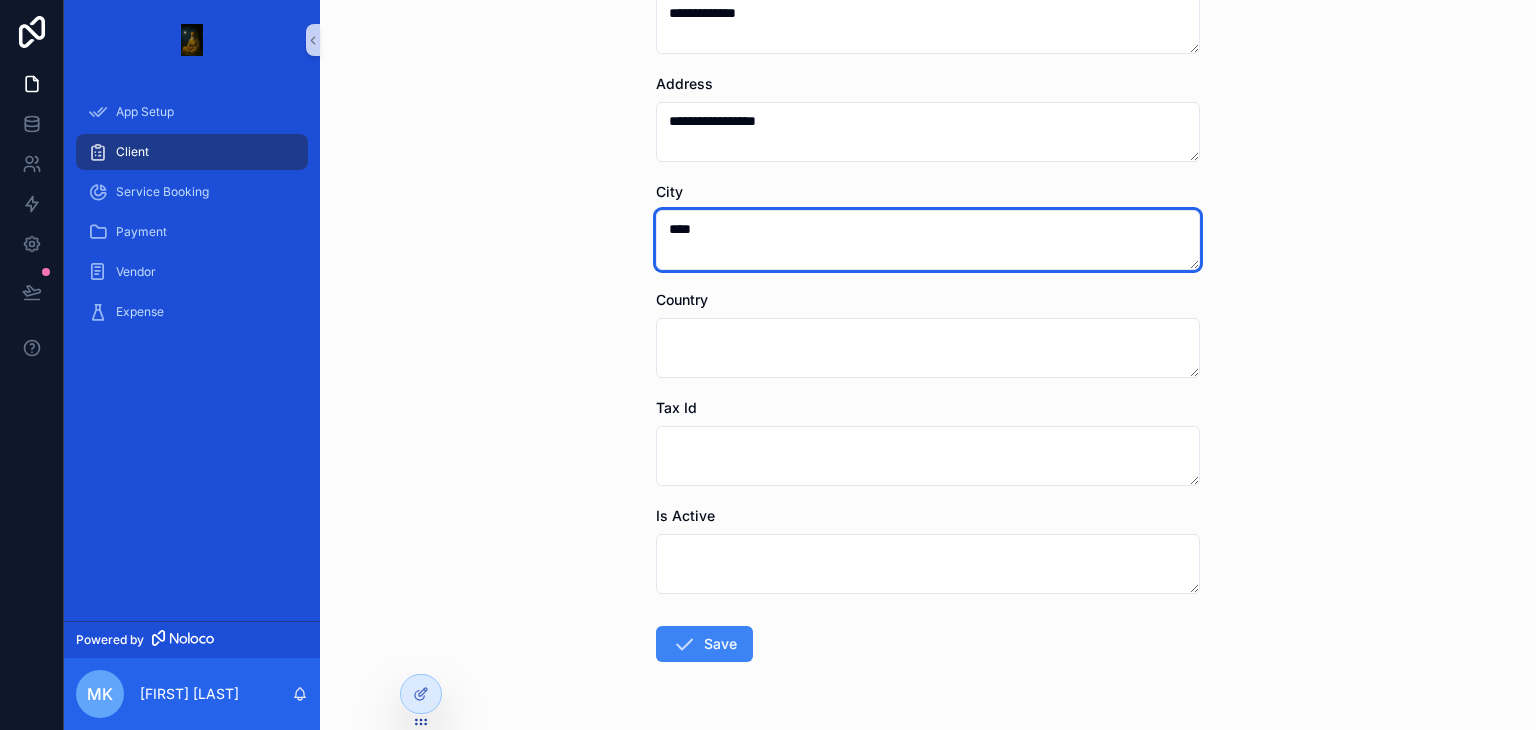 scroll, scrollTop: 575, scrollLeft: 0, axis: vertical 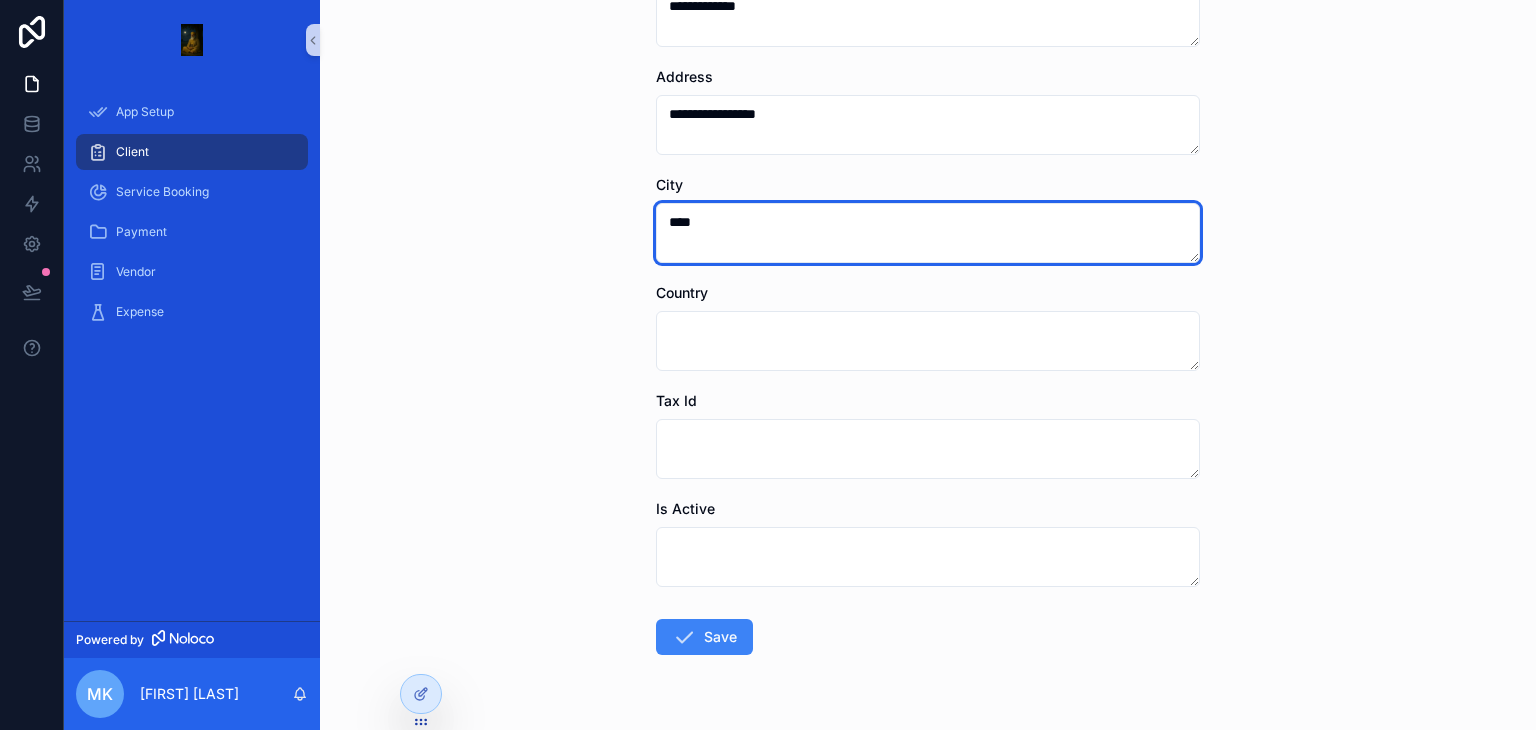 type on "****" 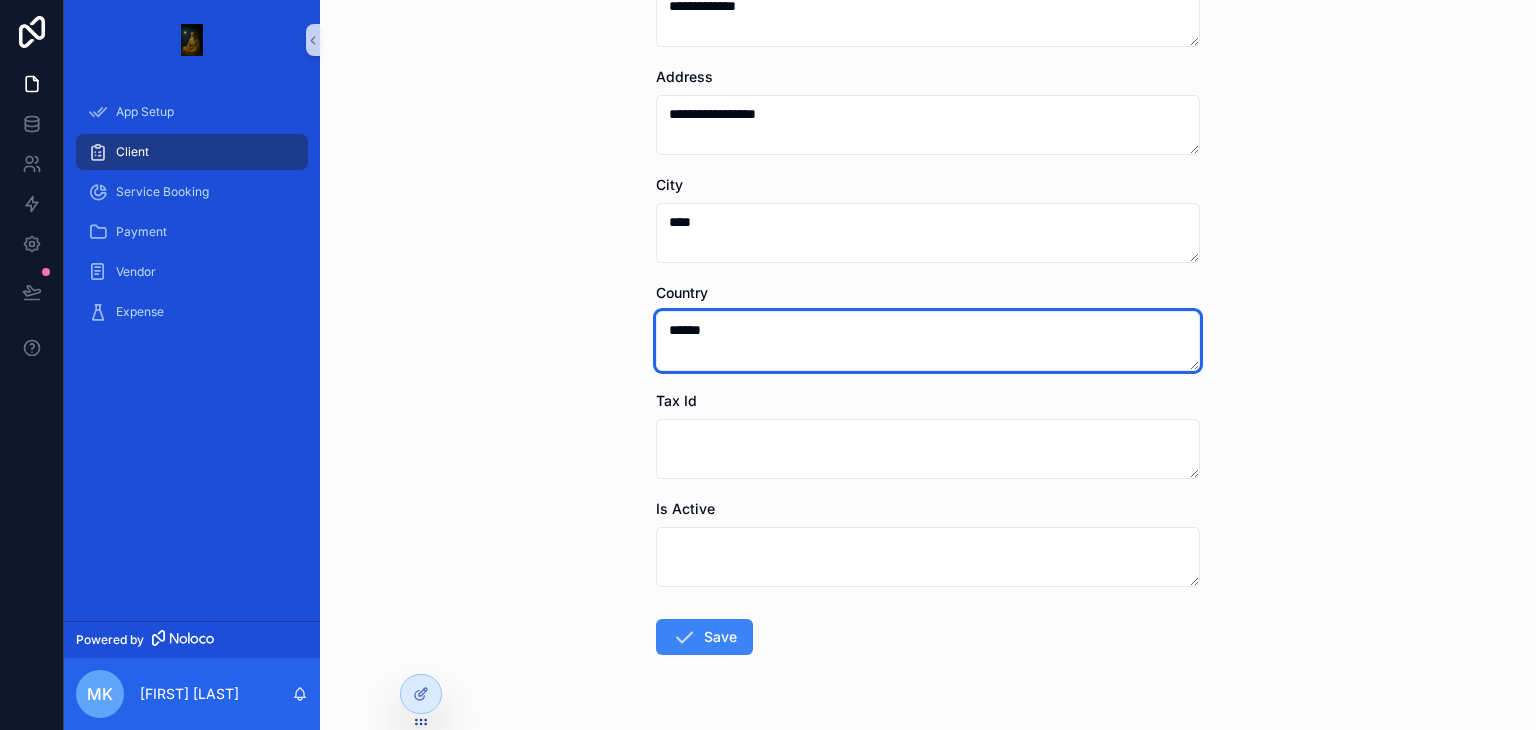 type on "******" 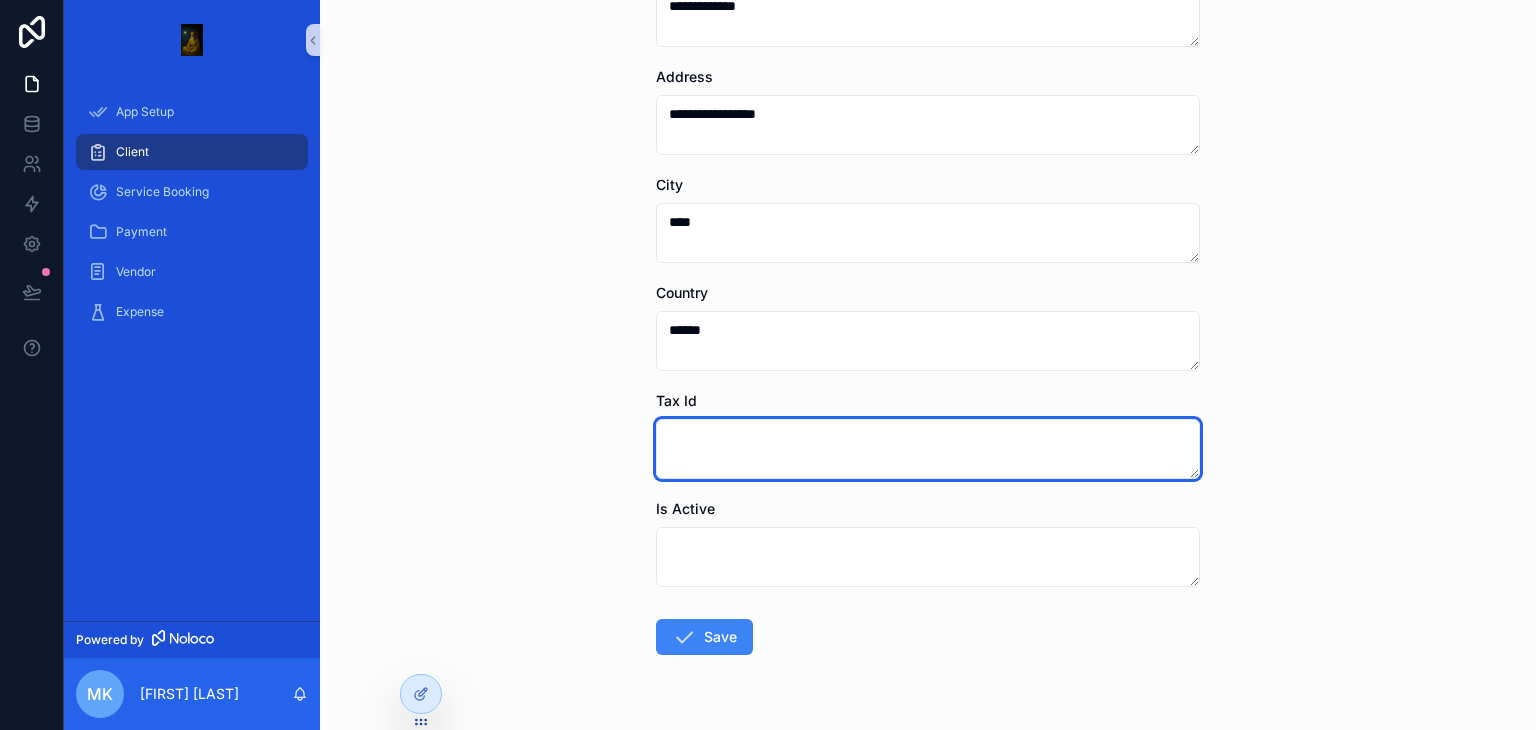 scroll, scrollTop: 616, scrollLeft: 0, axis: vertical 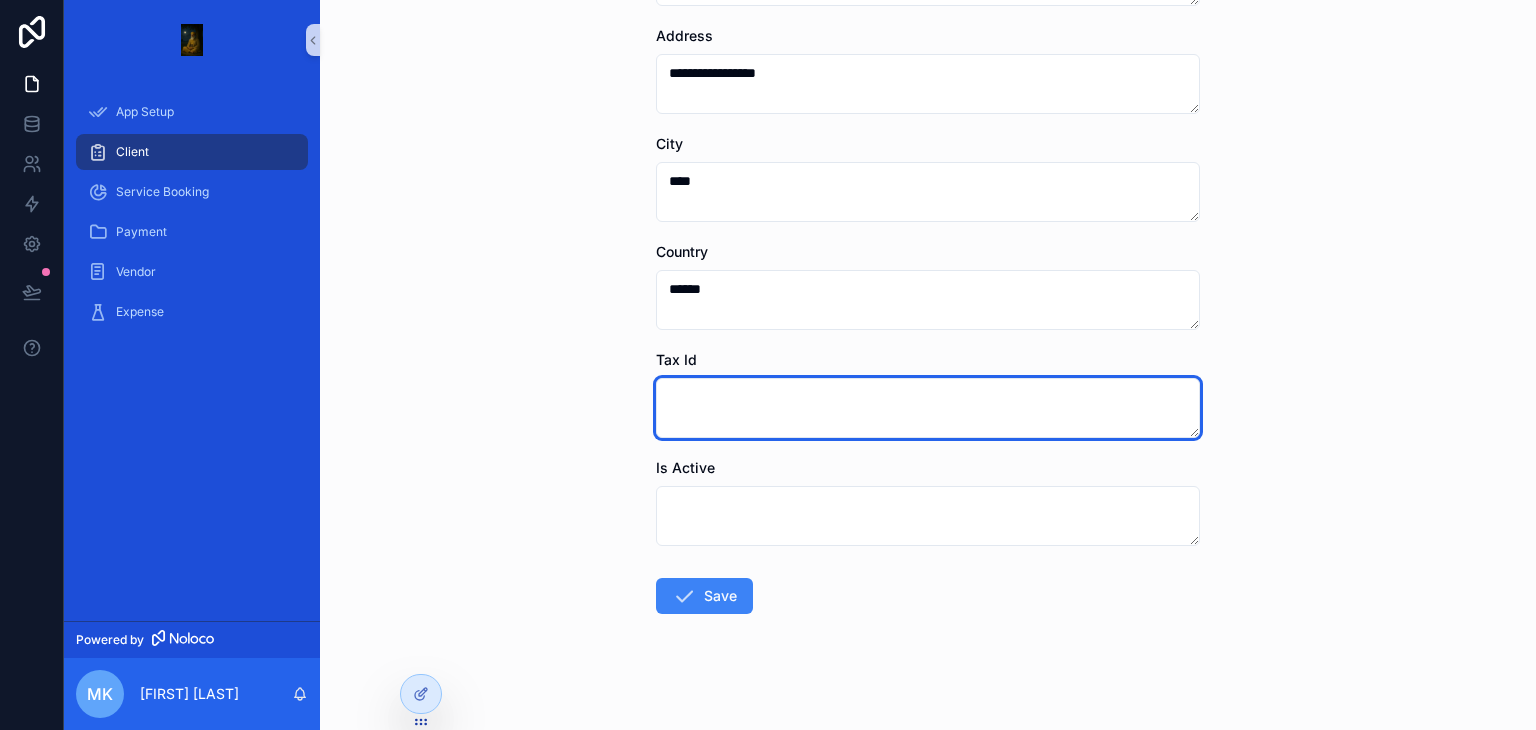 type on "*" 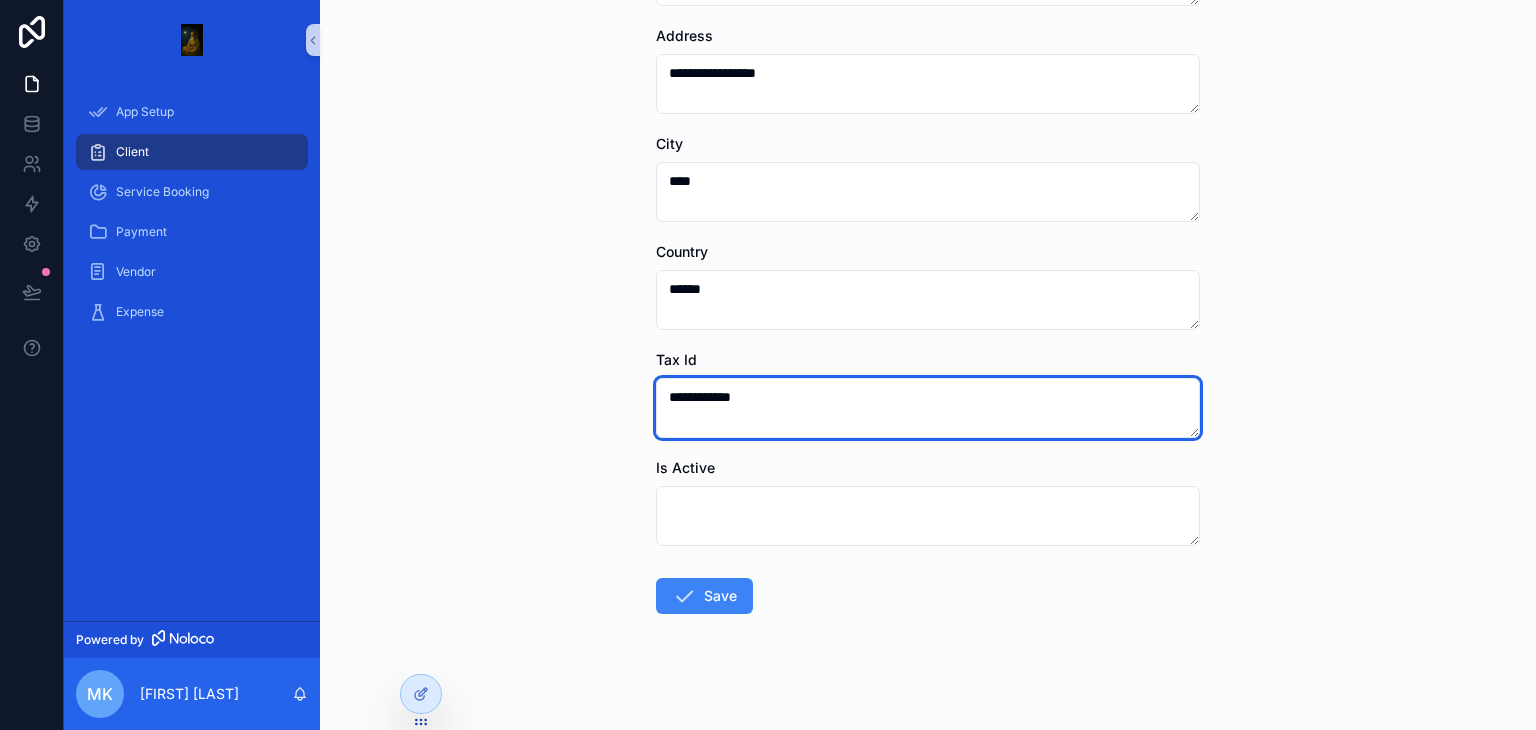 type on "**********" 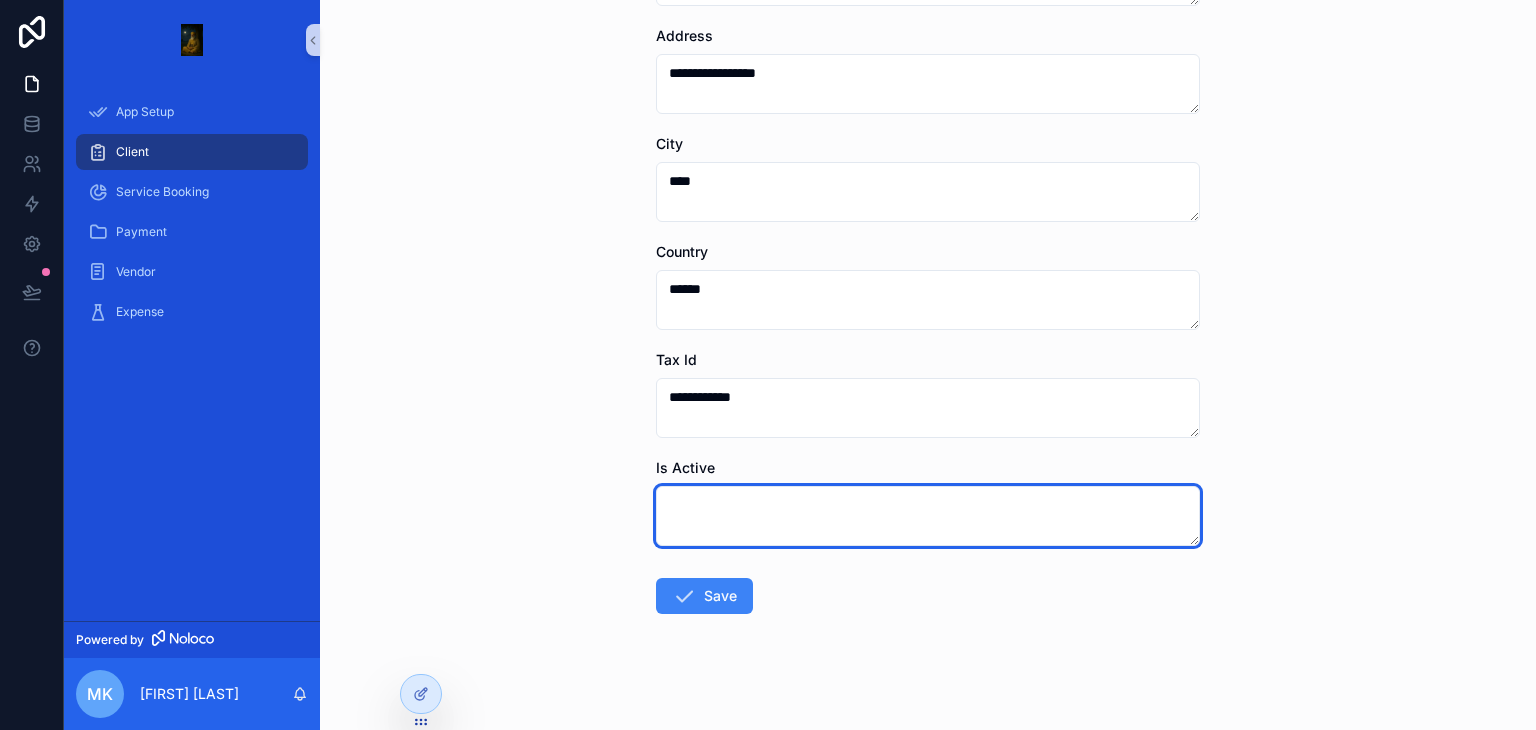 scroll, scrollTop: 624, scrollLeft: 0, axis: vertical 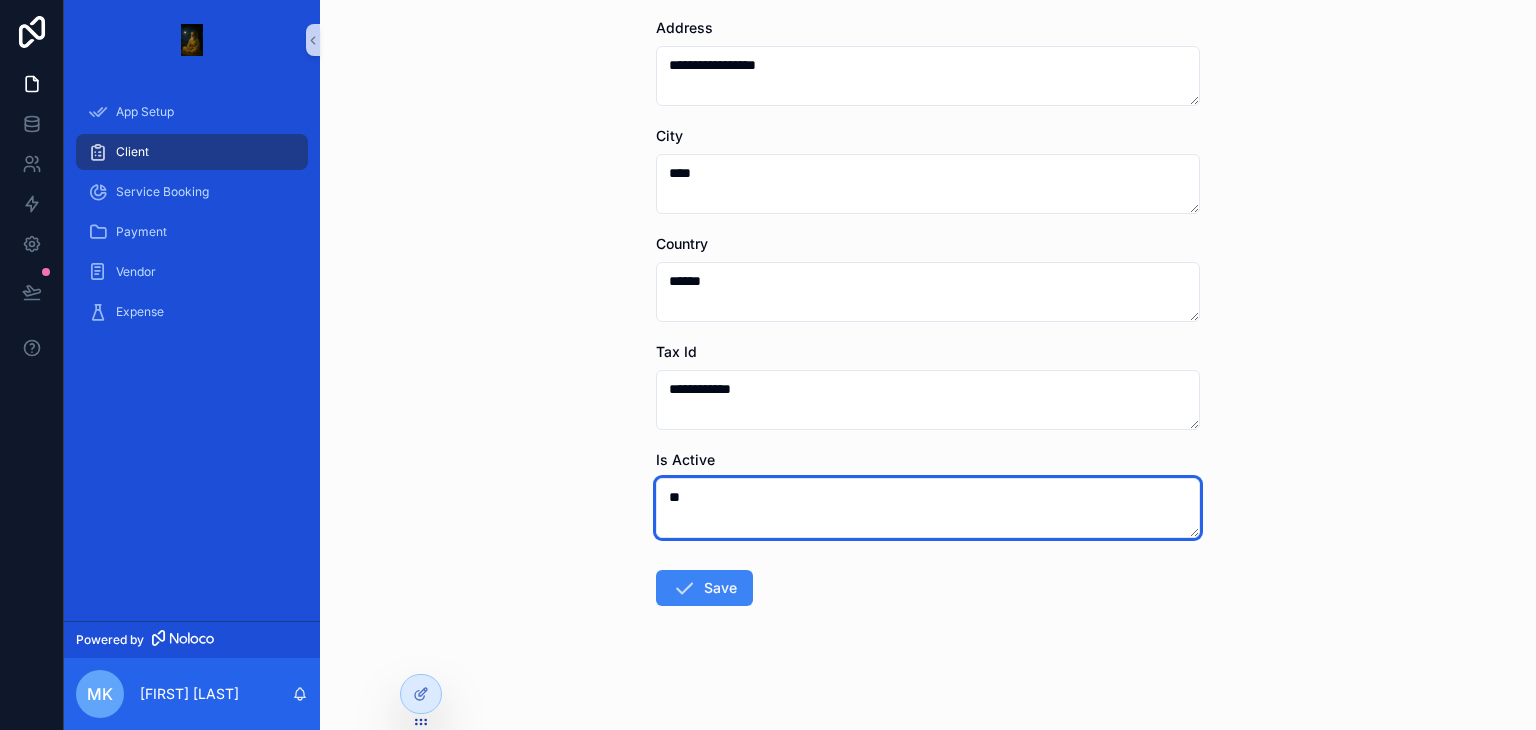 type on "*" 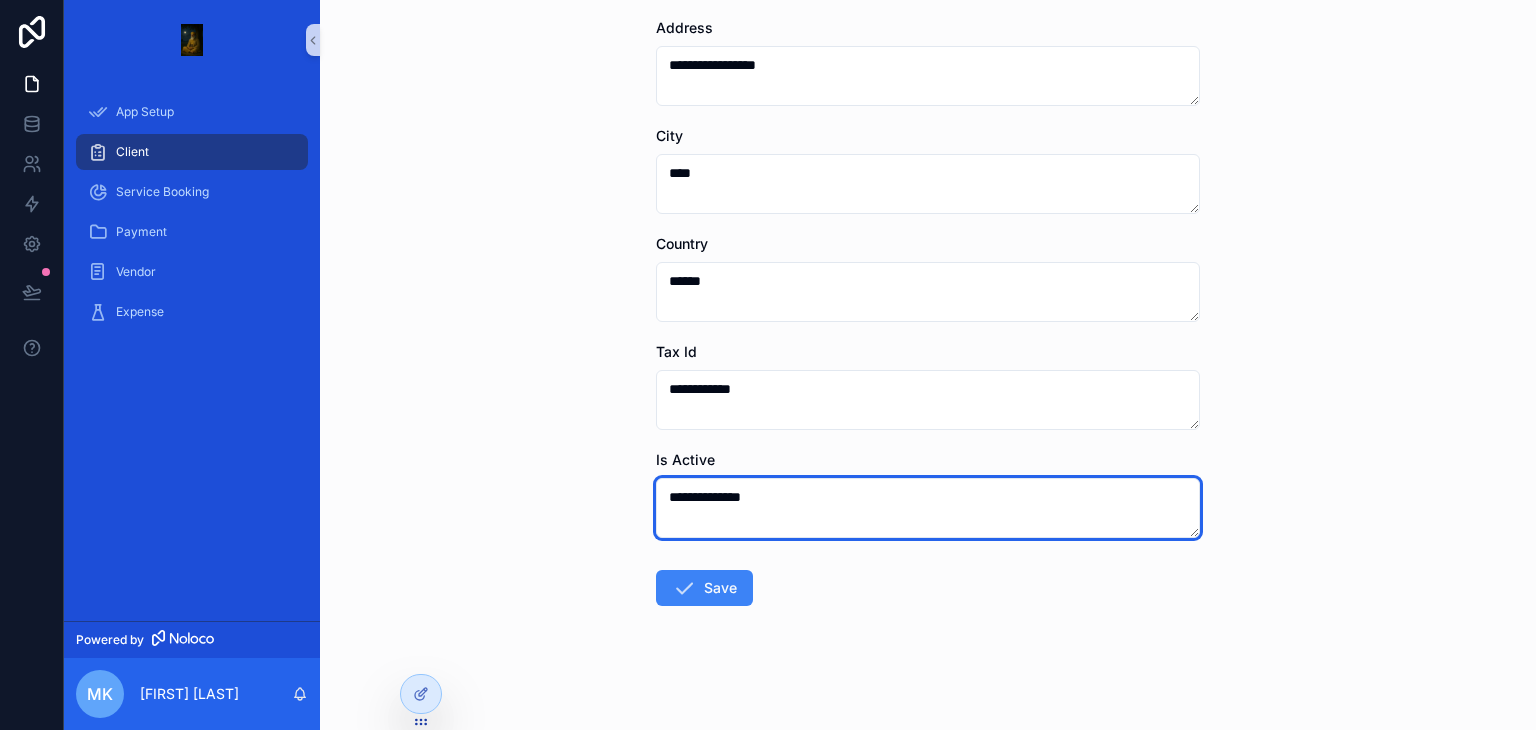 type on "**********" 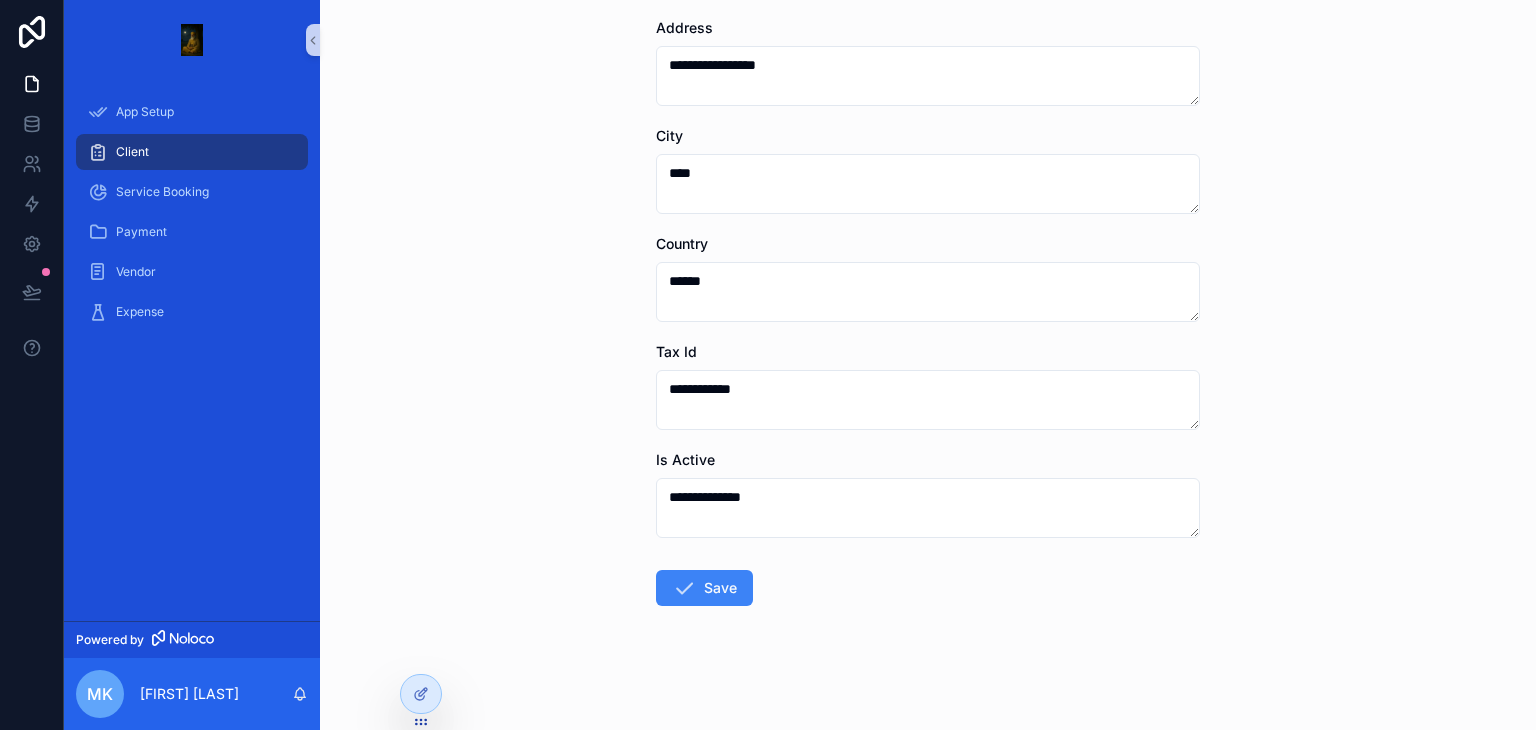 type 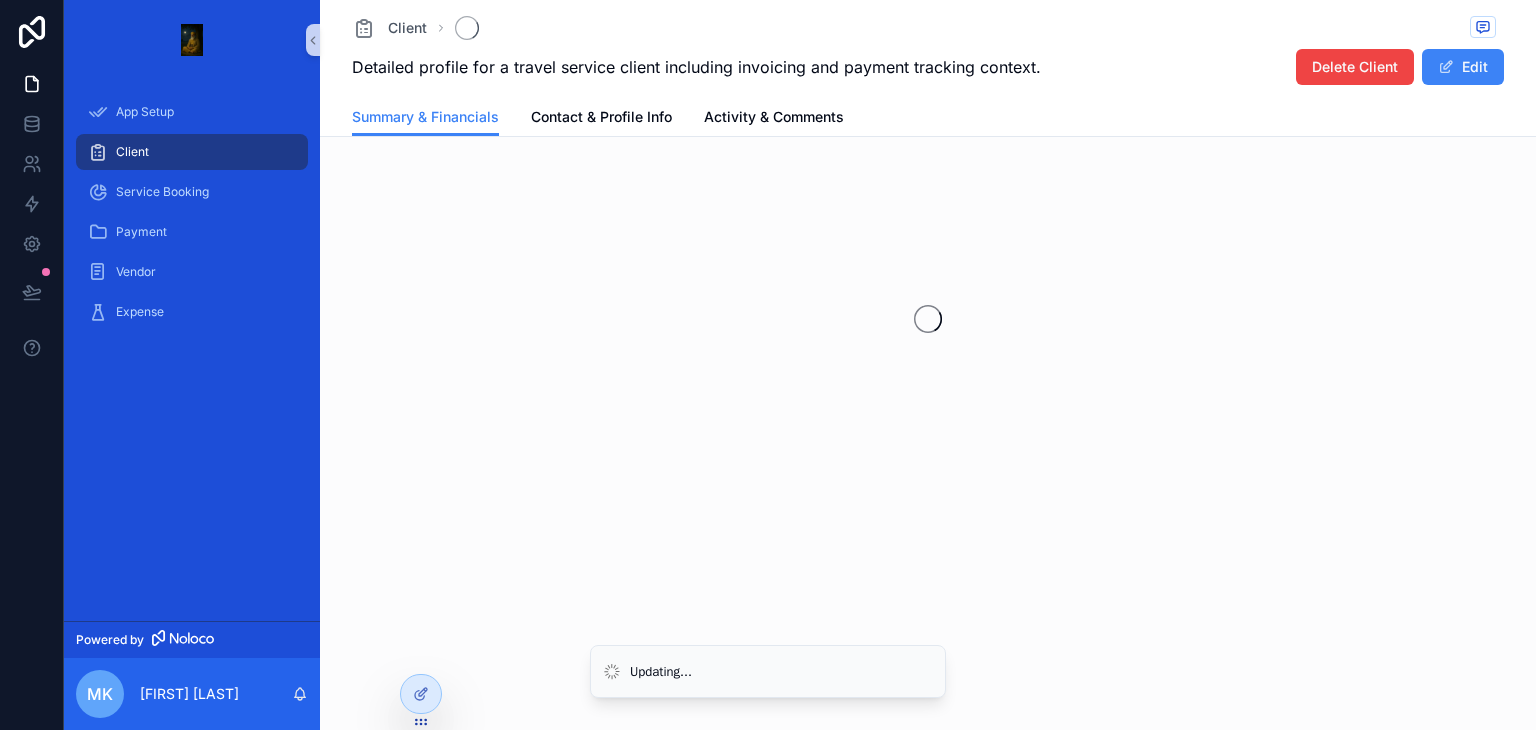 scroll, scrollTop: 0, scrollLeft: 0, axis: both 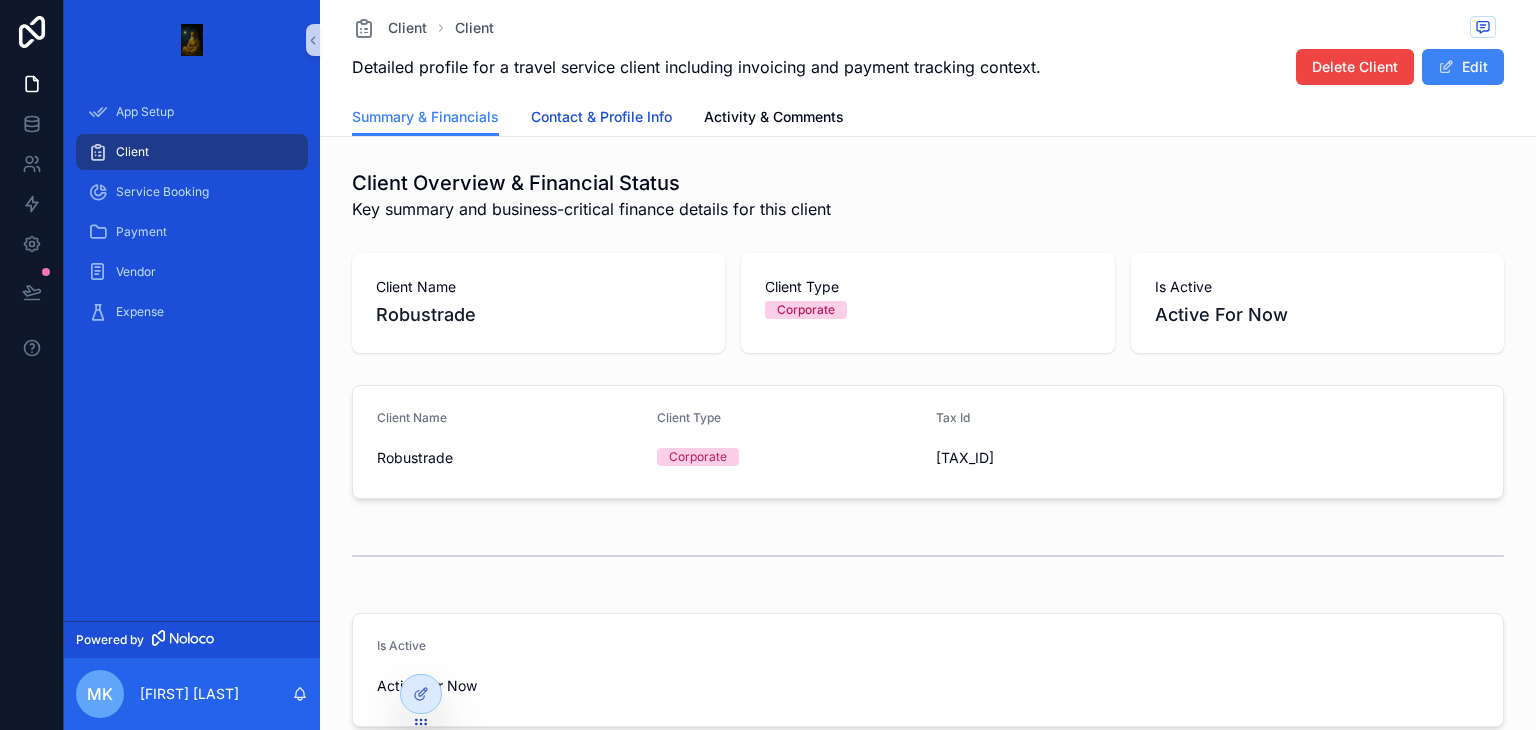 click on "Contact & Profile Info" at bounding box center [601, 119] 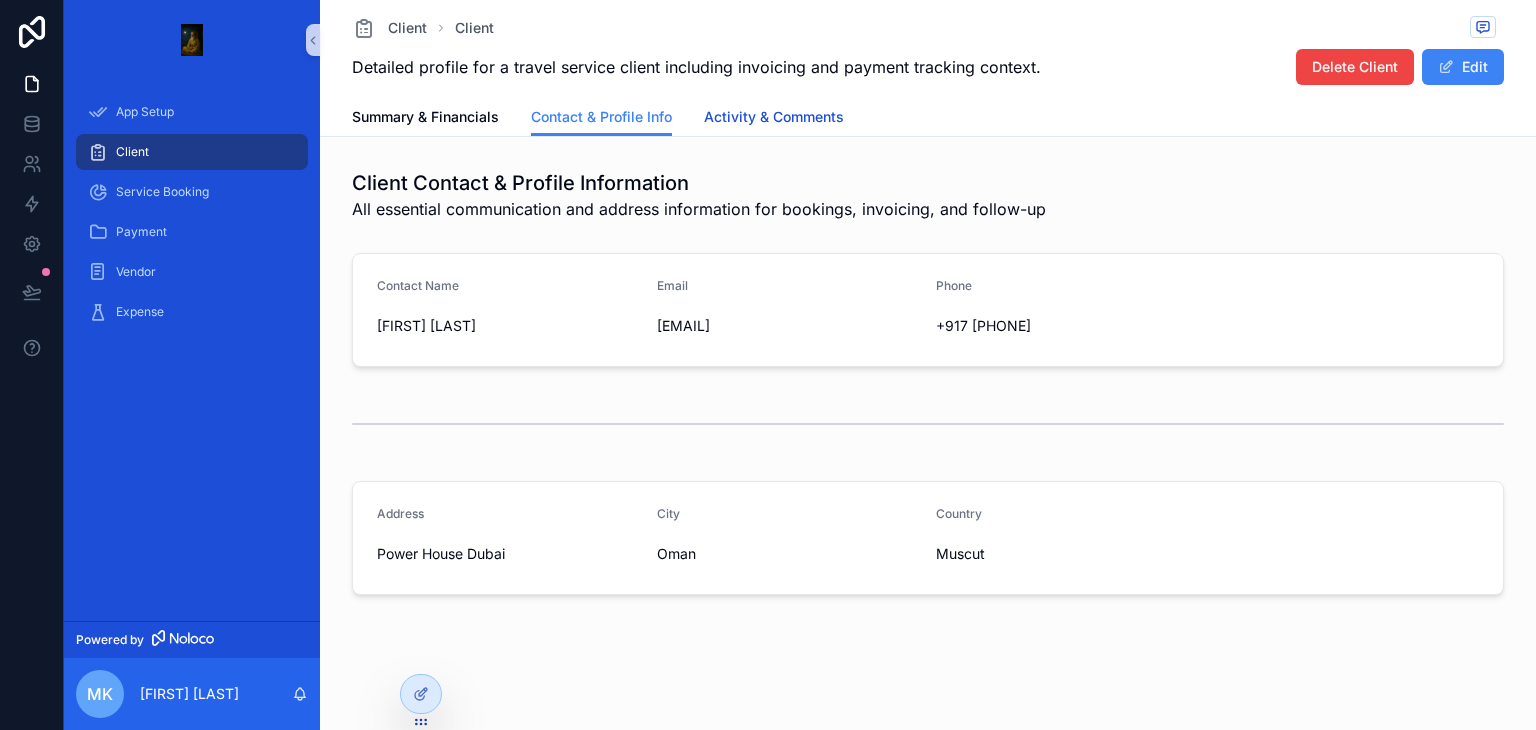 click on "Activity & Comments" at bounding box center [774, 119] 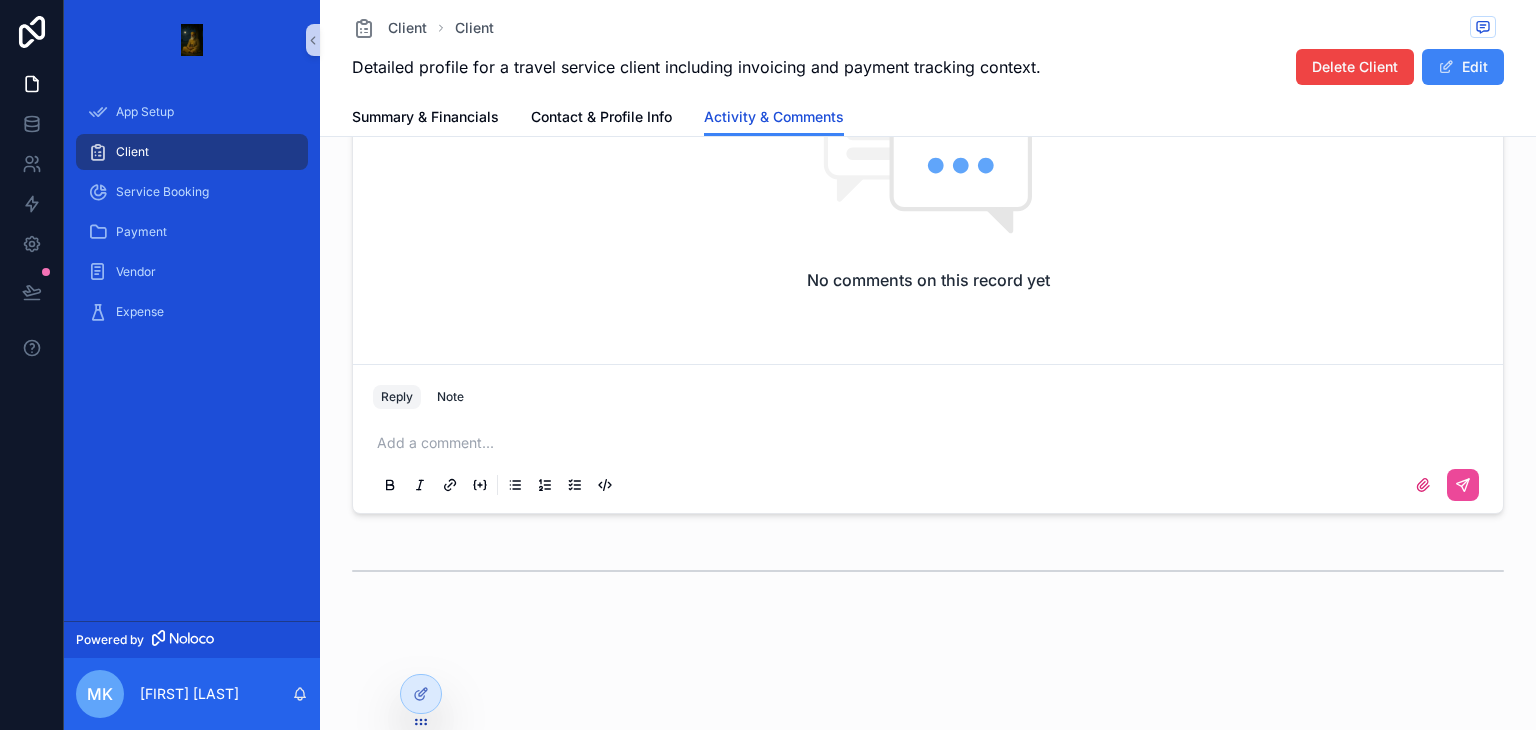 scroll, scrollTop: 0, scrollLeft: 0, axis: both 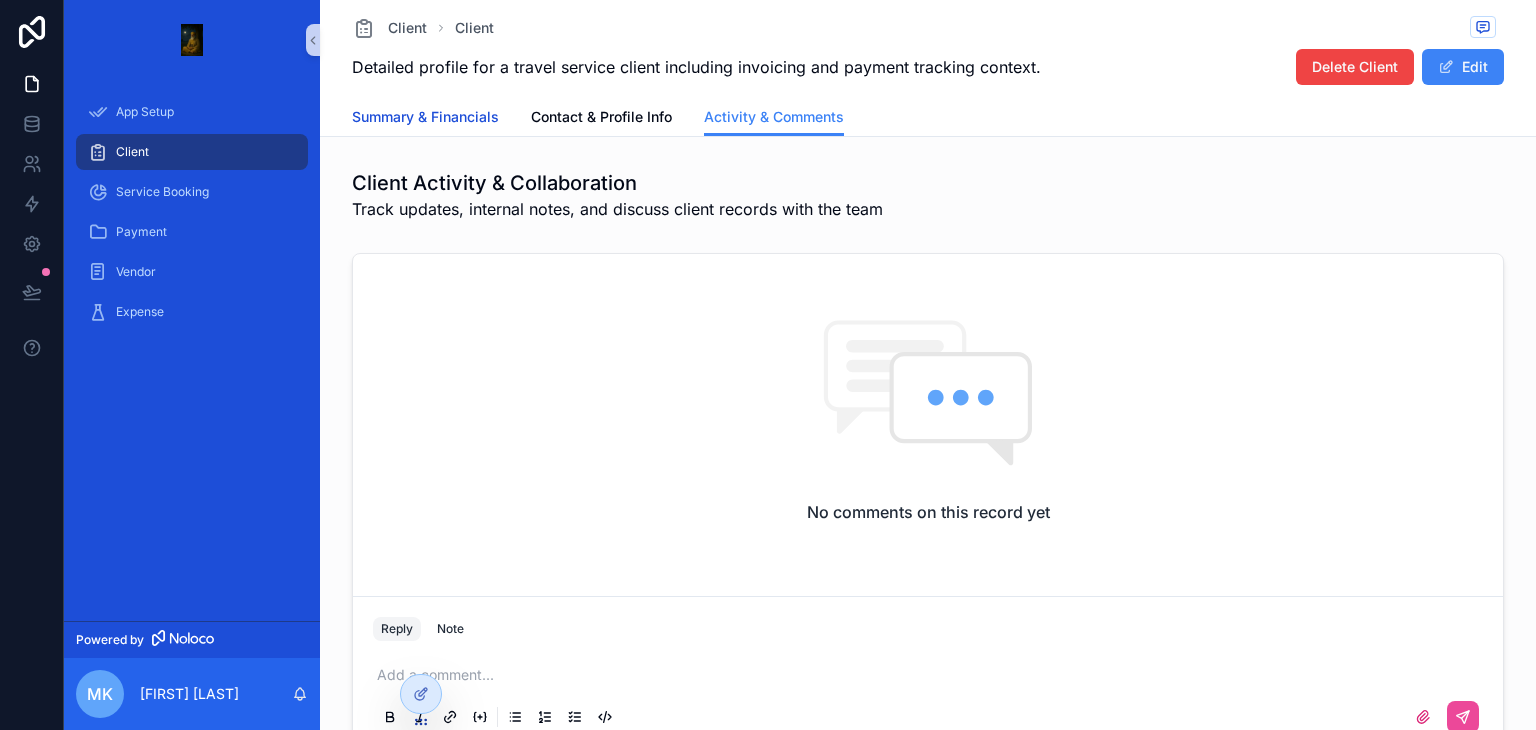 click on "Summary & Financials" at bounding box center [425, 119] 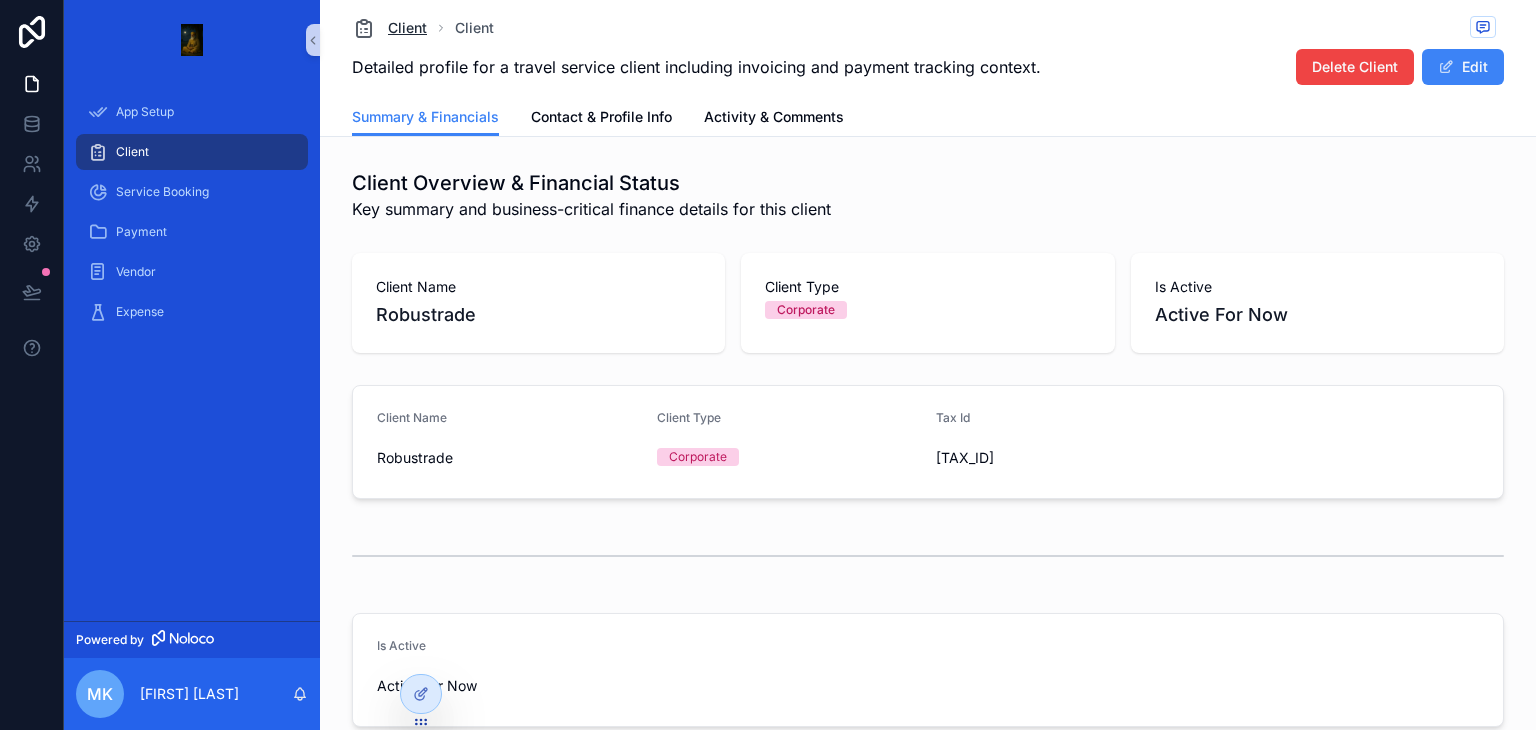 click at bounding box center (364, 28) 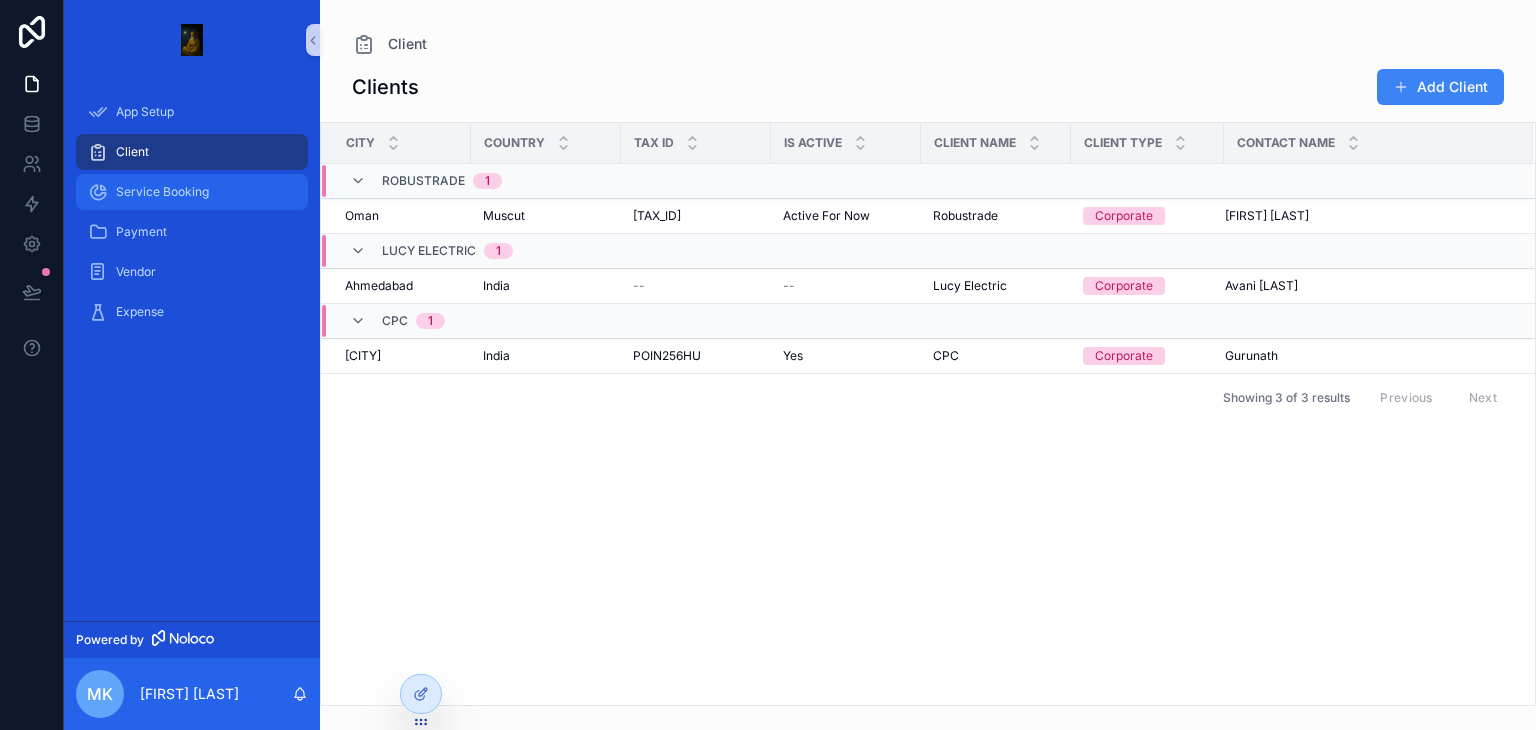click on "Service Booking" at bounding box center [192, 192] 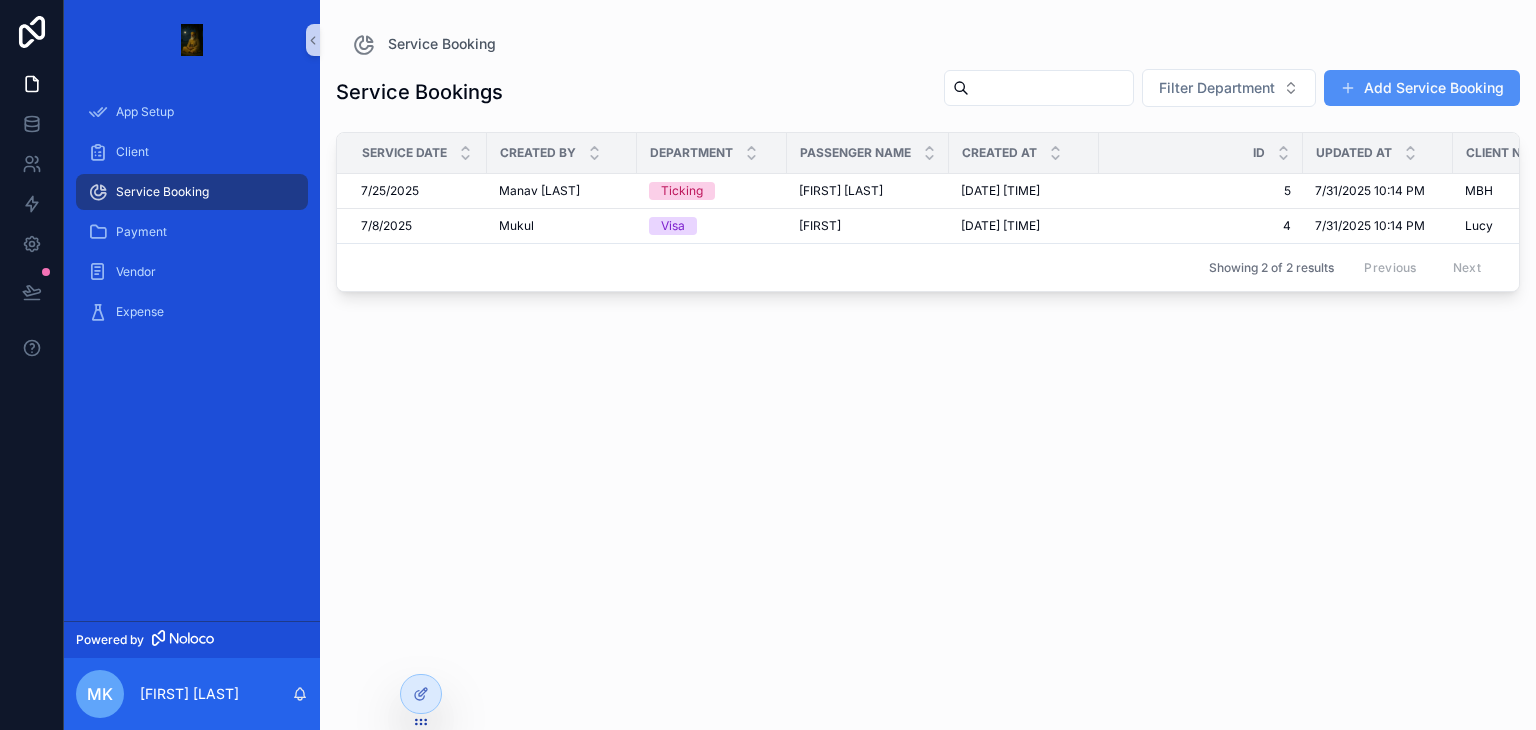 click on "Add Service Booking" at bounding box center [1422, 88] 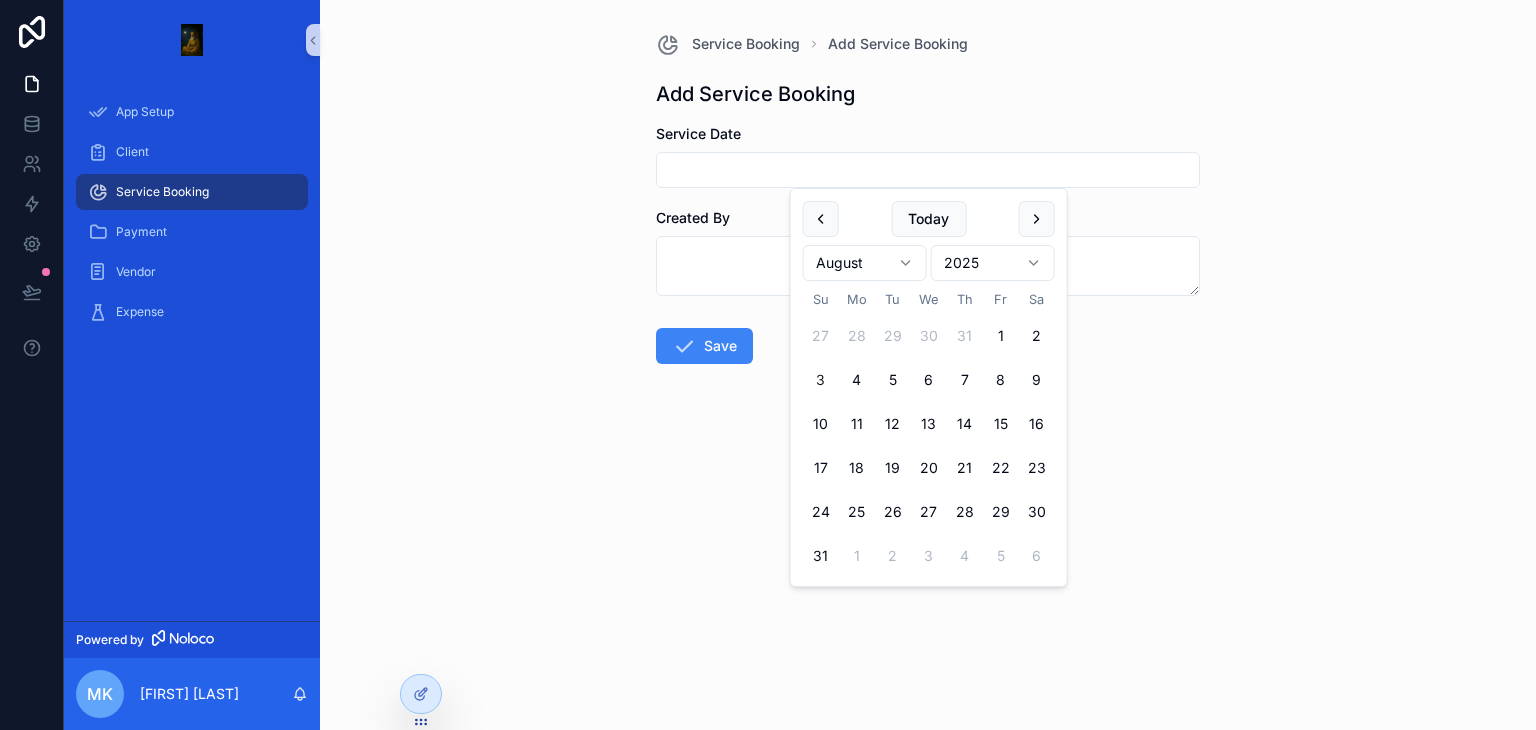 click at bounding box center [928, 170] 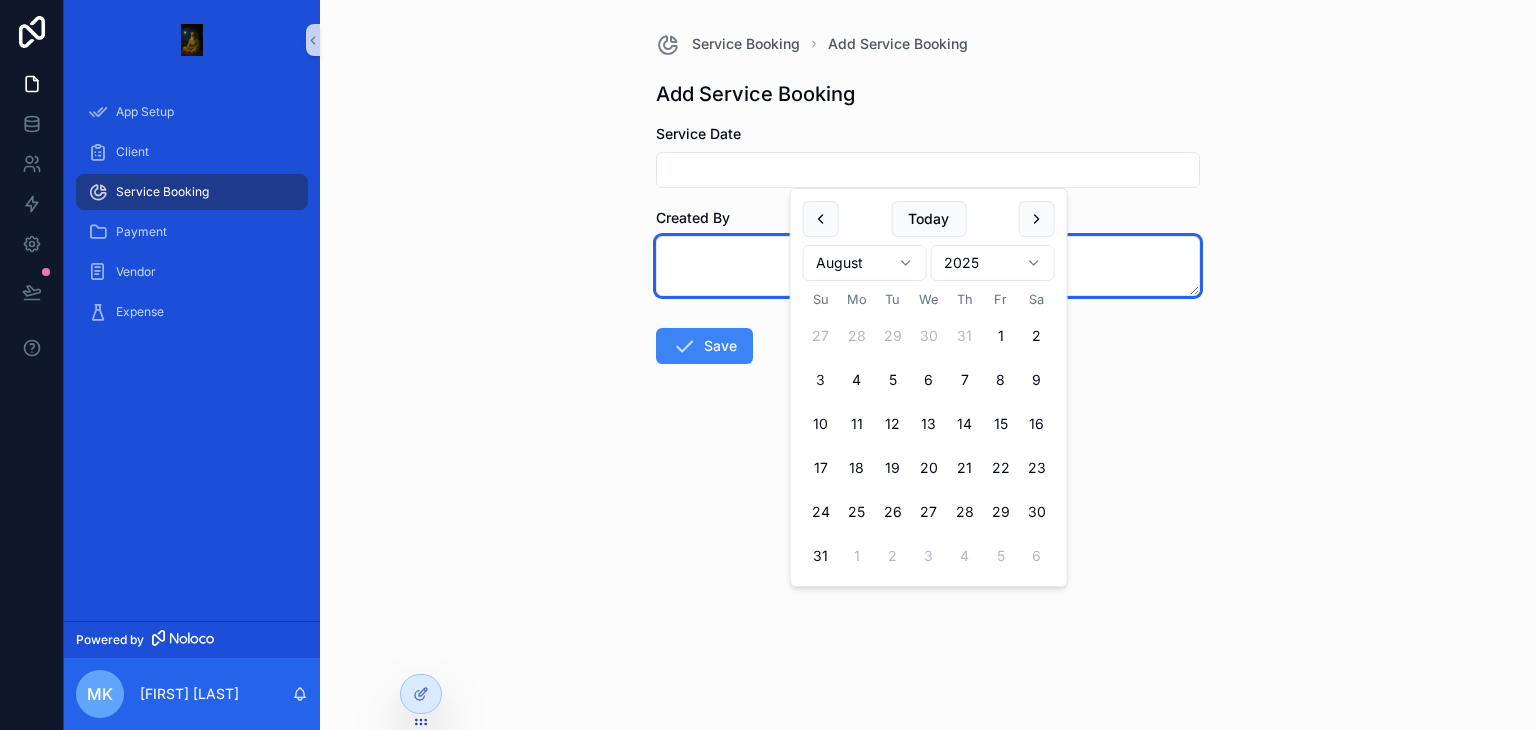 click at bounding box center [928, 266] 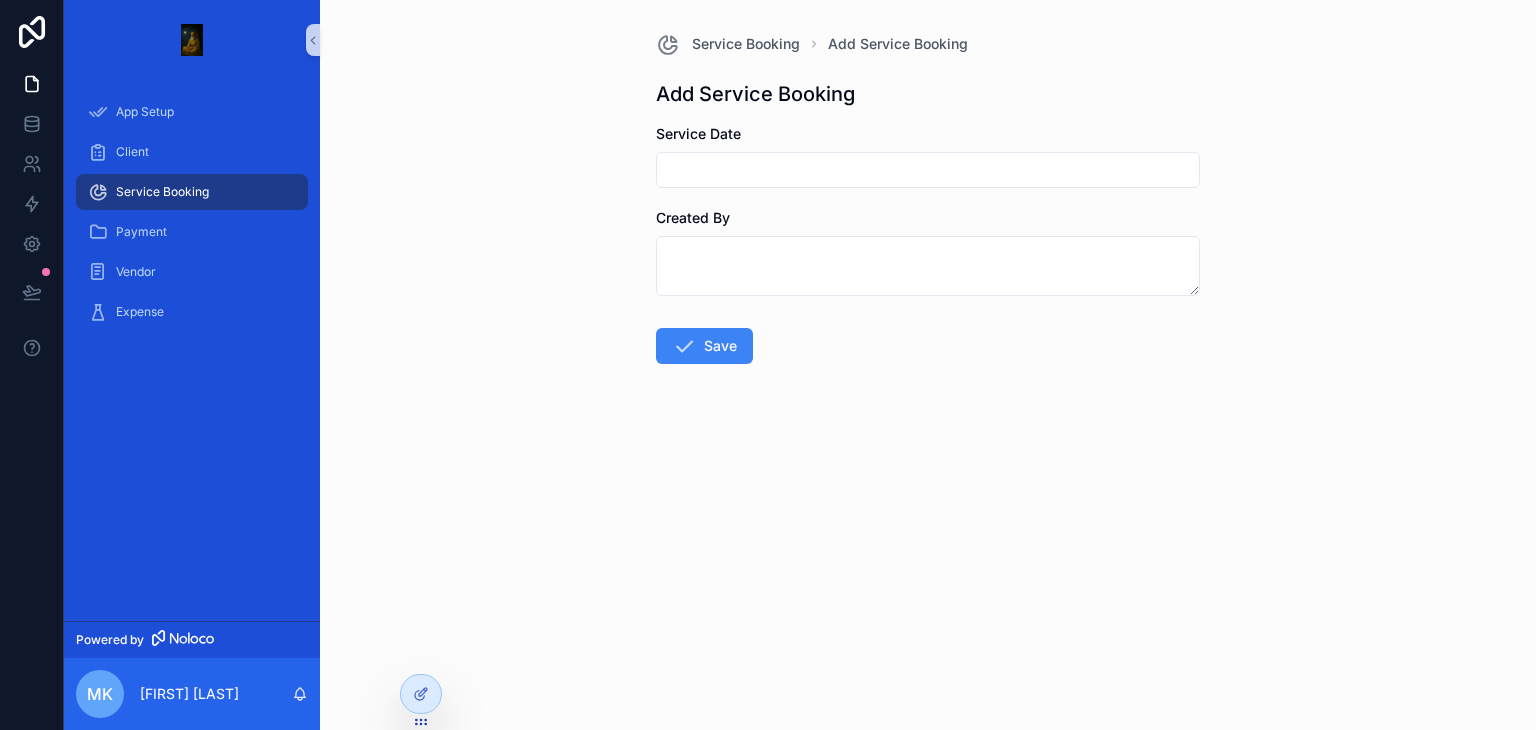 click at bounding box center [192, 40] 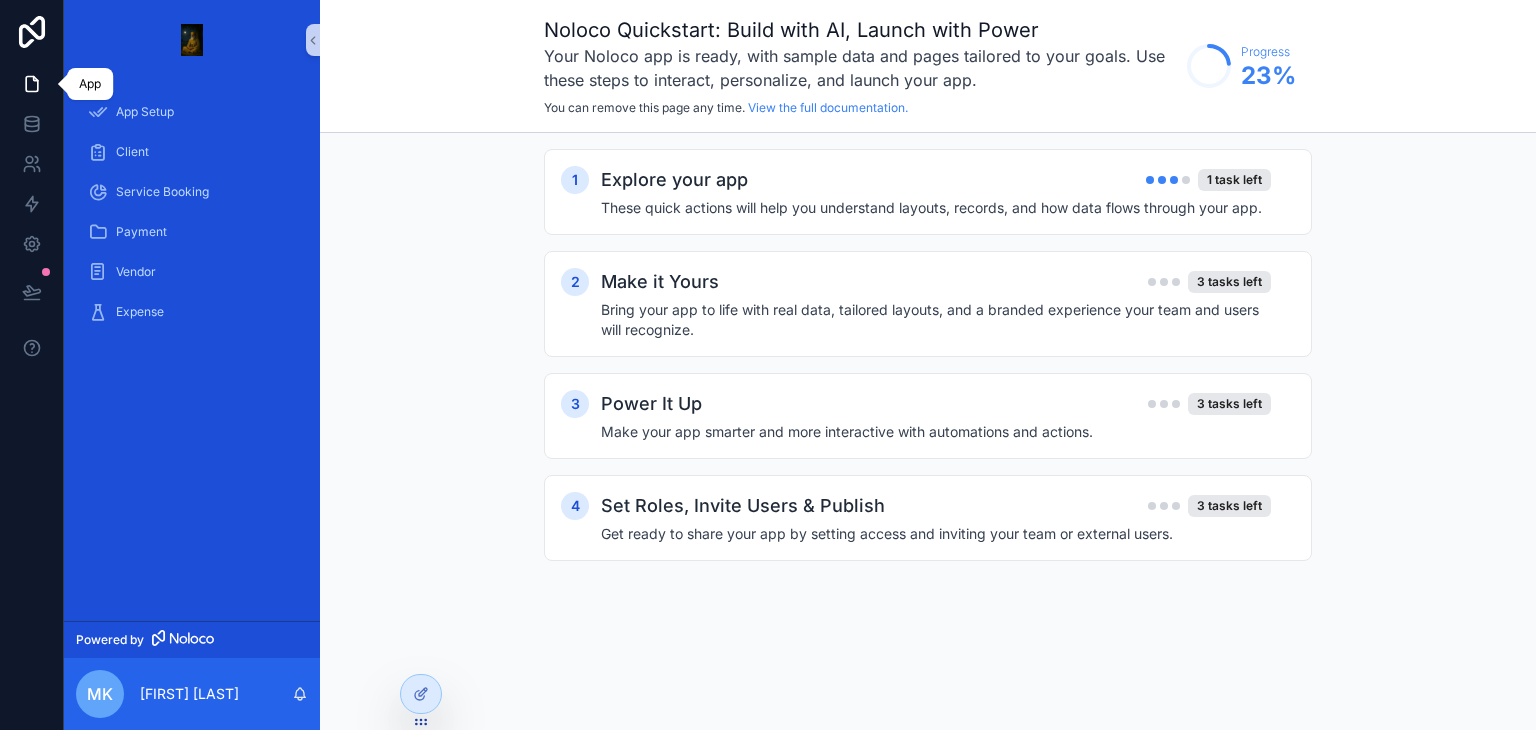 click 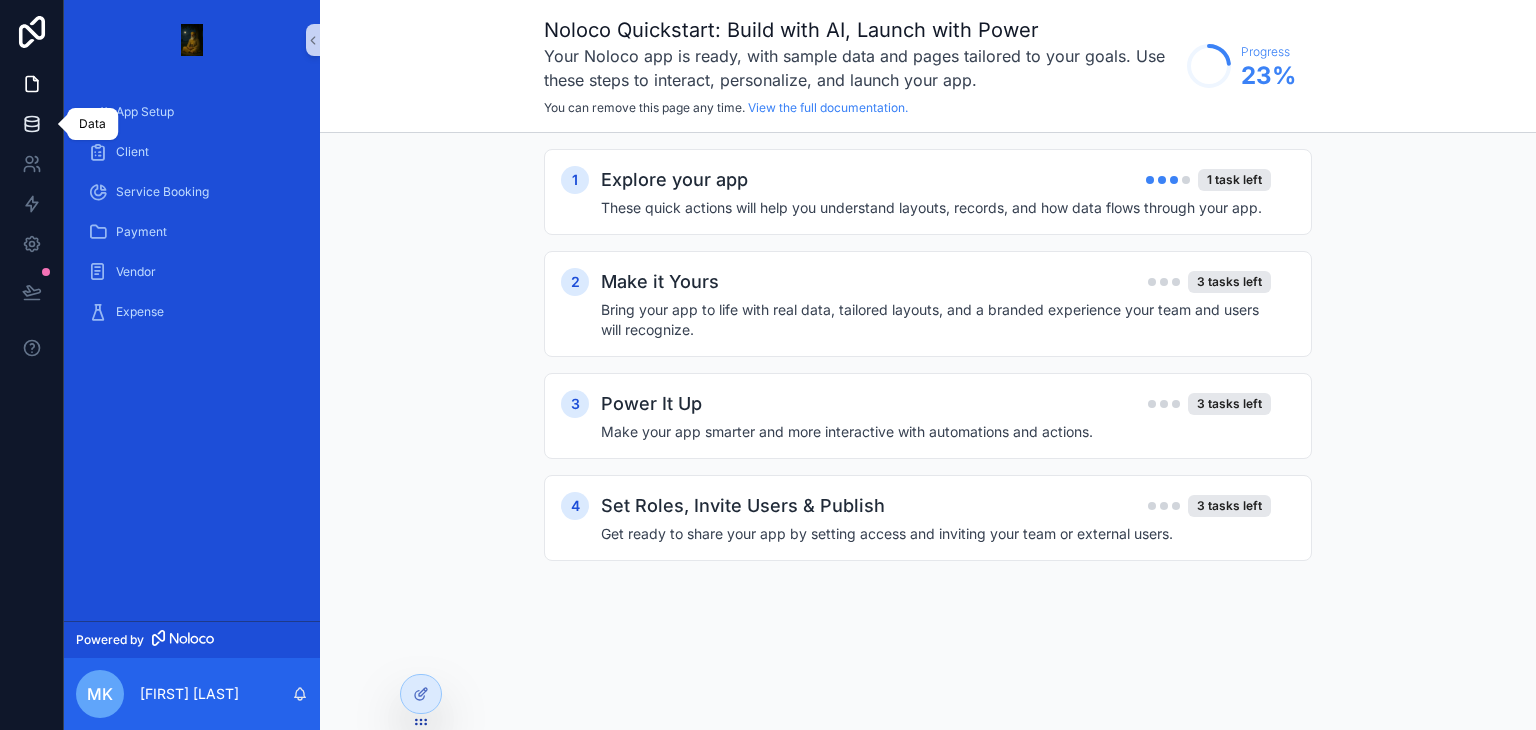 click 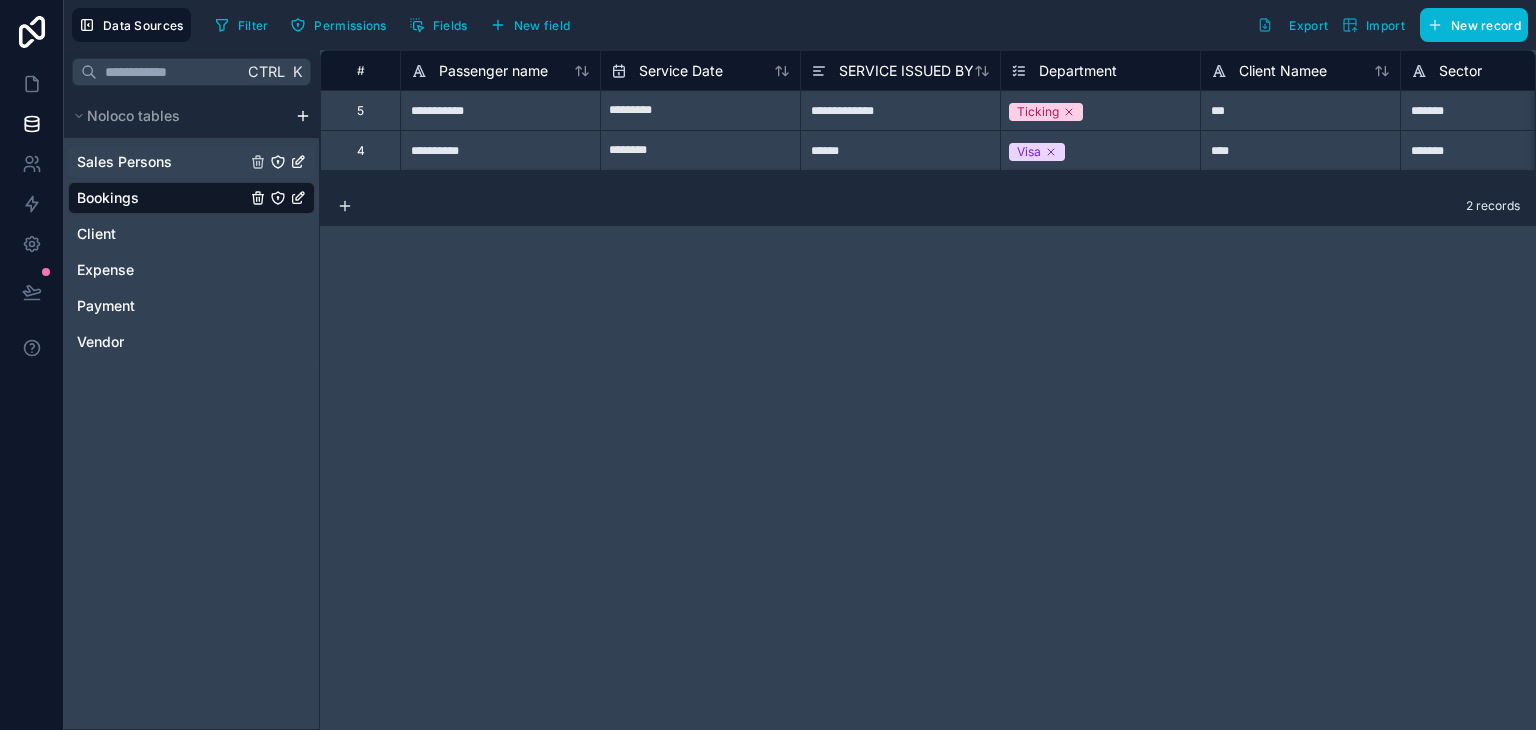click on "Sales Persons" at bounding box center [191, 162] 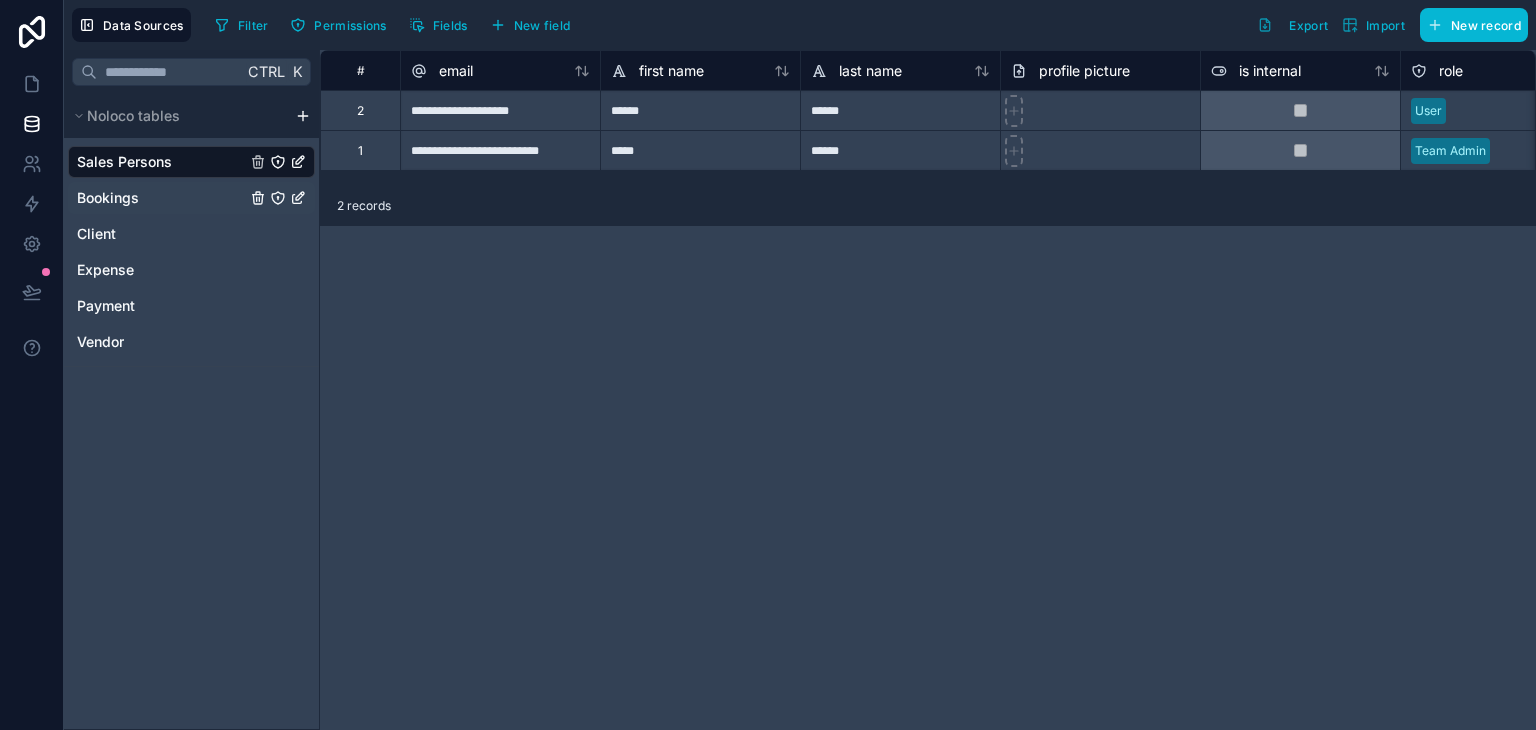 click on "Bookings" at bounding box center [191, 198] 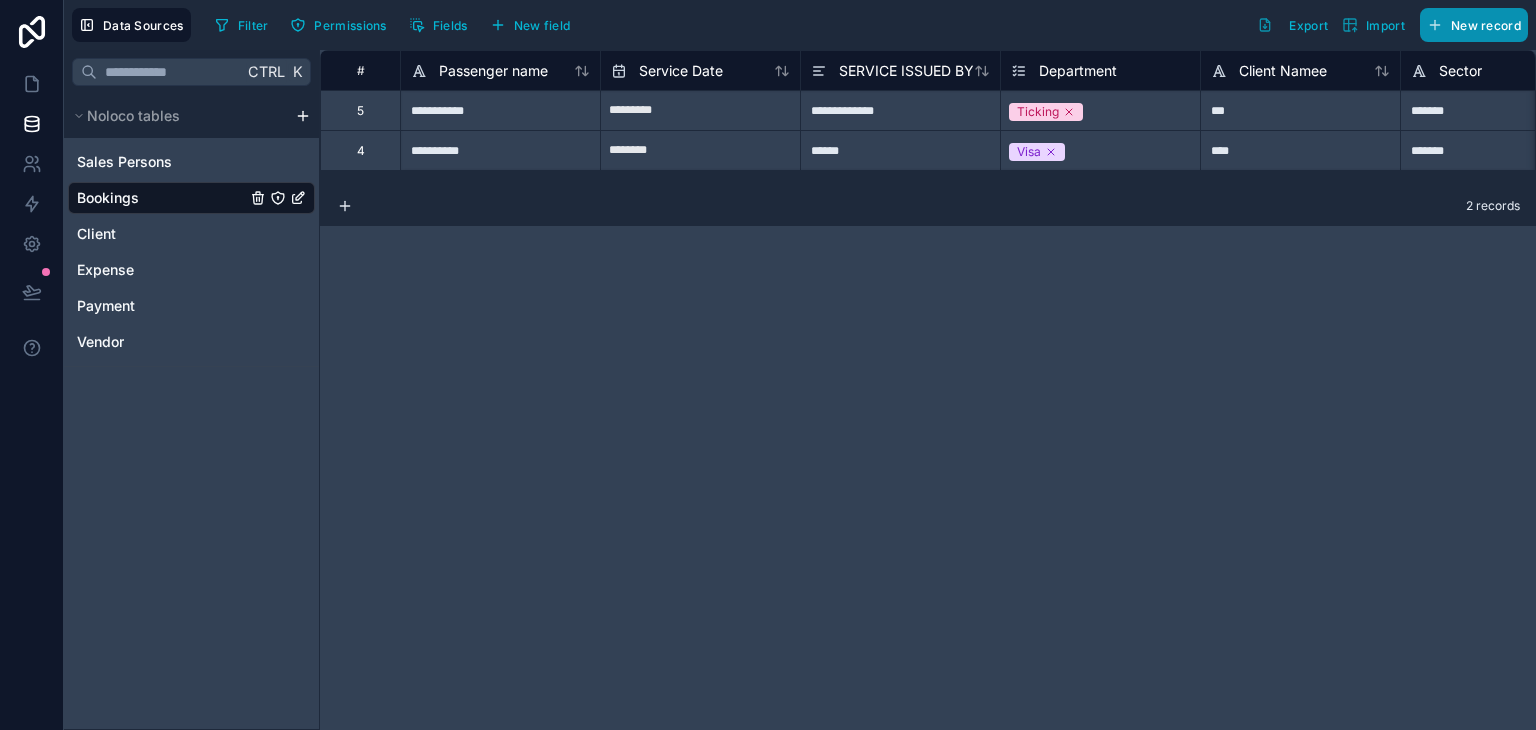click on "New record" at bounding box center (1474, 25) 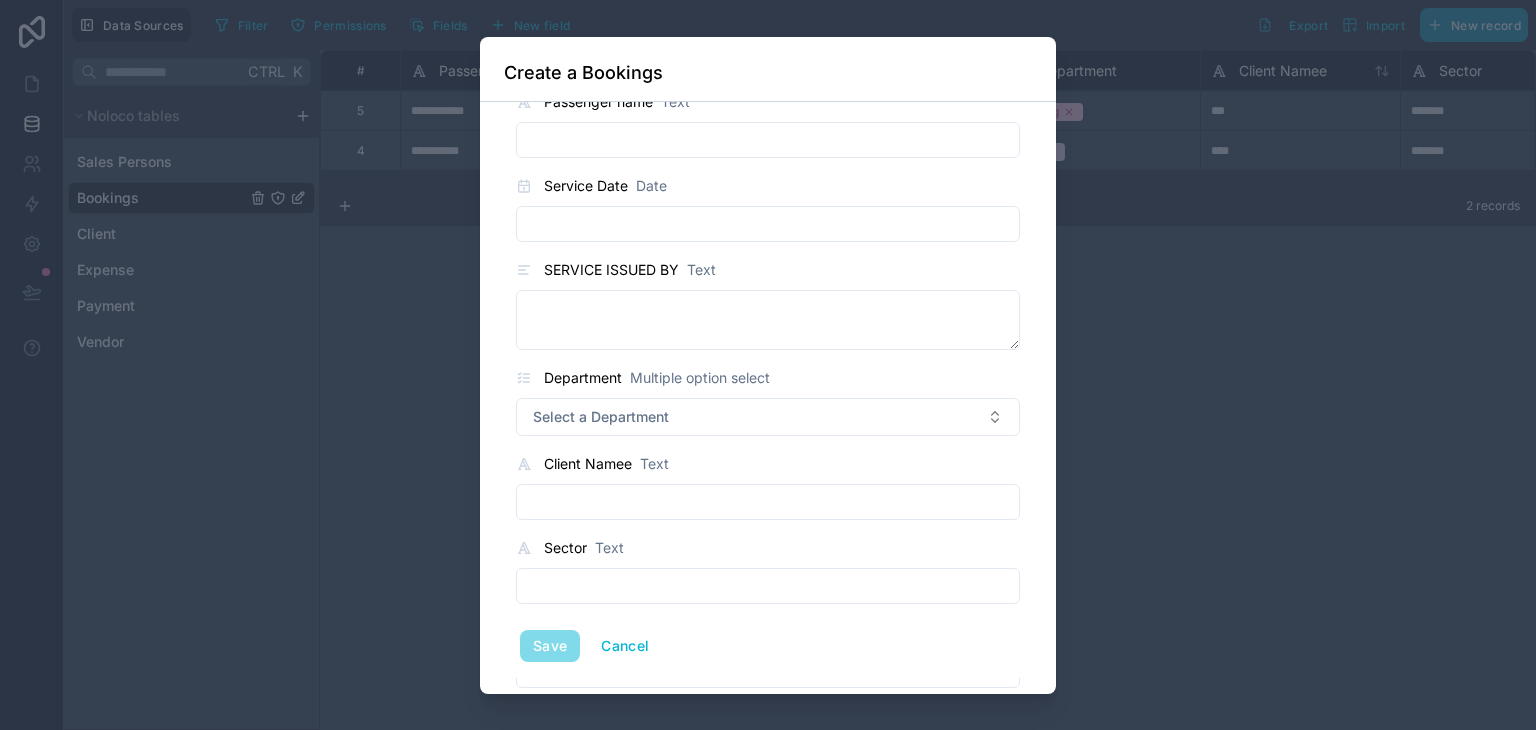 scroll, scrollTop: 0, scrollLeft: 0, axis: both 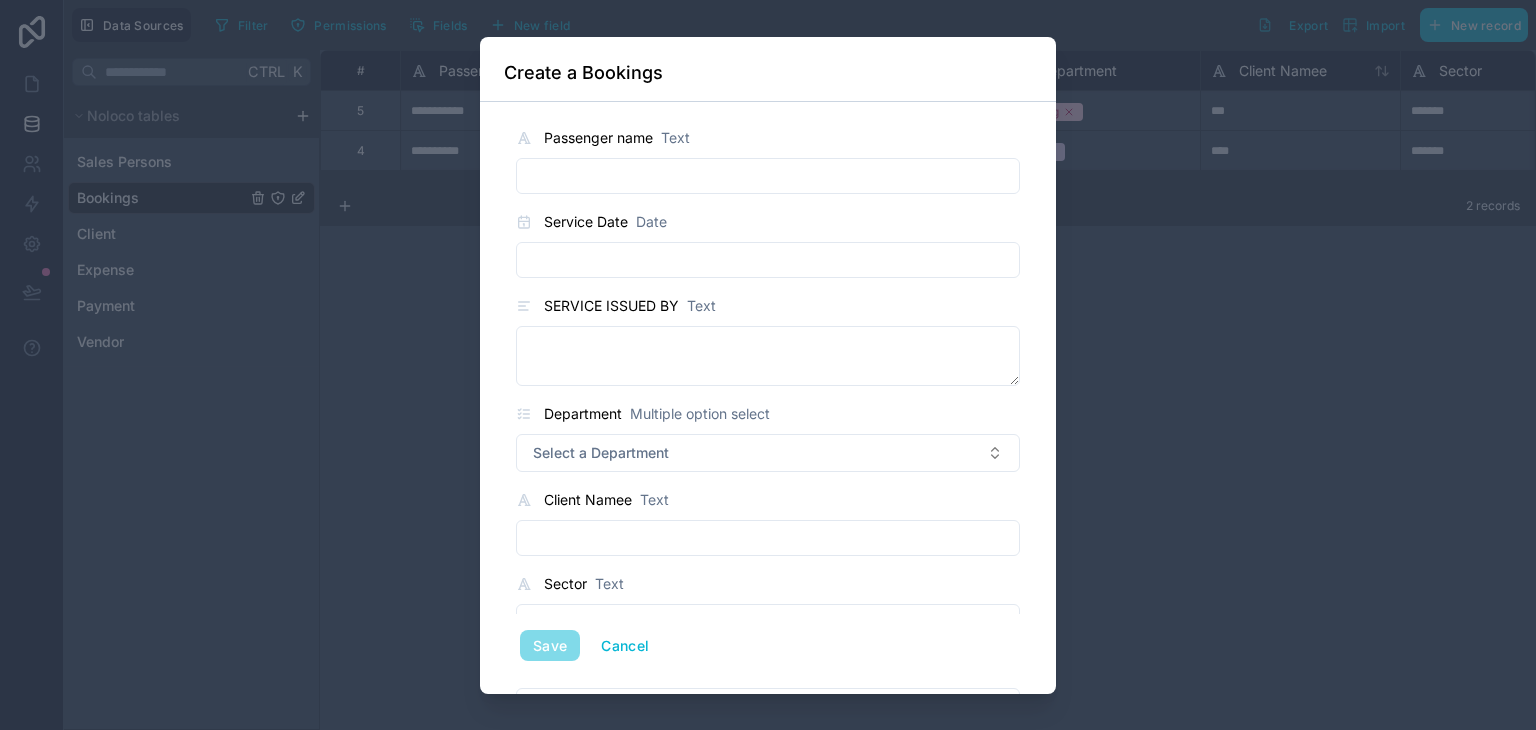 click at bounding box center (768, 176) 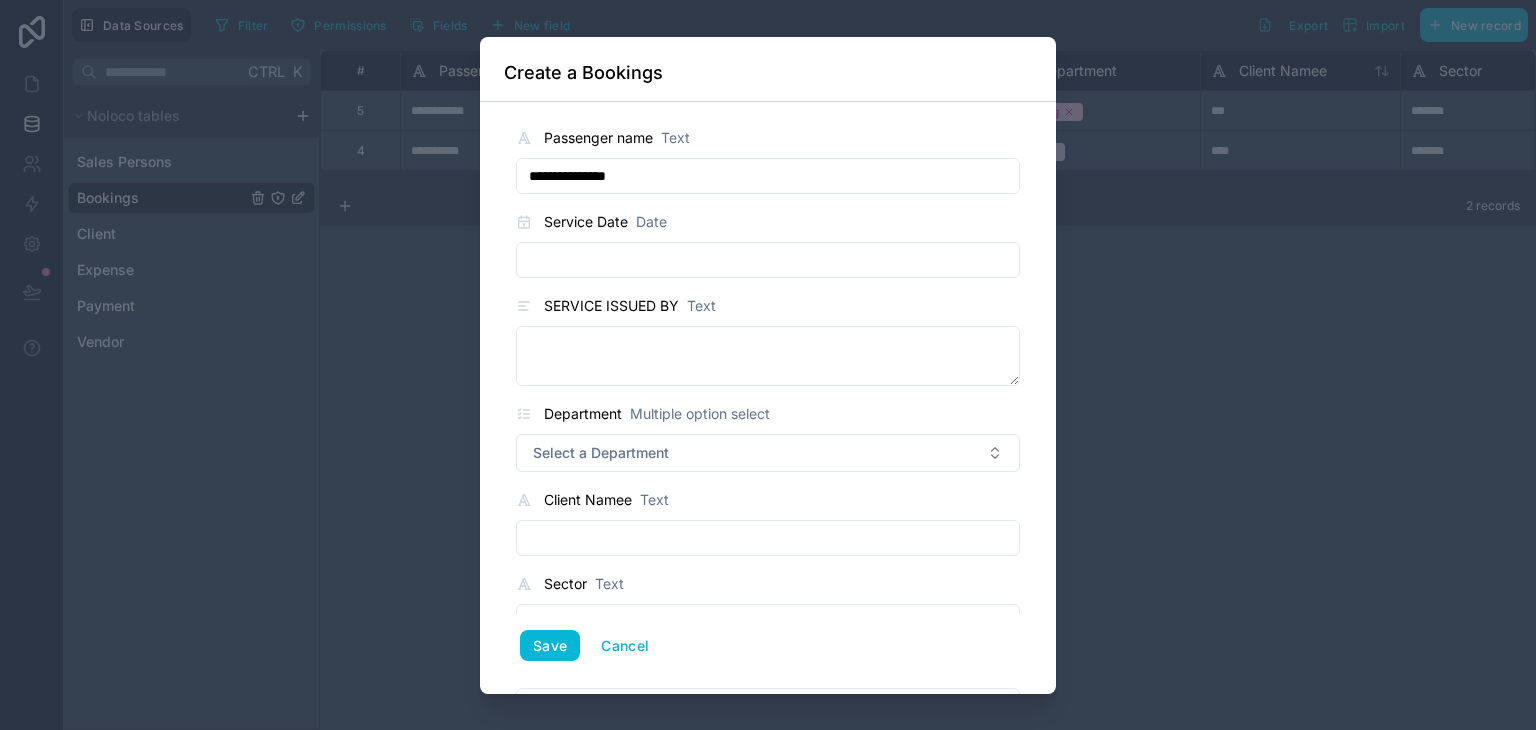 type on "**********" 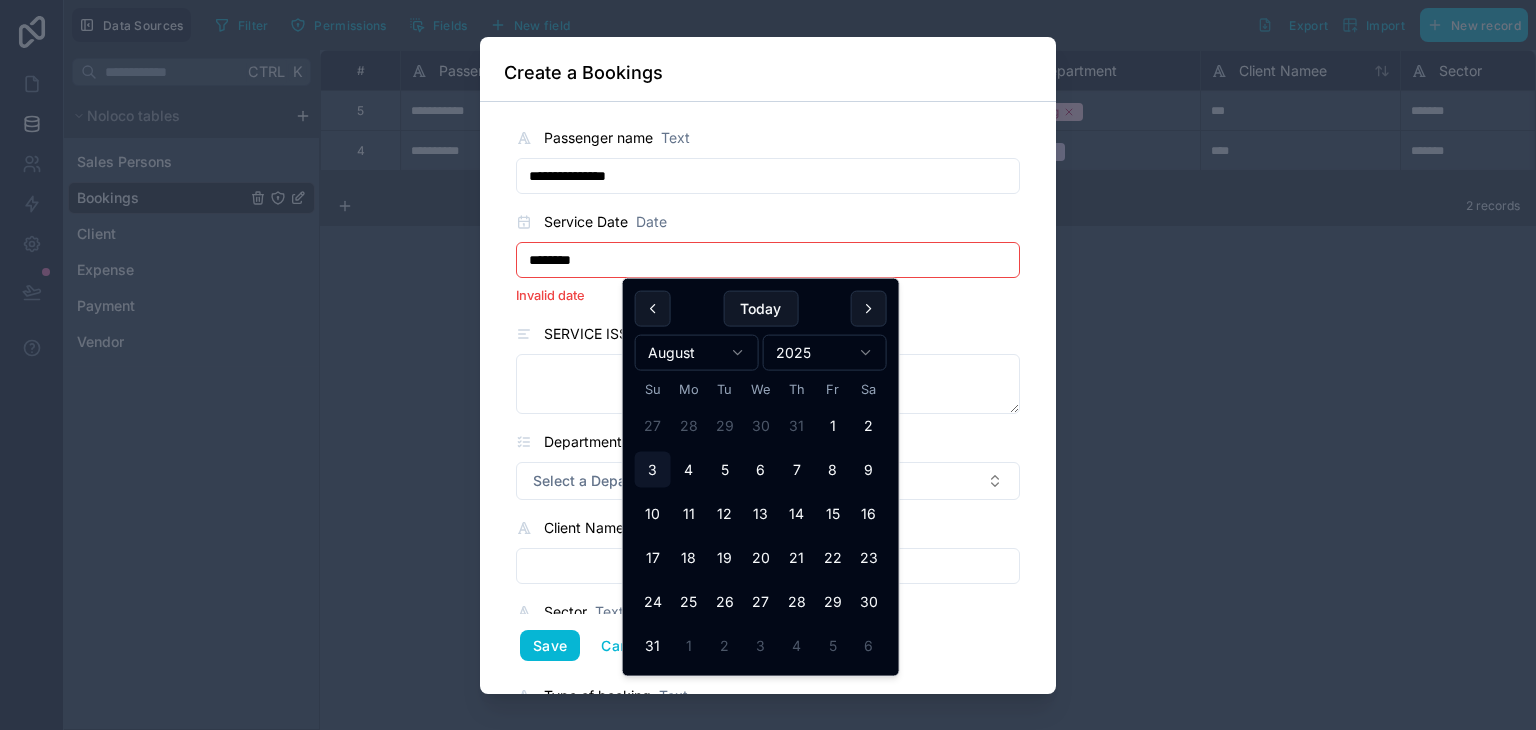 type on "********" 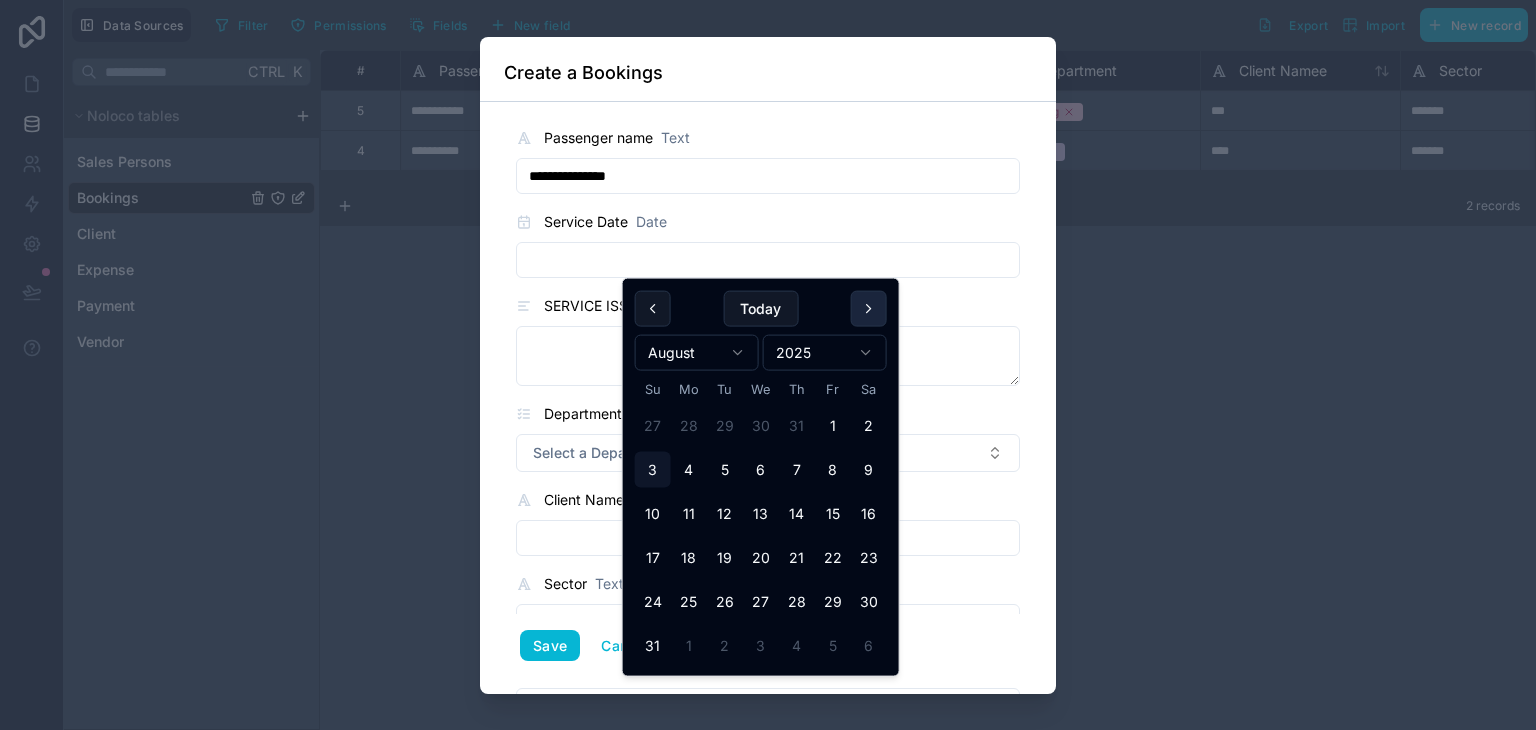 click at bounding box center (869, 309) 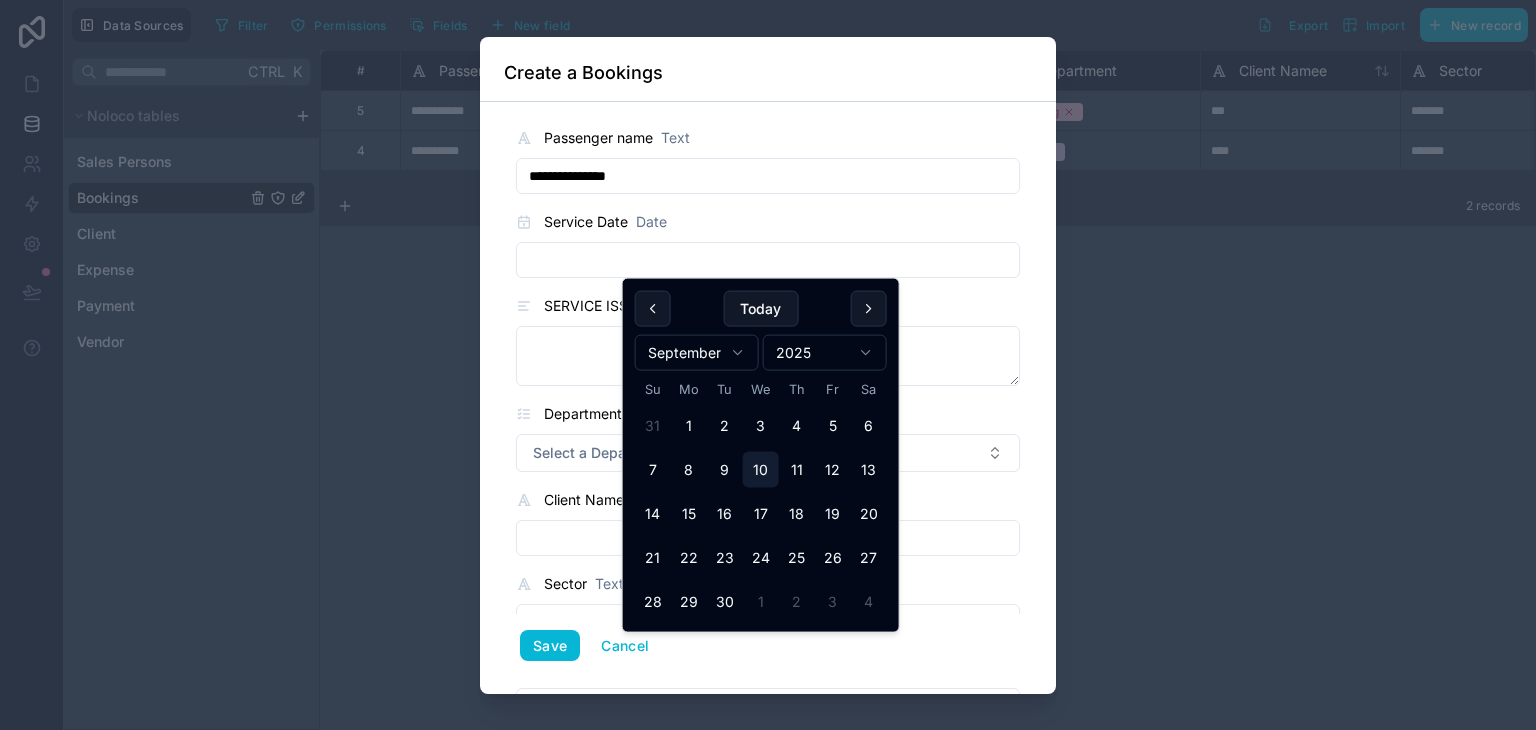 click on "10" at bounding box center (761, 470) 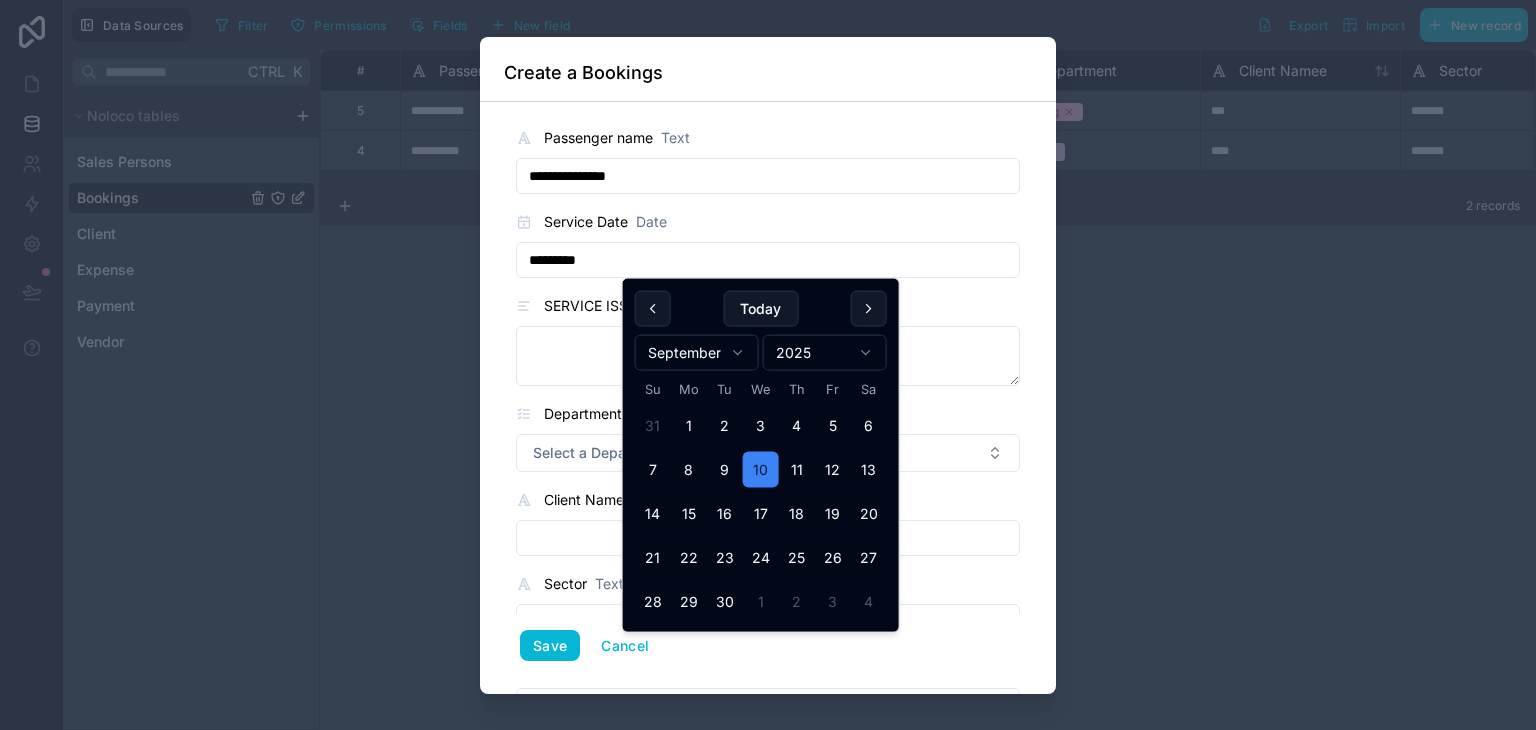 type 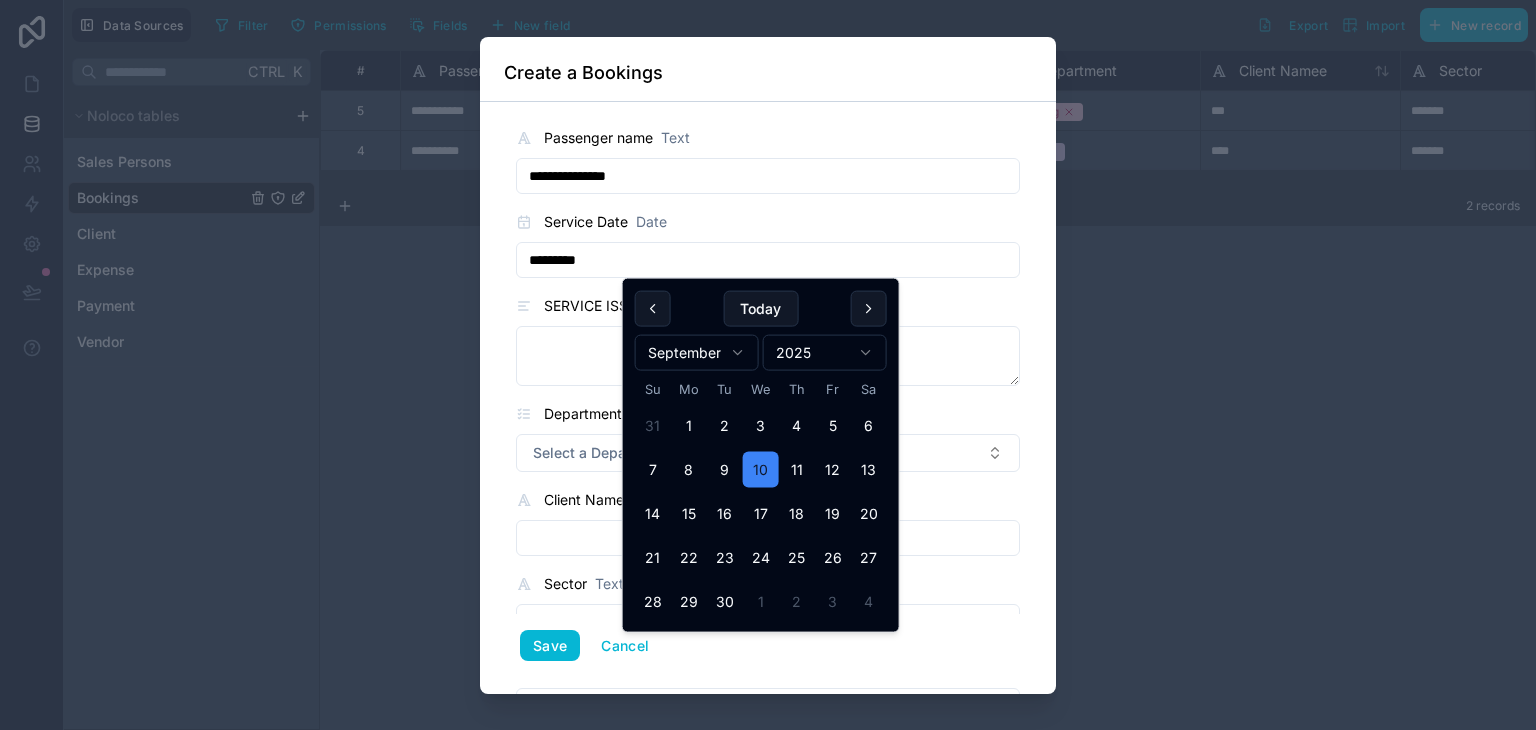 type 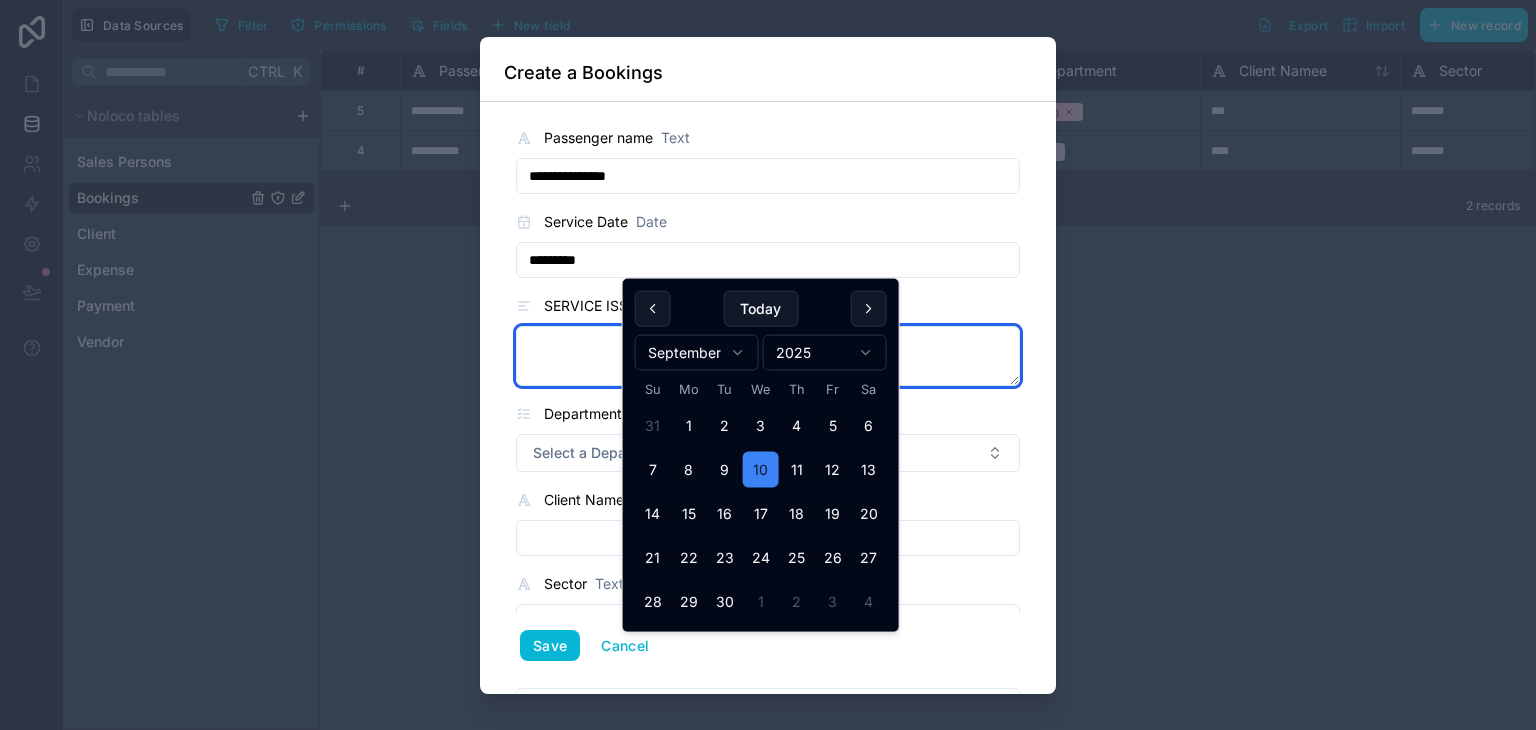 click at bounding box center [768, 356] 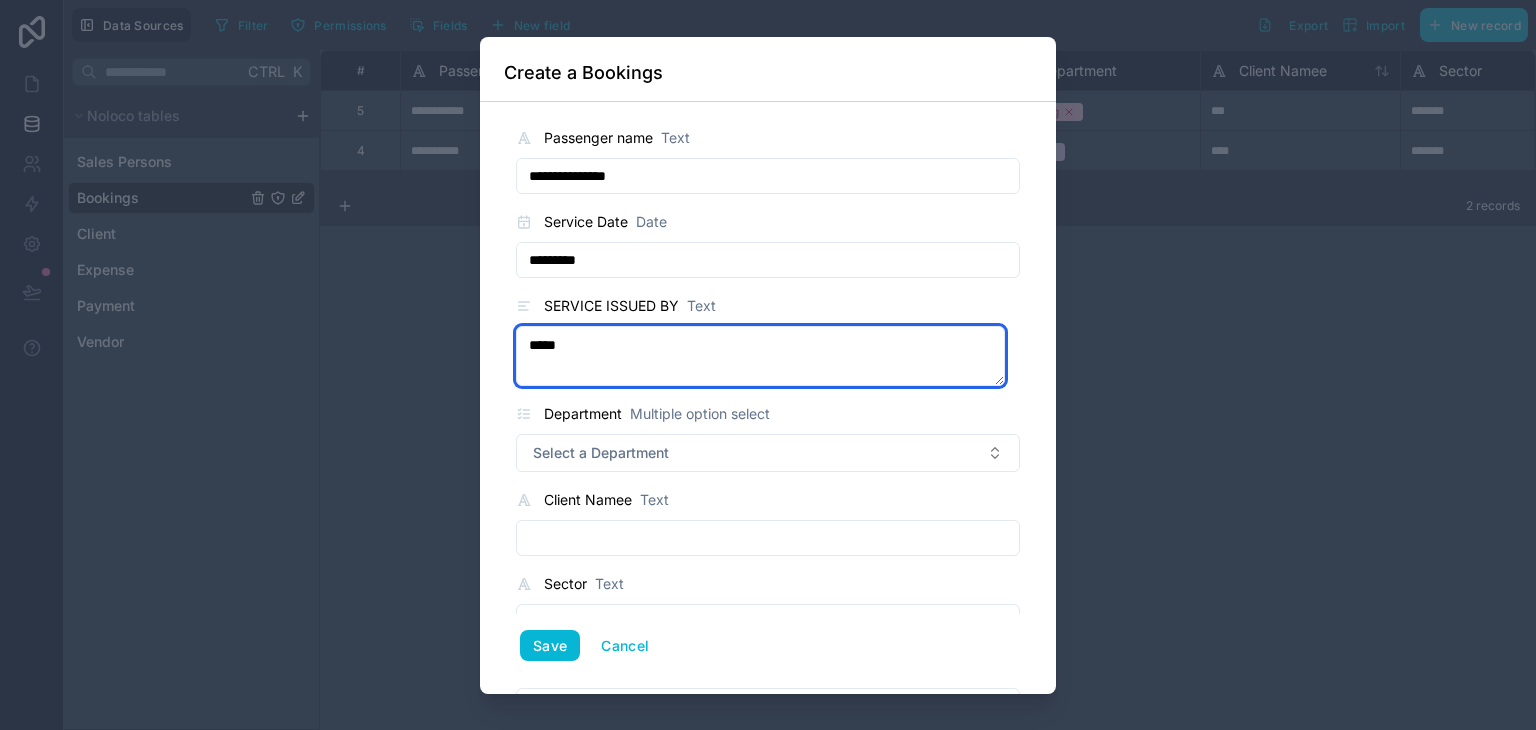 type on "****" 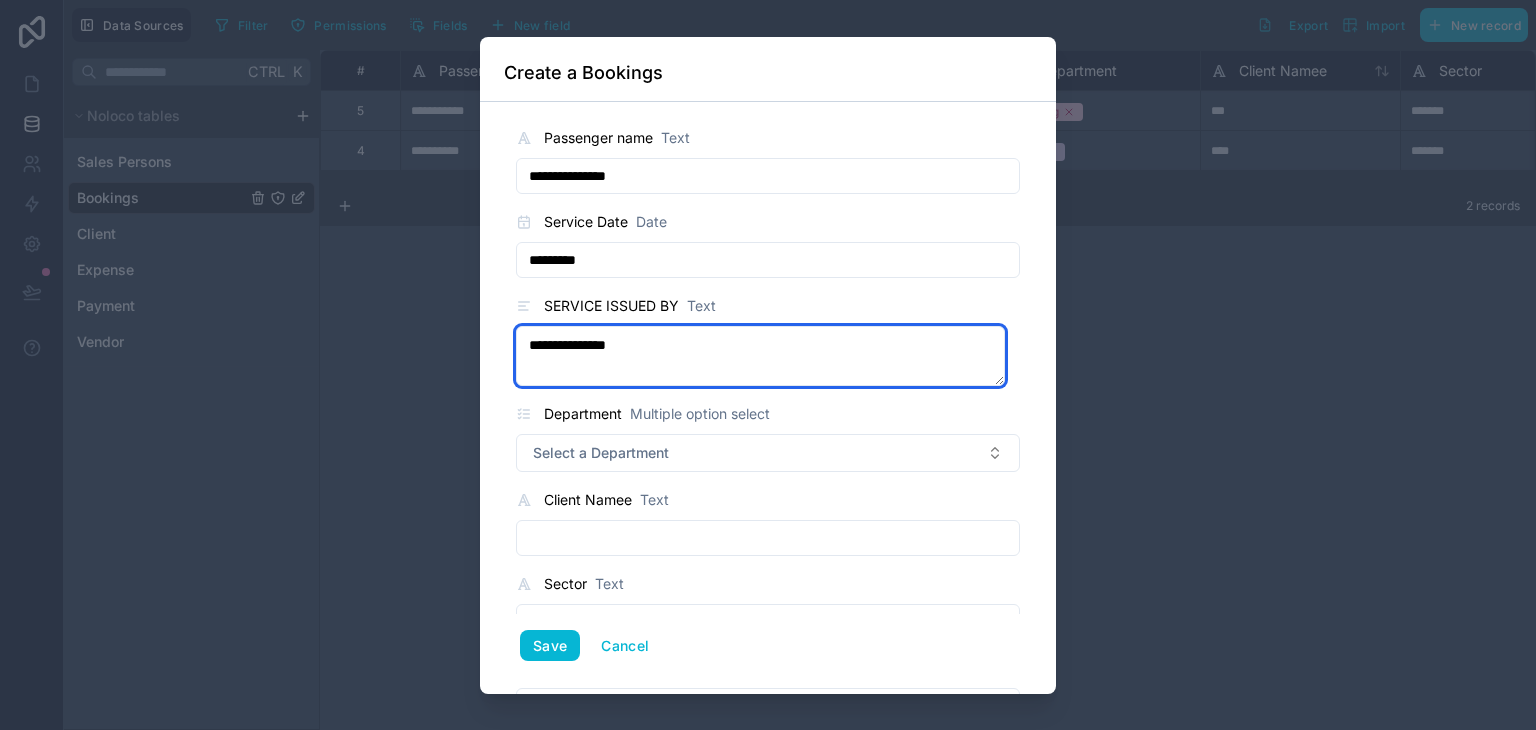 type on "**********" 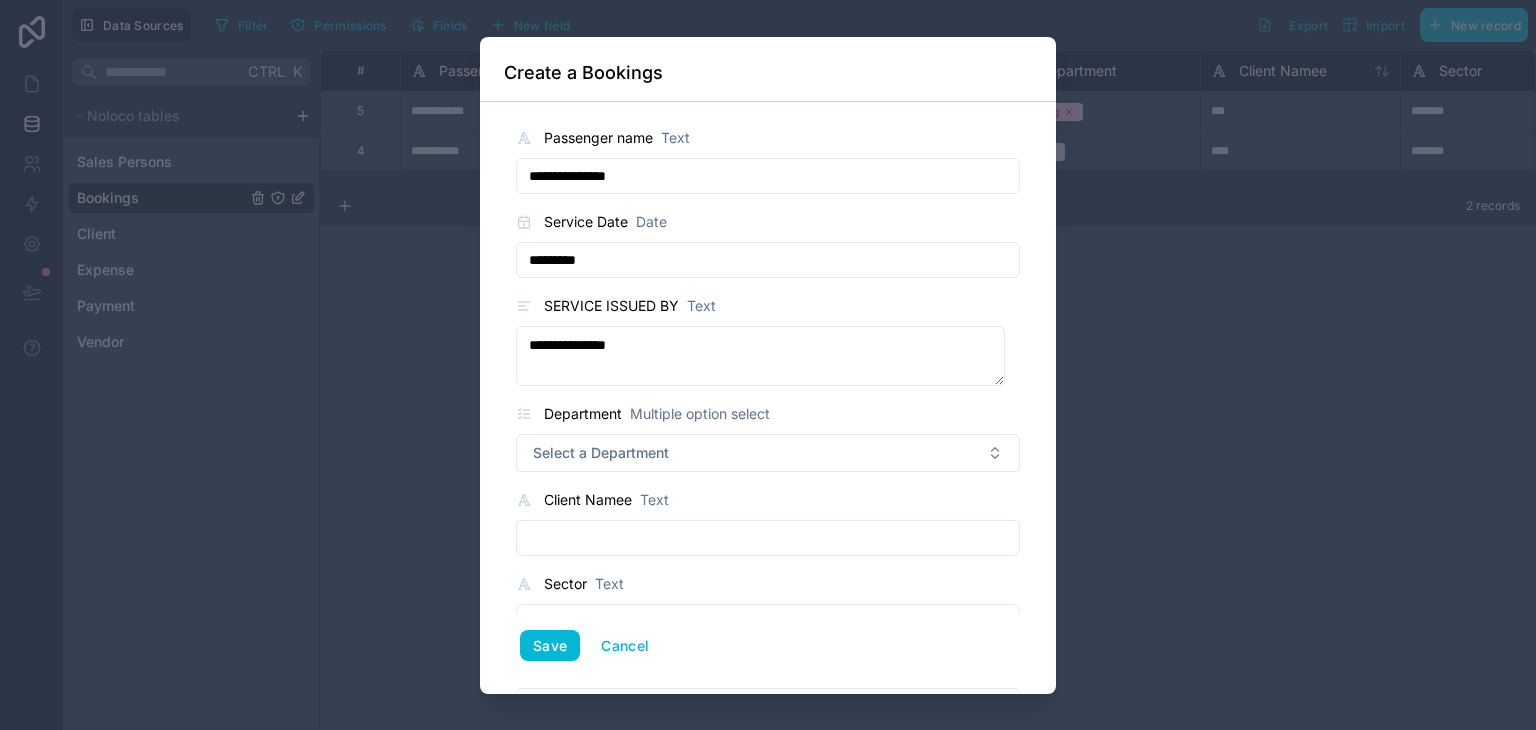type 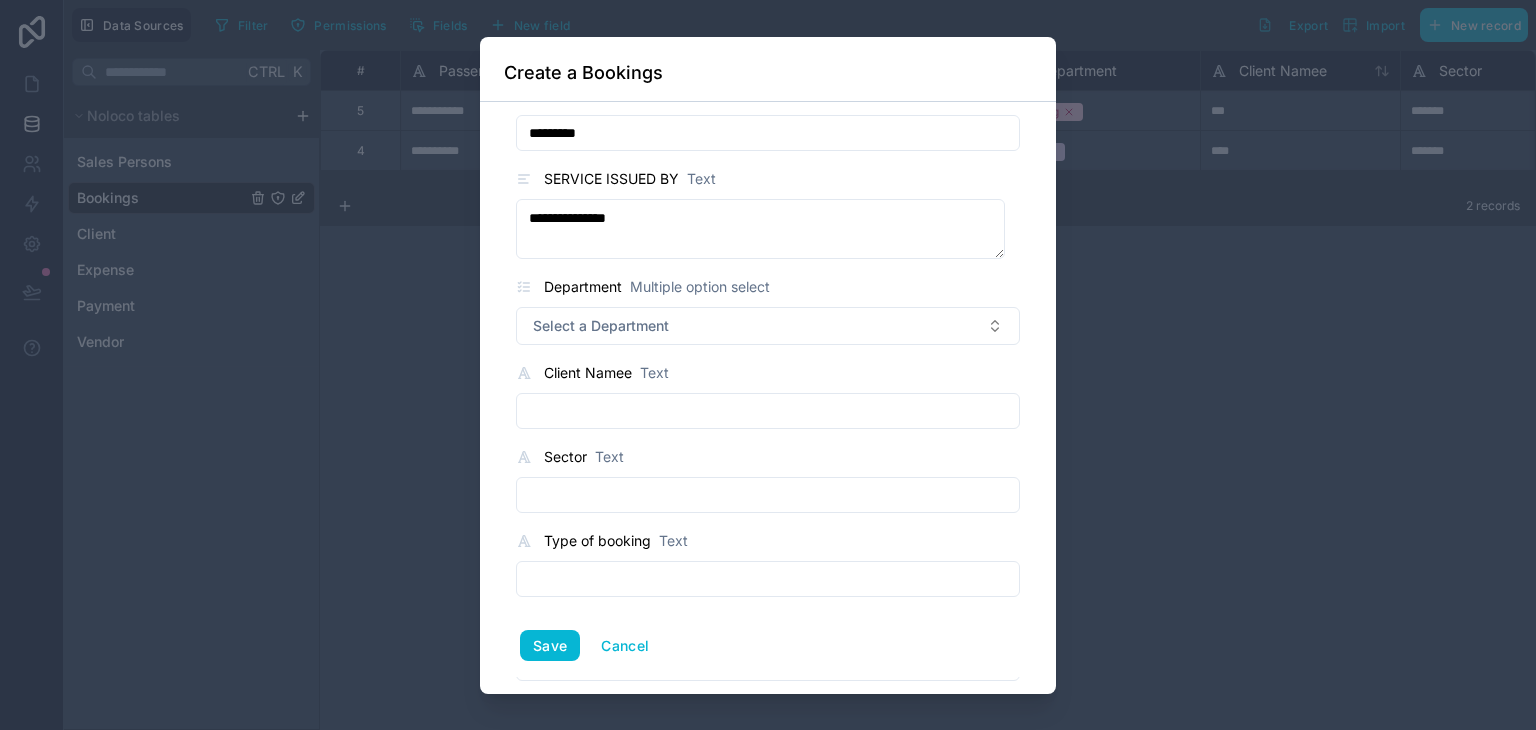 scroll, scrollTop: 167, scrollLeft: 0, axis: vertical 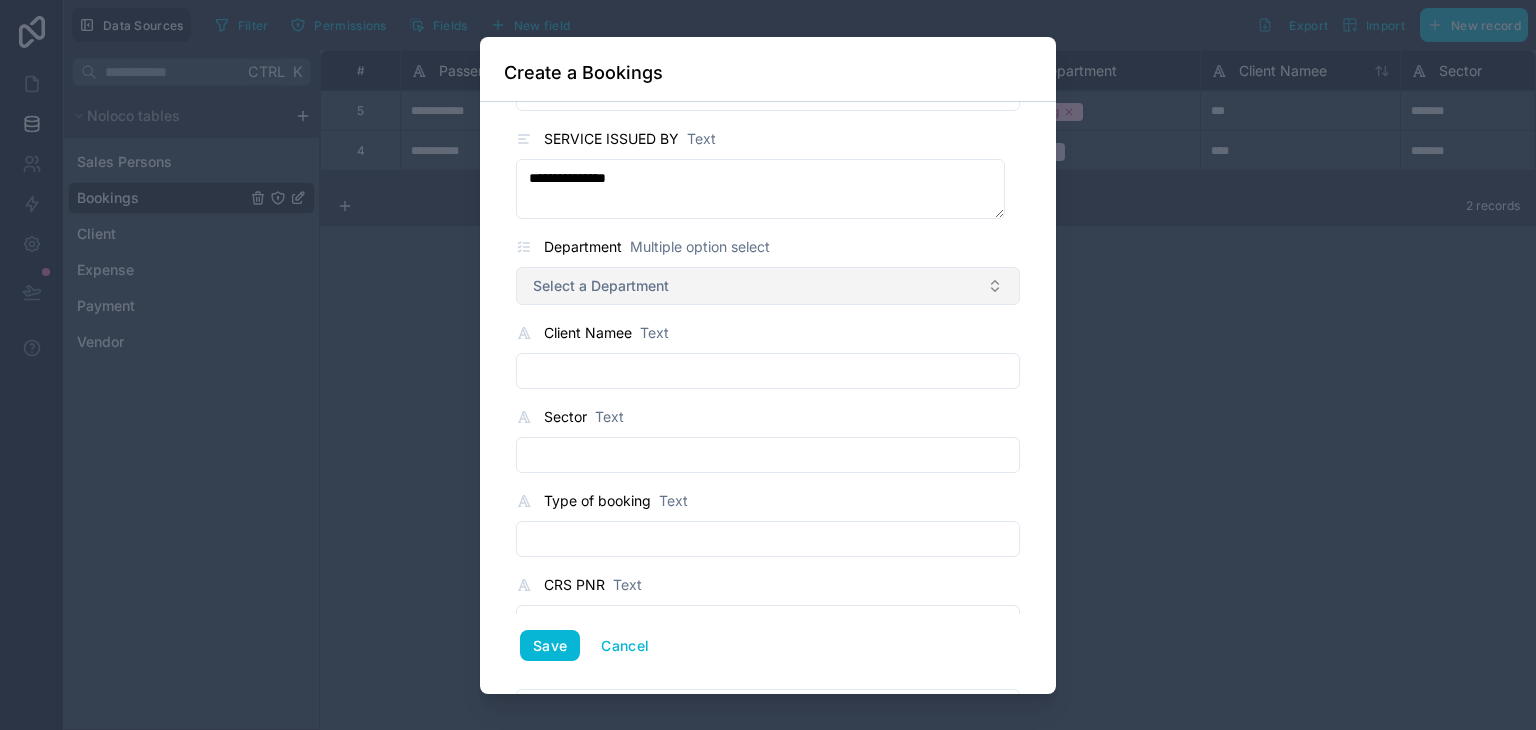 click on "Select a Department" at bounding box center (768, 286) 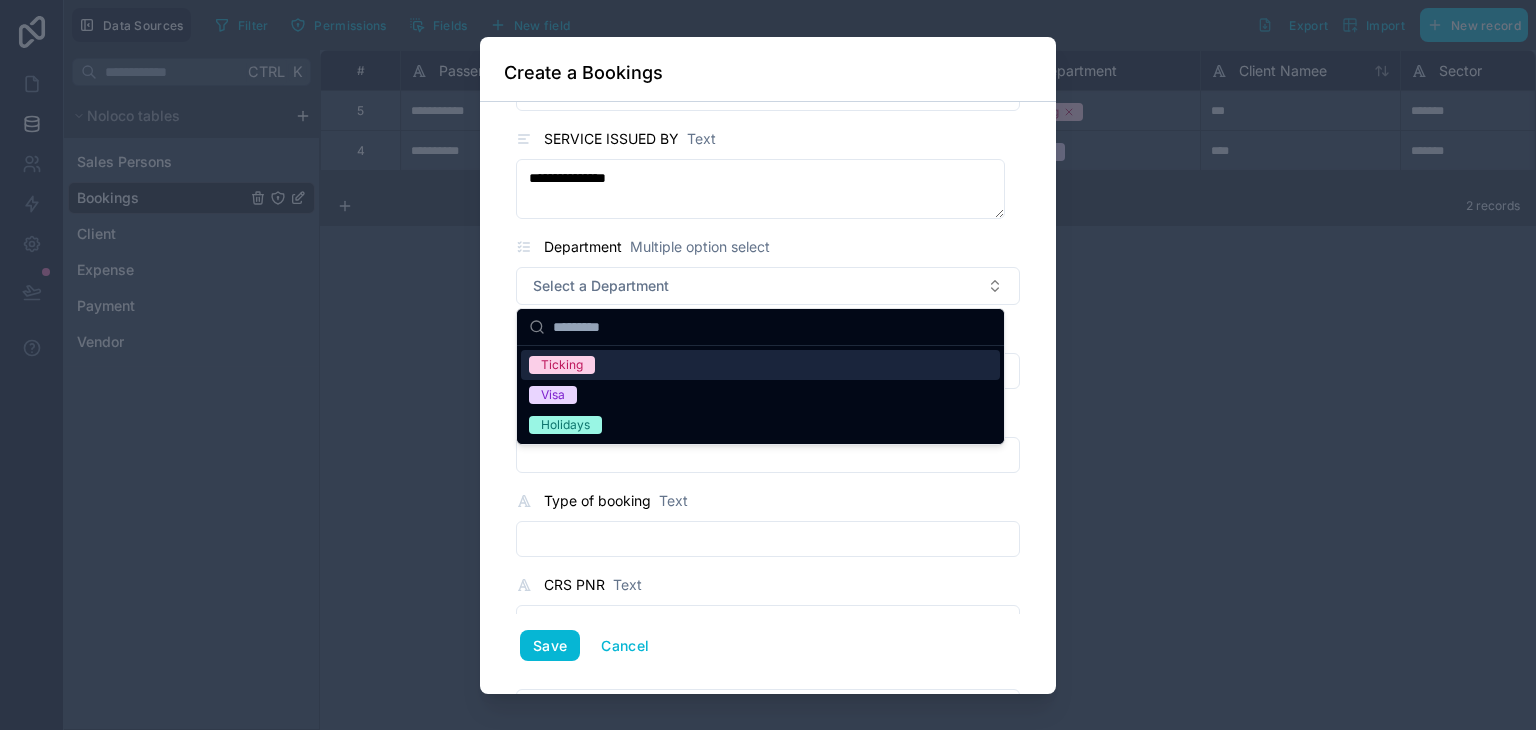 click on "Ticking" at bounding box center [760, 365] 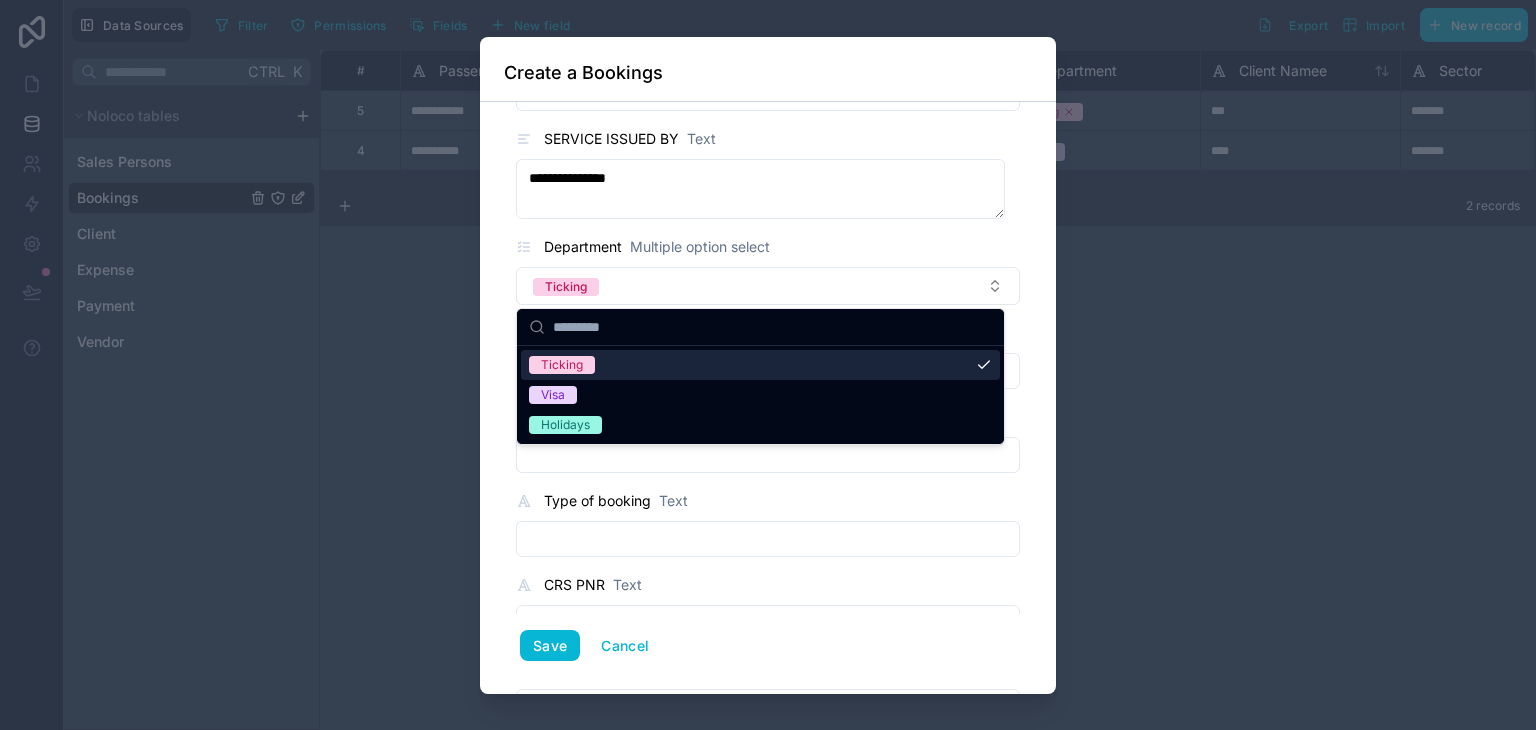 click at bounding box center [768, 365] 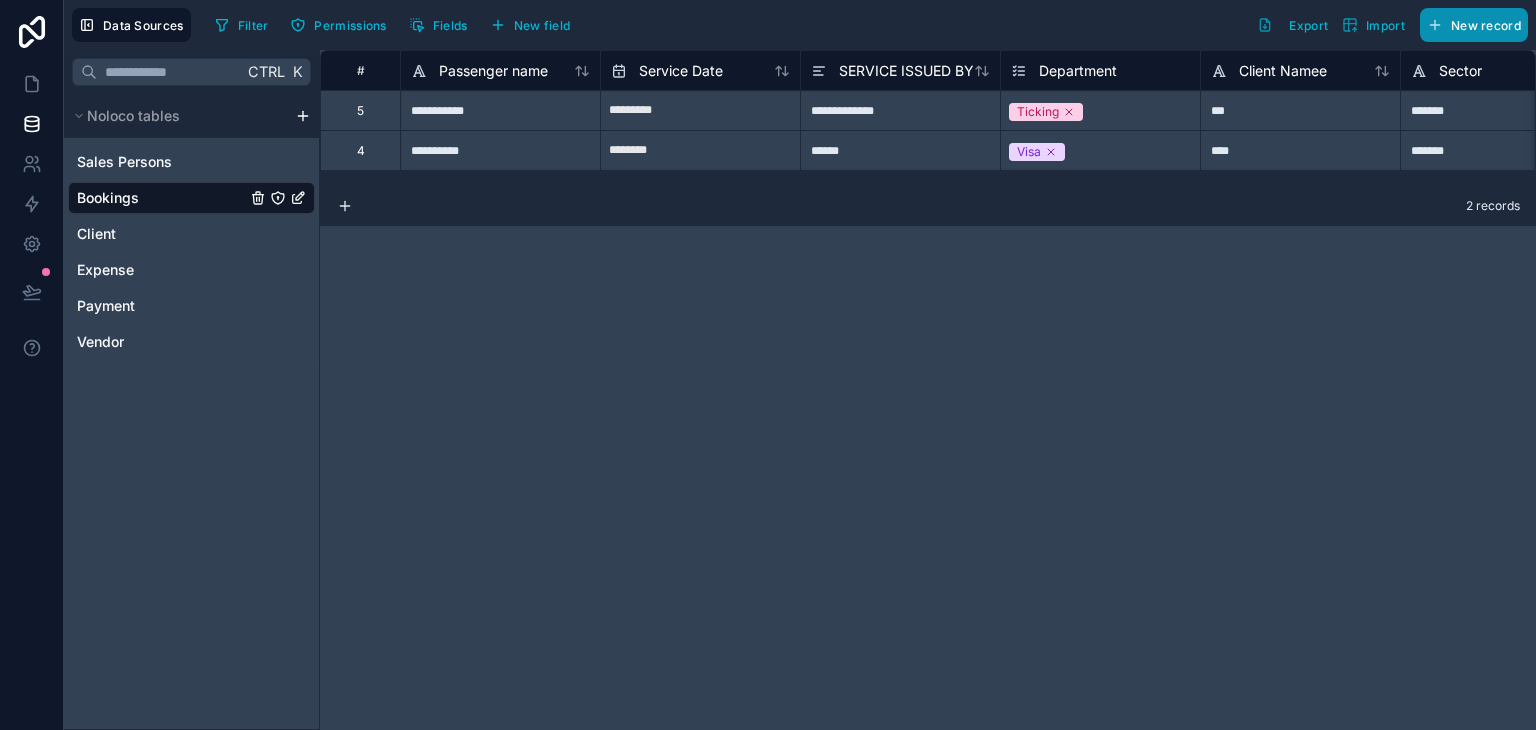 click on "New record" at bounding box center [1474, 25] 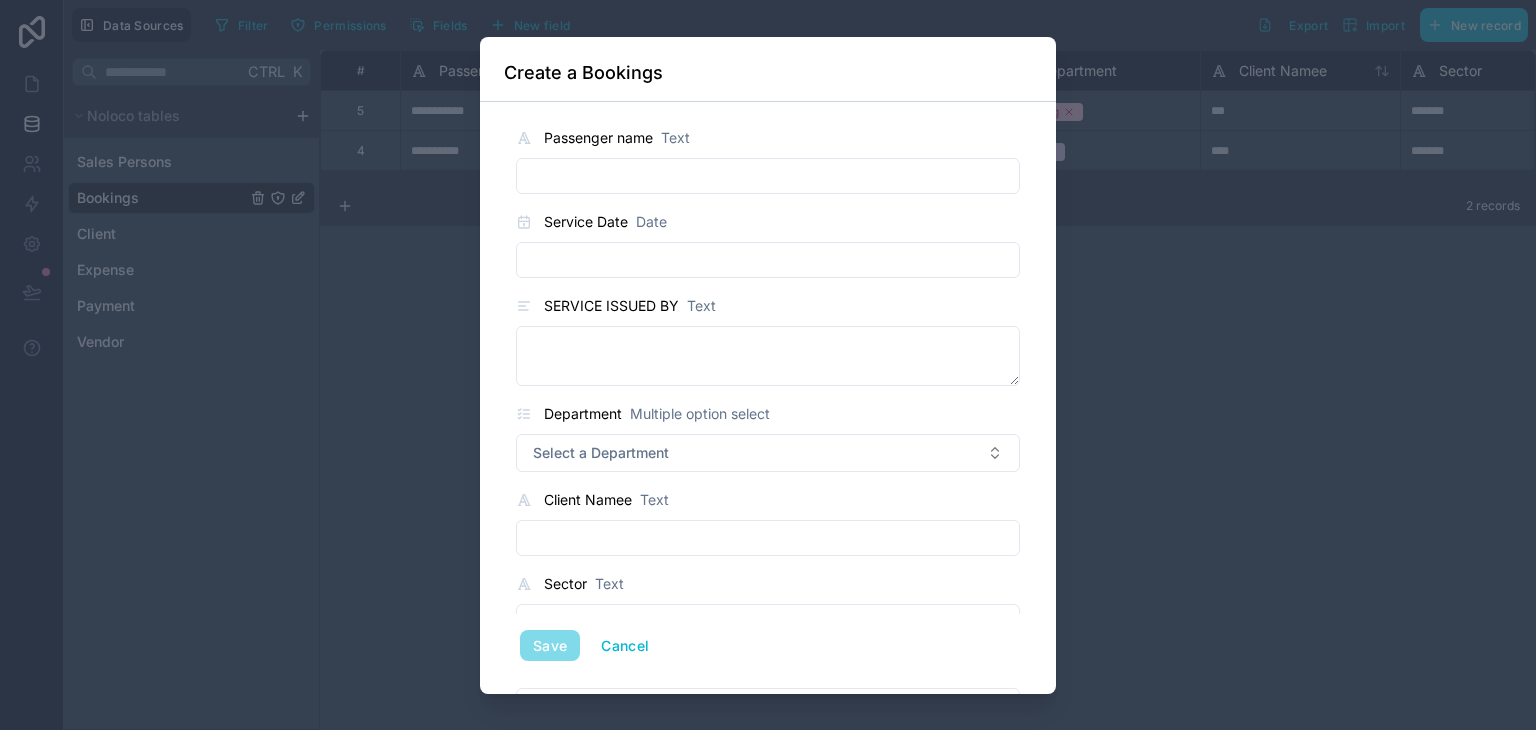 click at bounding box center [768, 176] 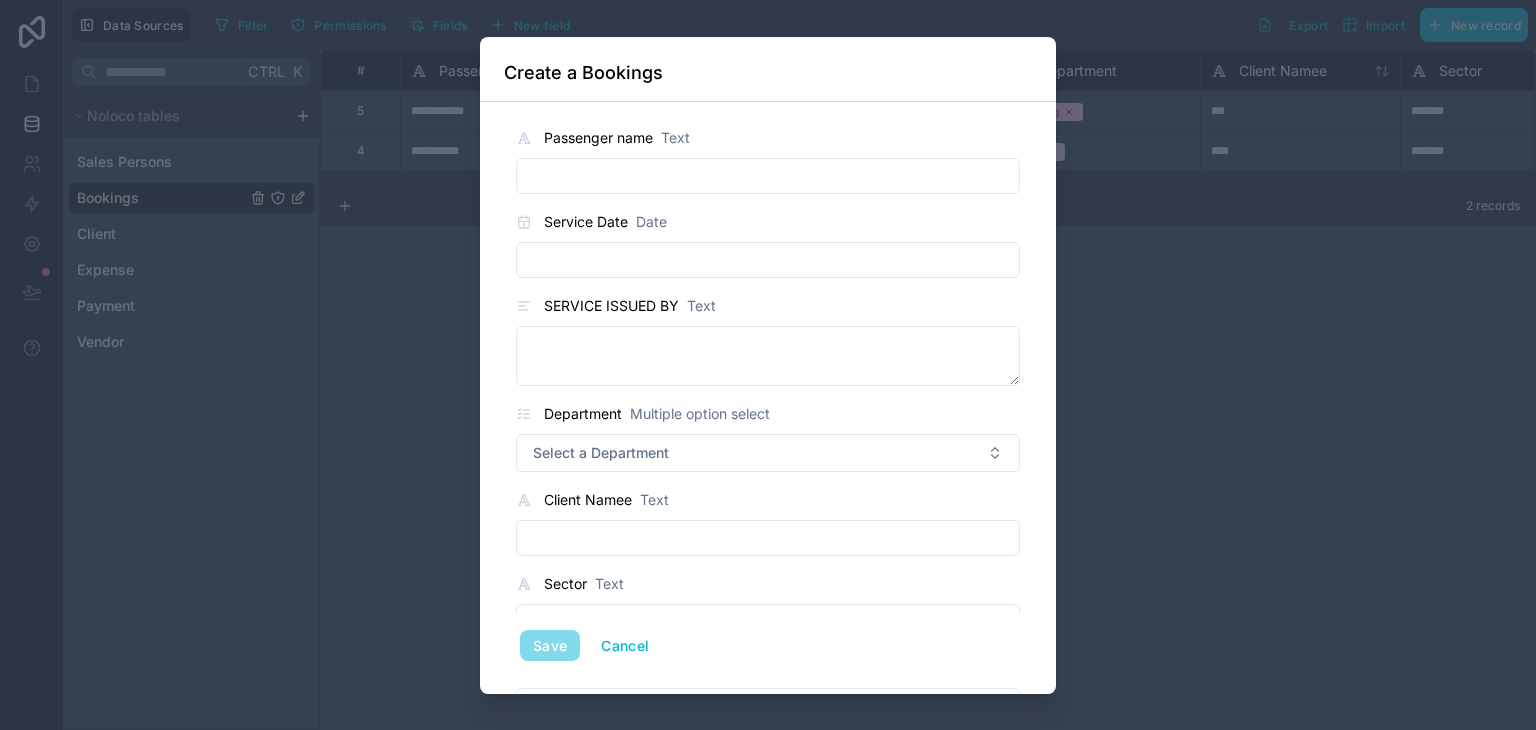 type on "**********" 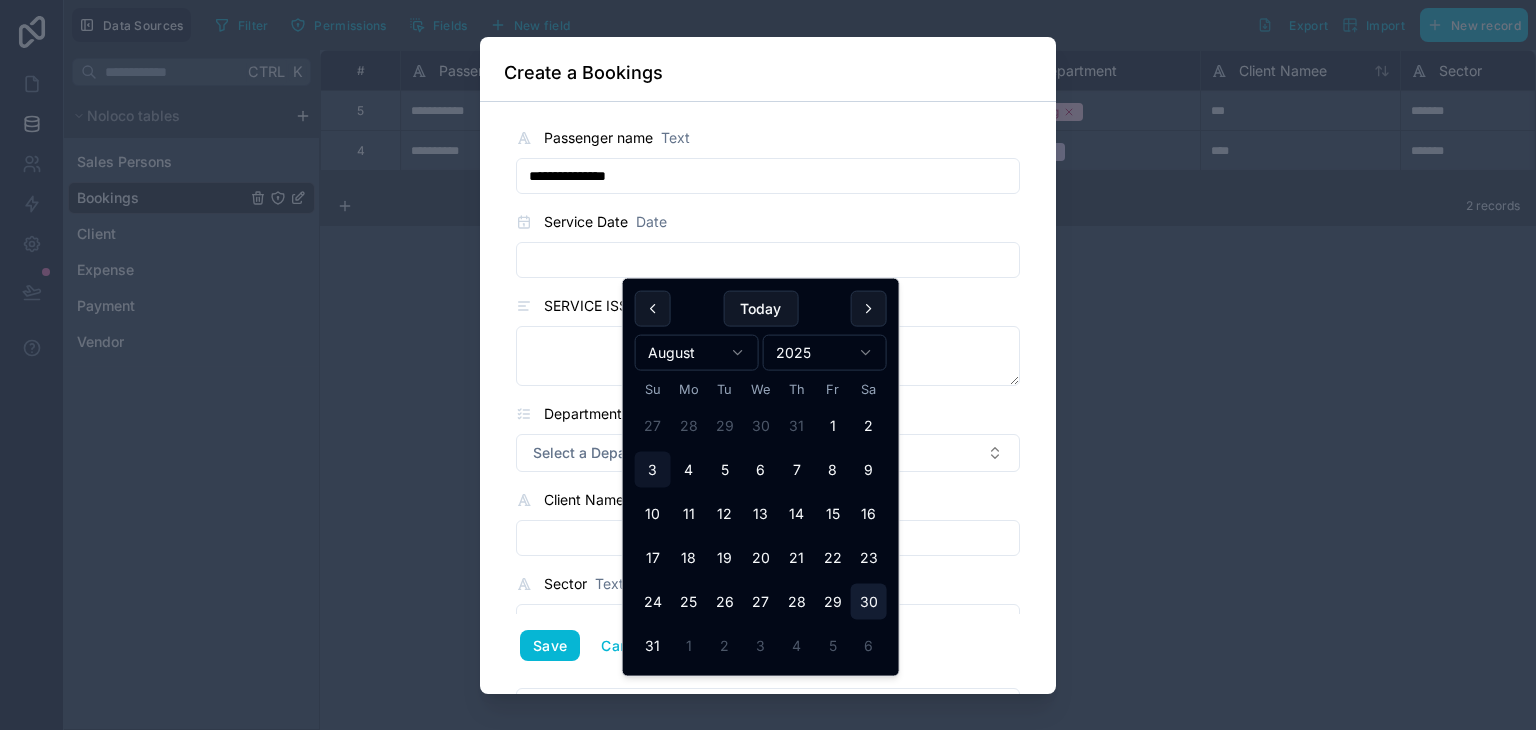 click on "30" at bounding box center (869, 602) 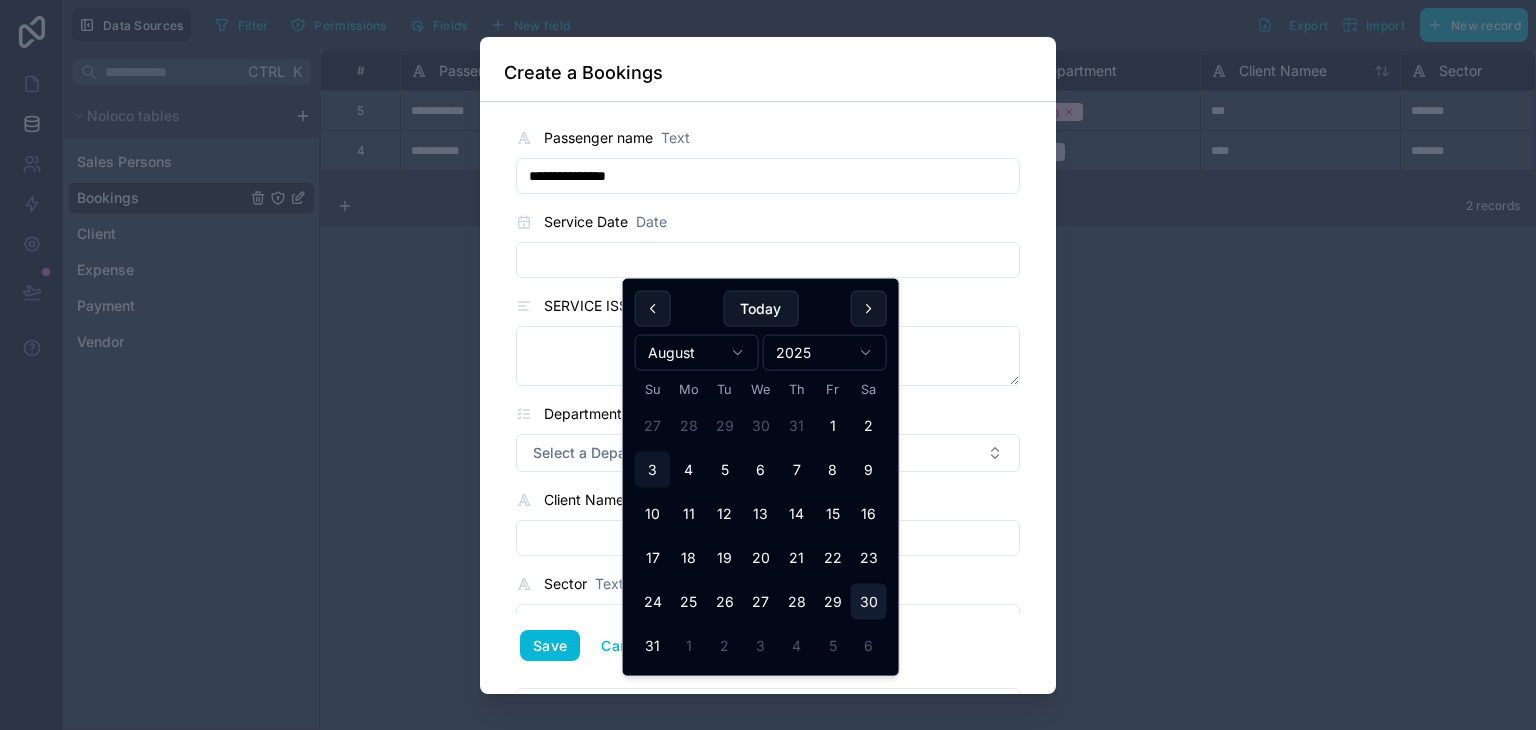 type on "*********" 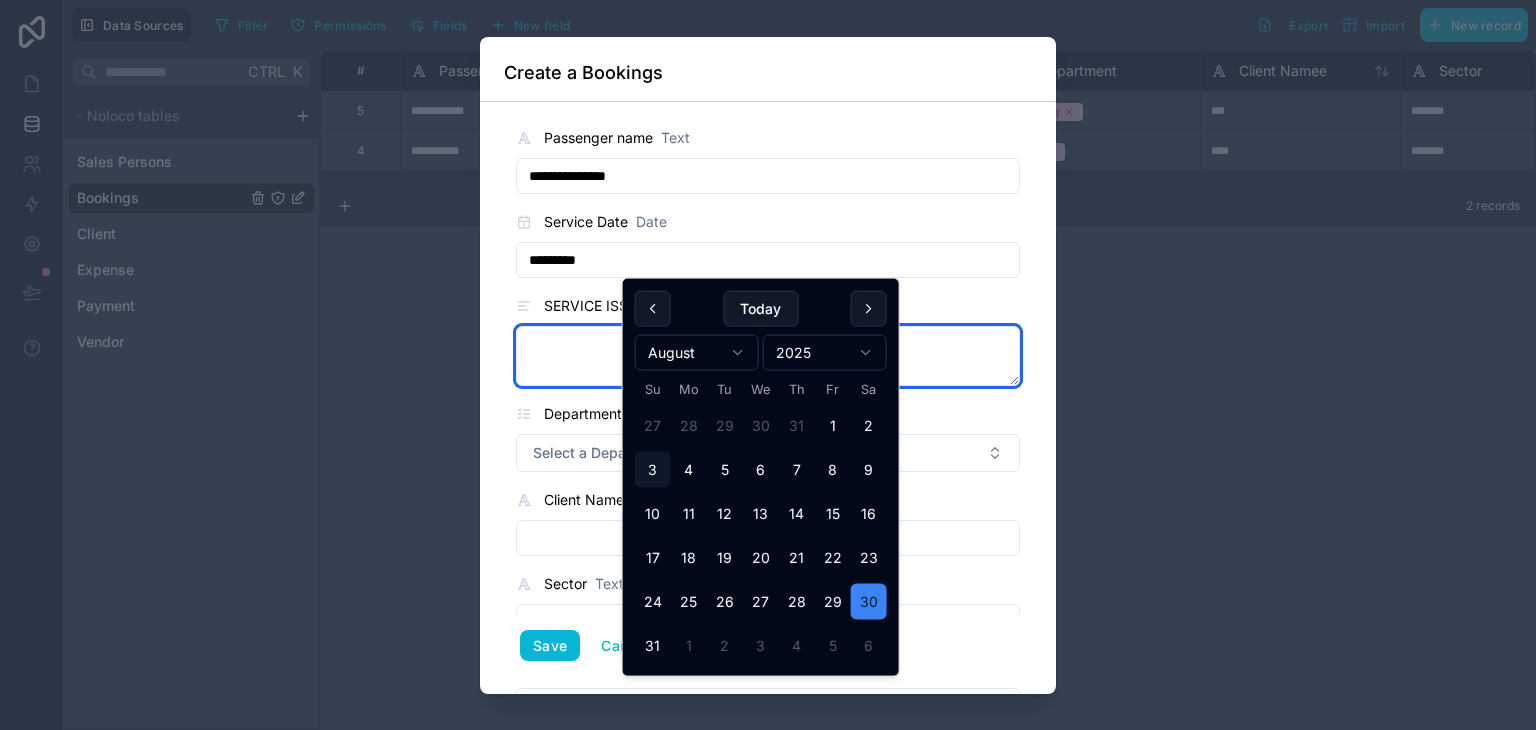 click at bounding box center [768, 356] 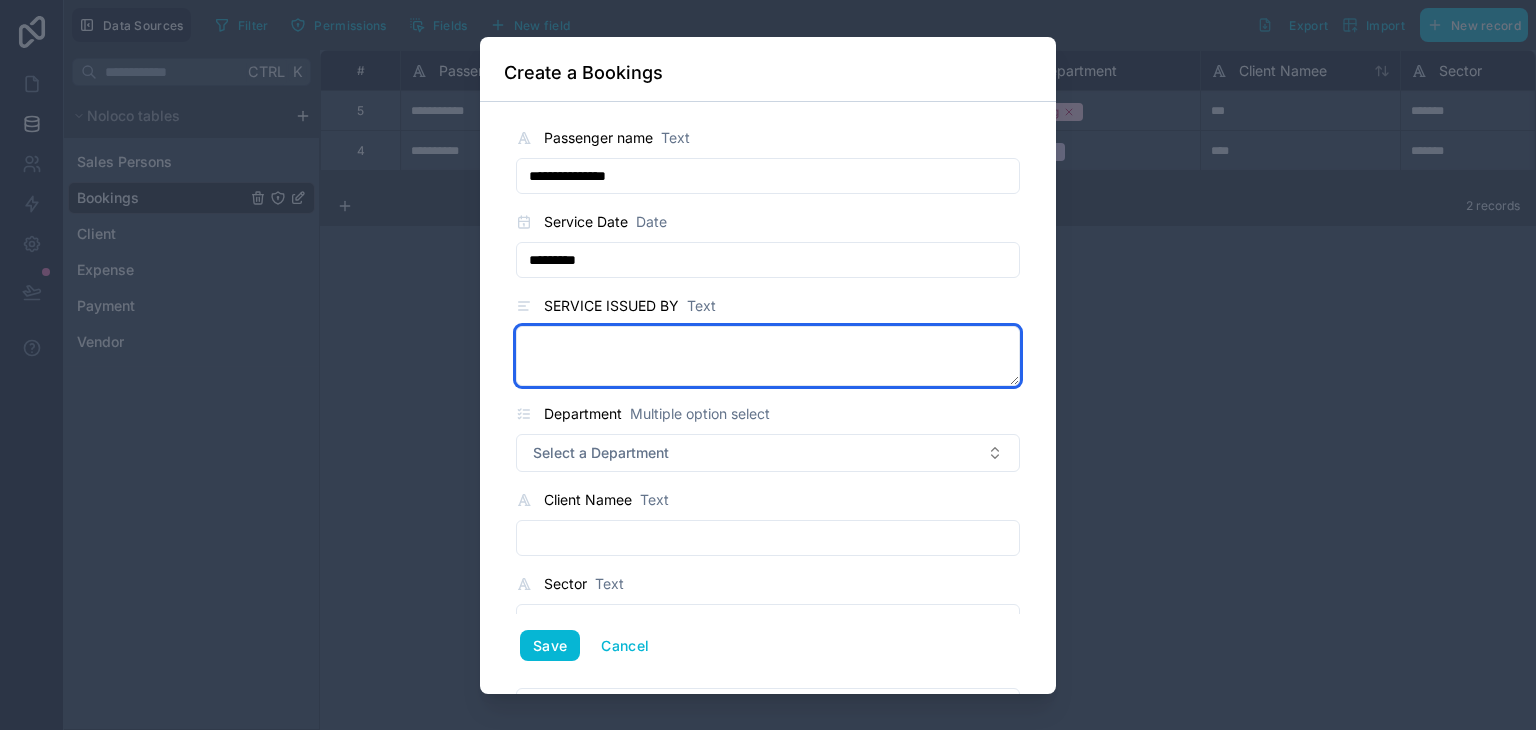 click at bounding box center (768, 356) 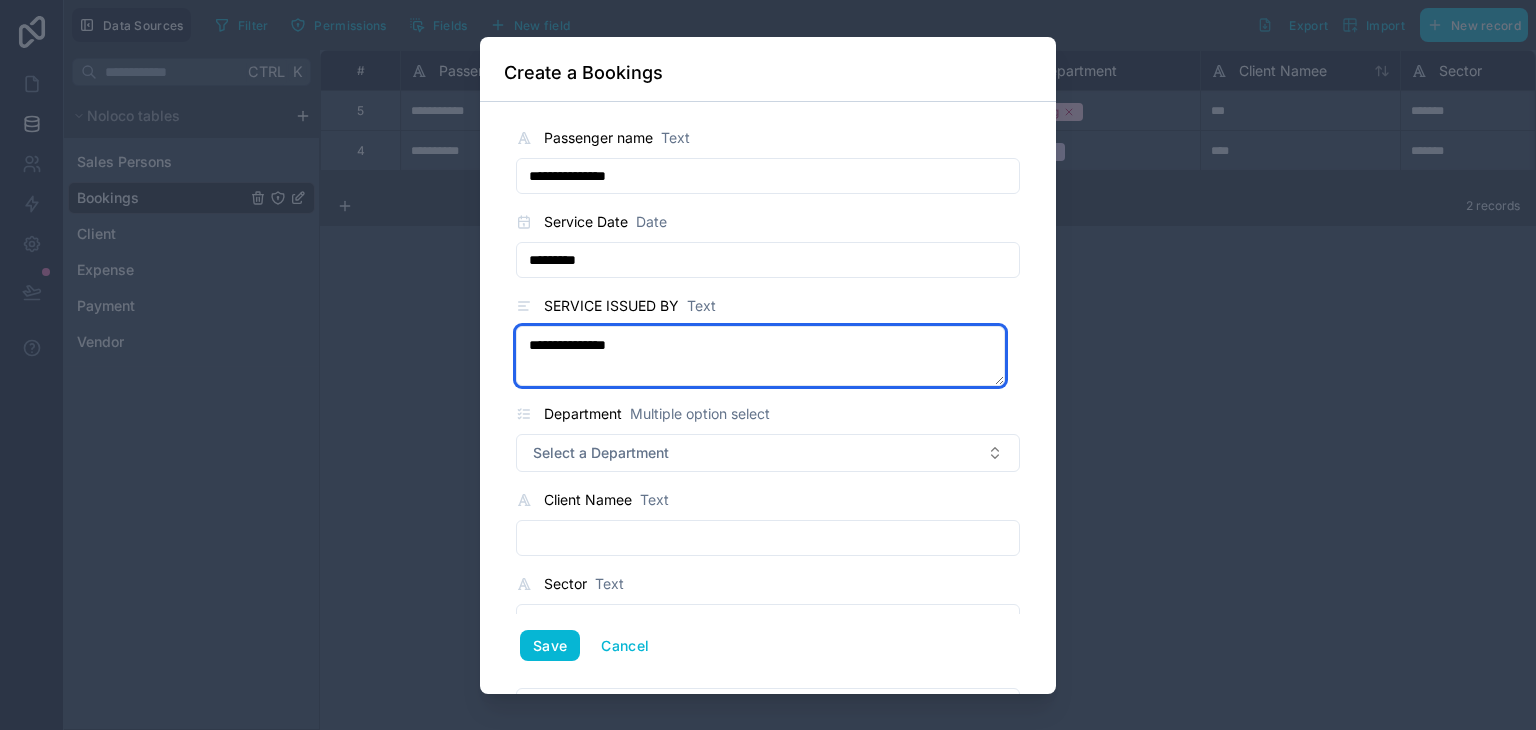 type on "**********" 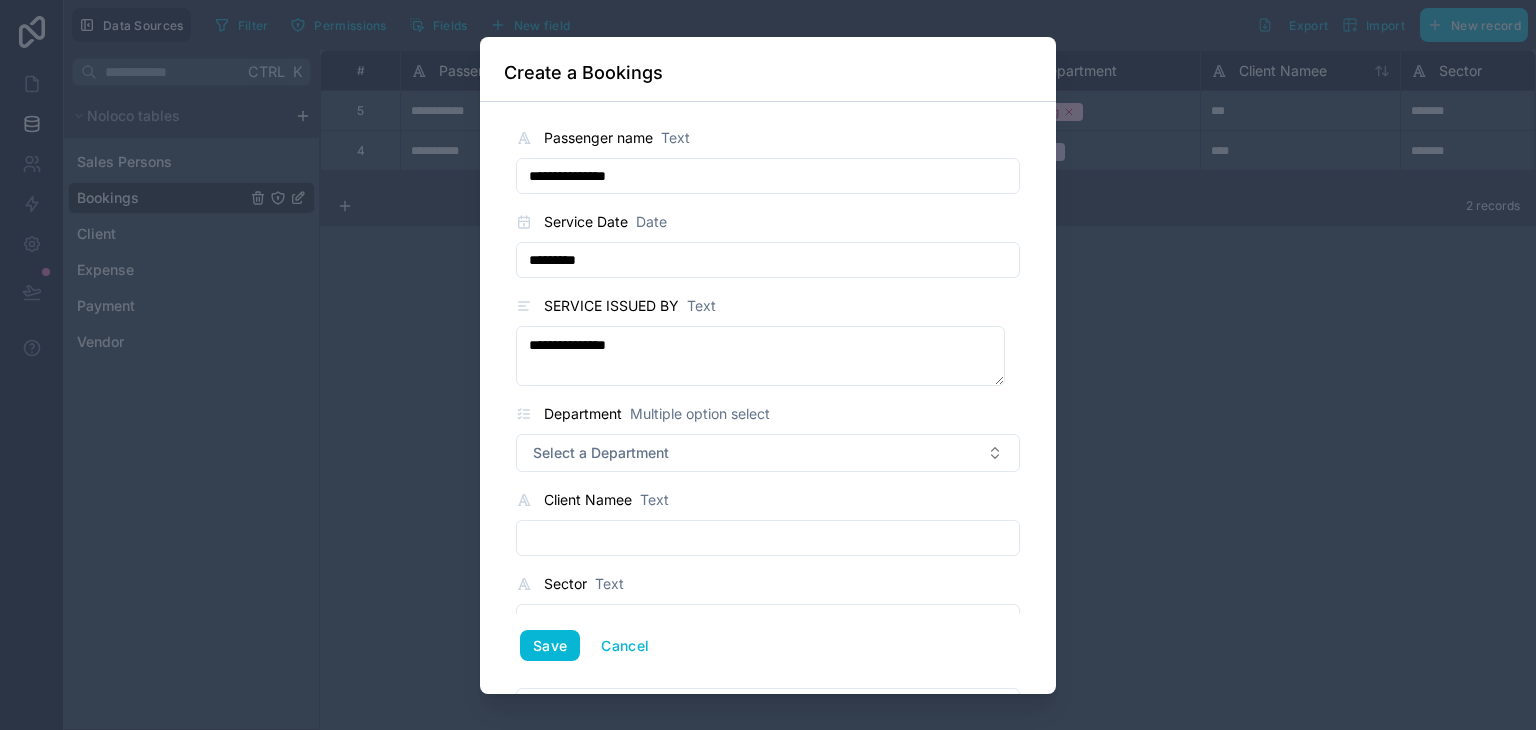 type 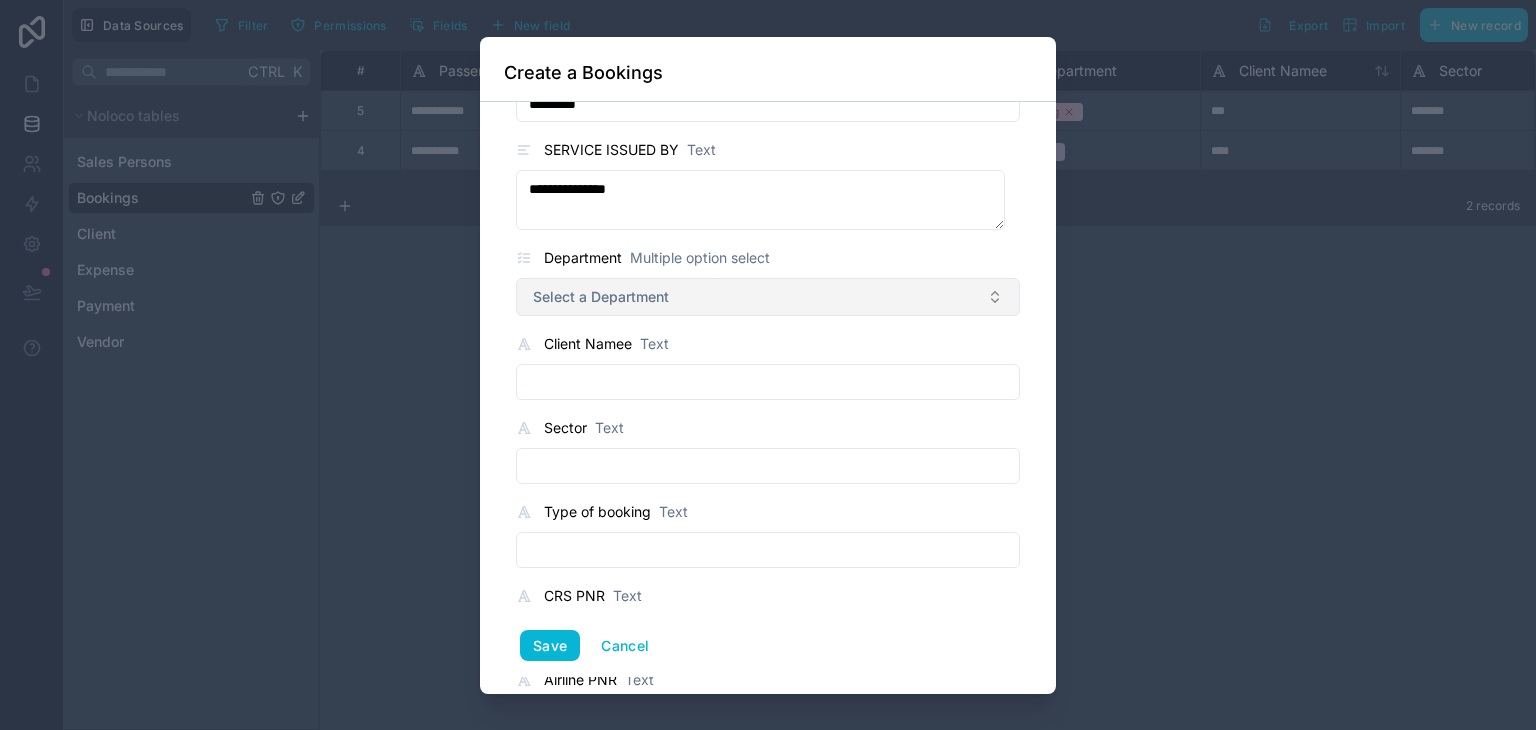 click on "Select a Department" at bounding box center (768, 297) 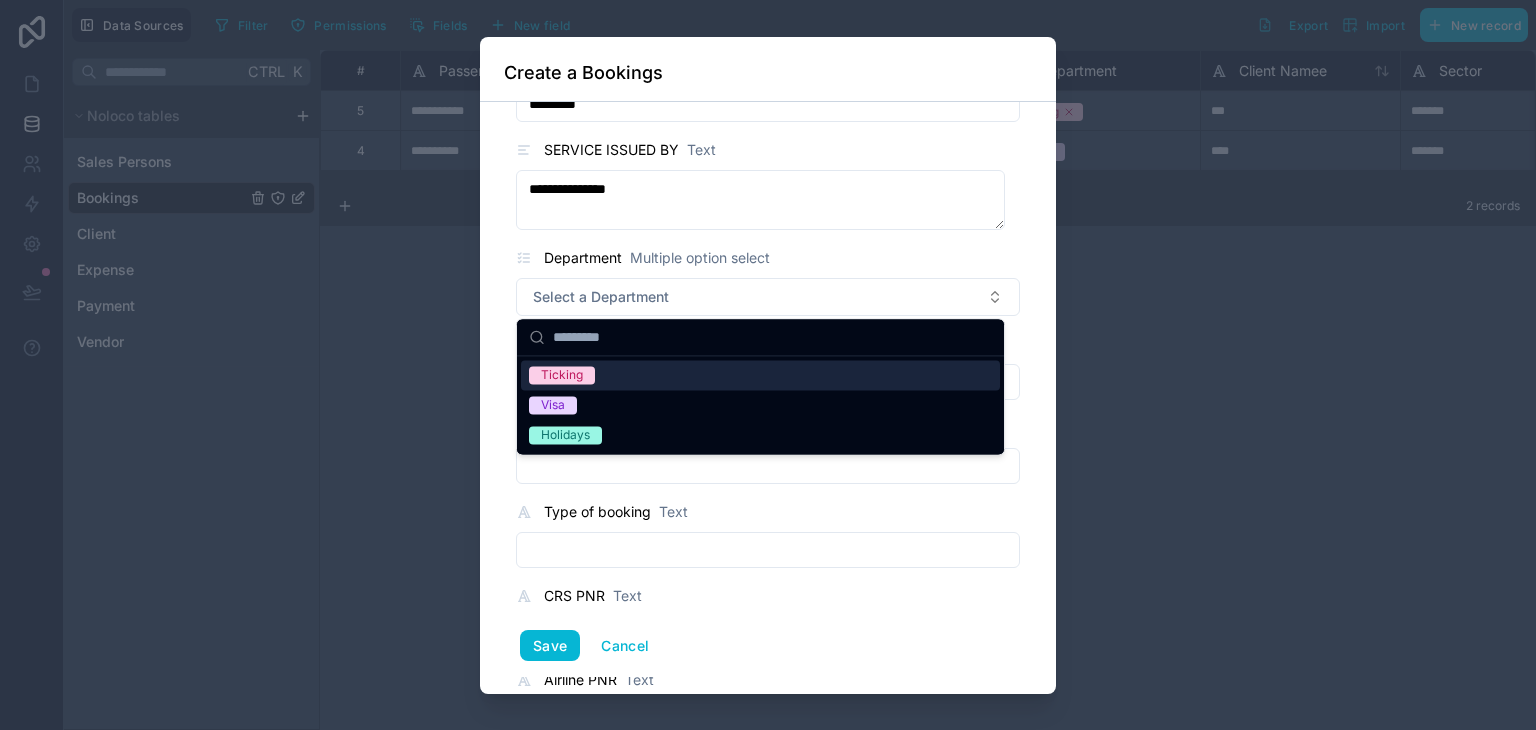 click on "Ticking" at bounding box center (760, 375) 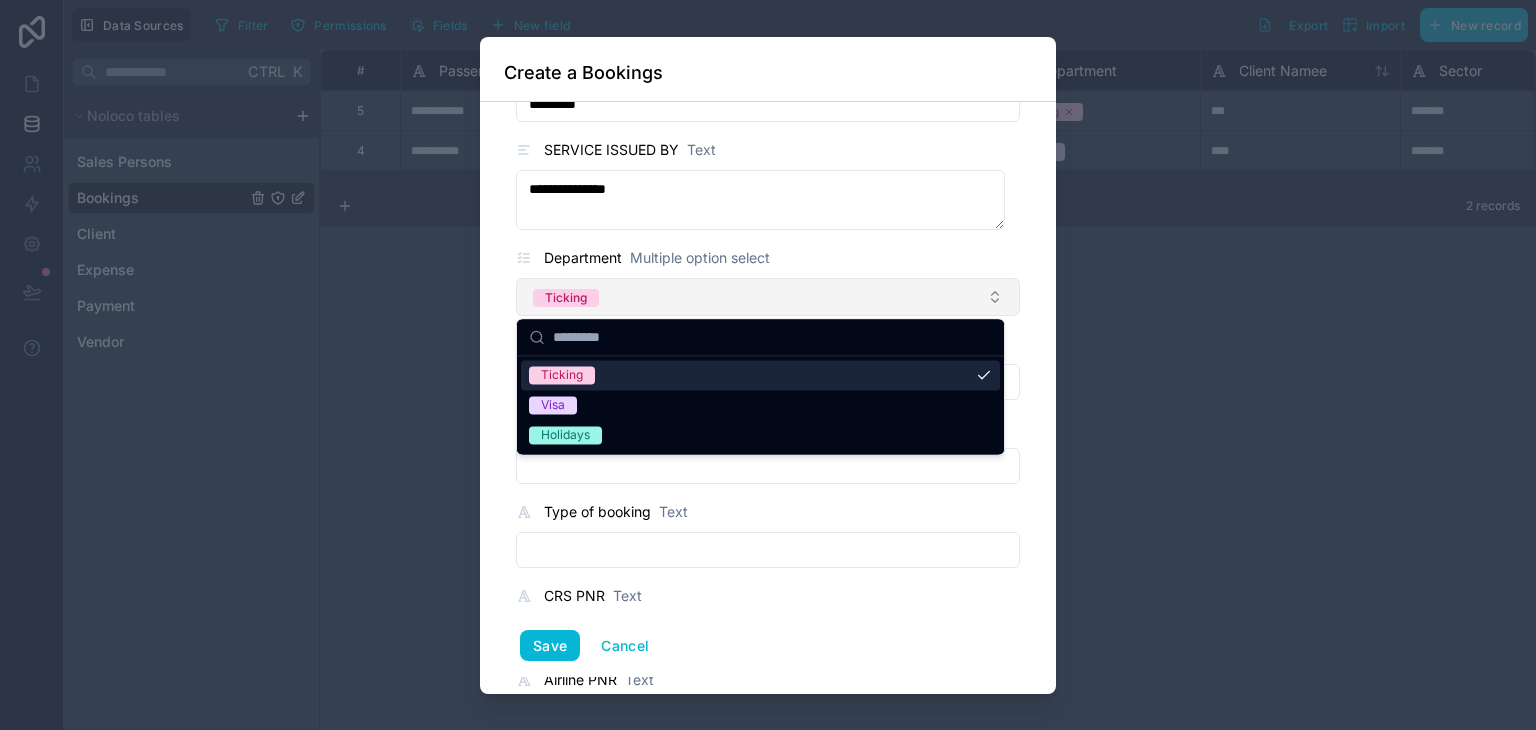 click on "Ticking" at bounding box center (768, 297) 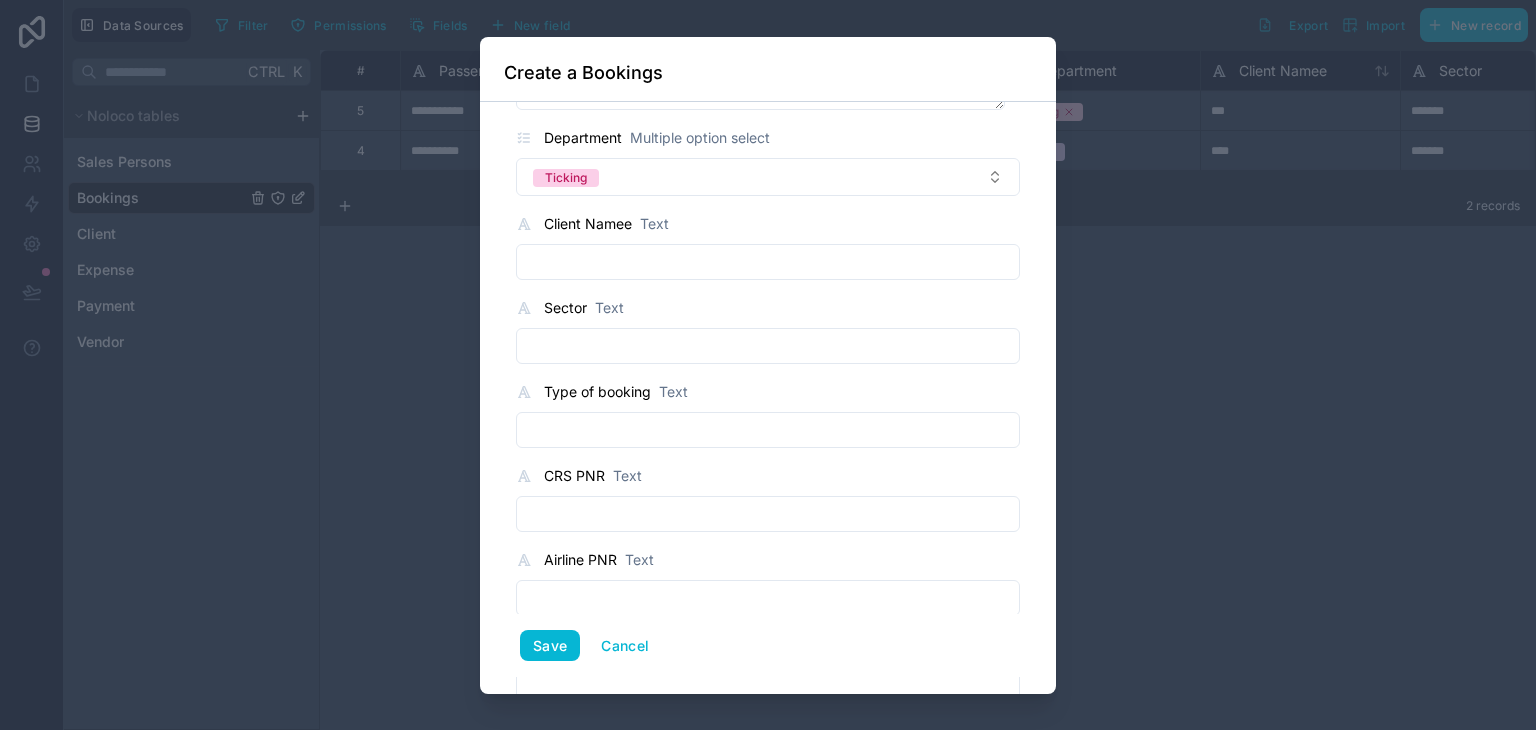 scroll, scrollTop: 276, scrollLeft: 0, axis: vertical 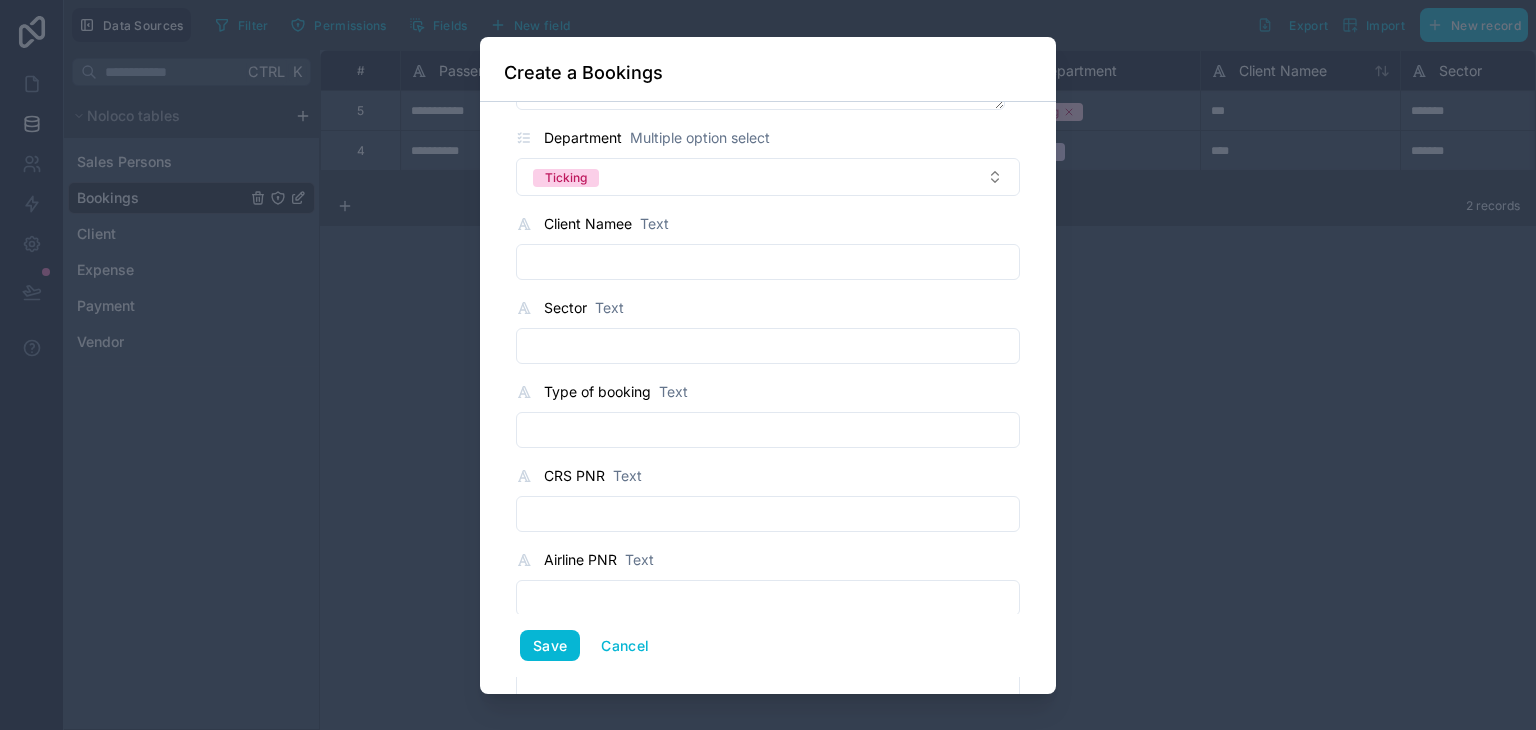 click at bounding box center (768, 262) 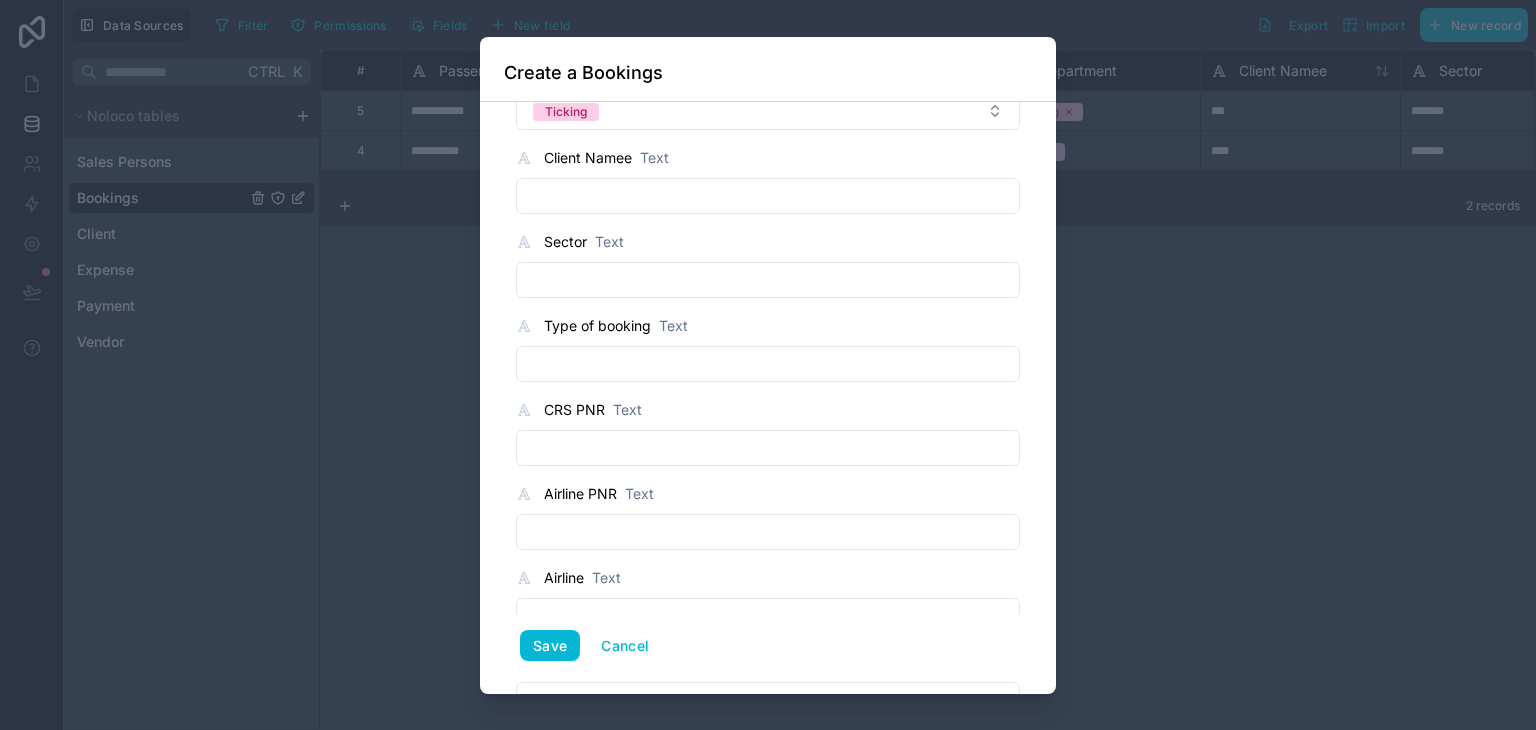 scroll, scrollTop: 240, scrollLeft: 0, axis: vertical 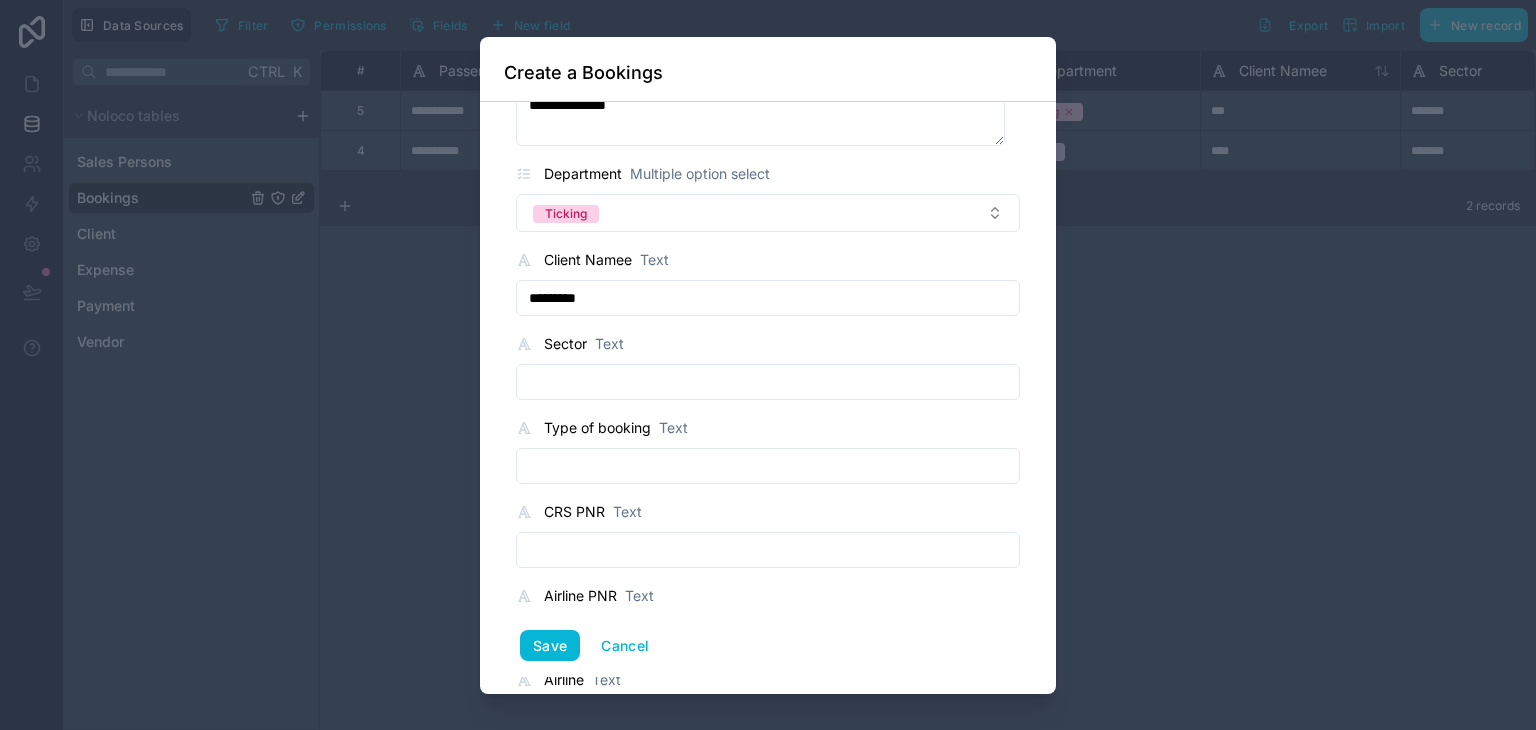 type on "**********" 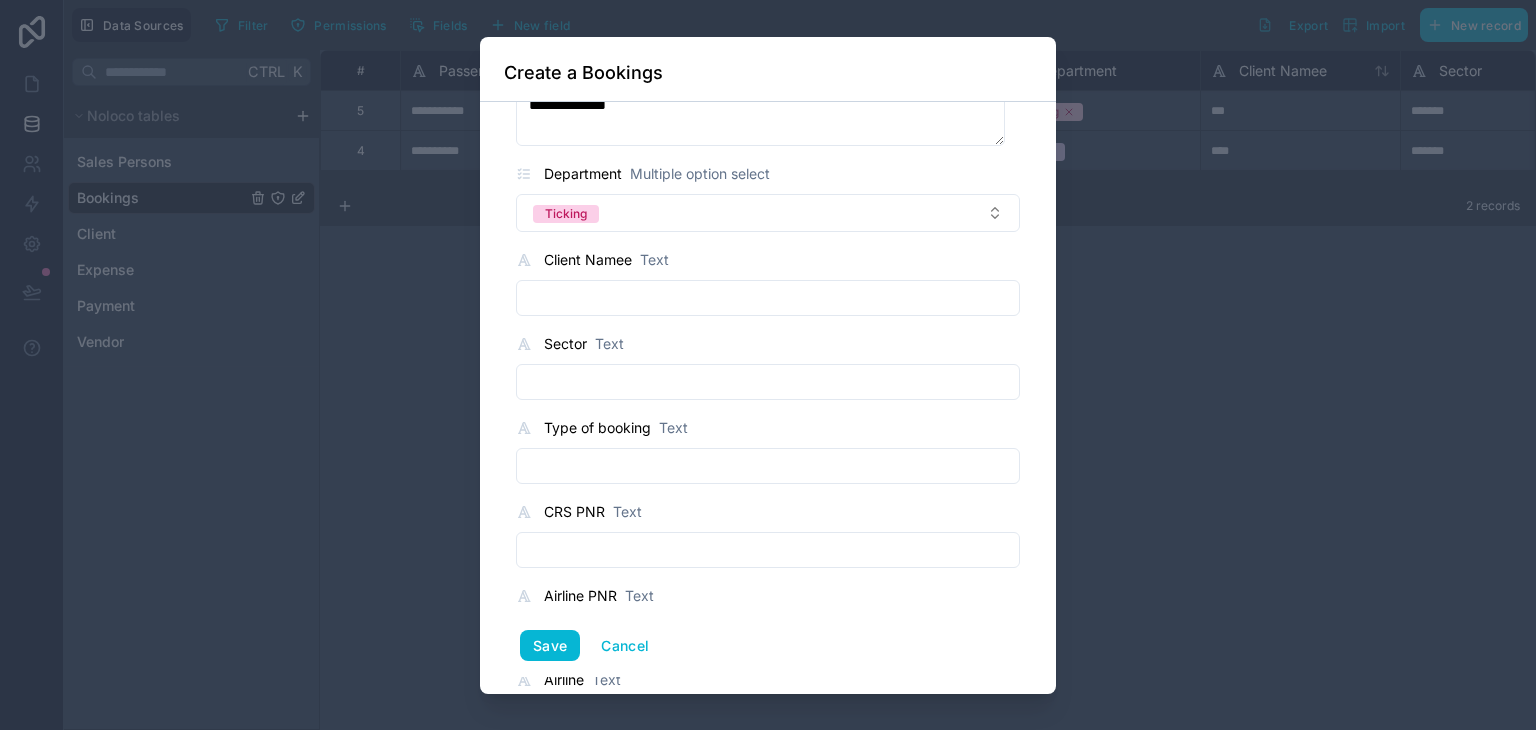 type on "*" 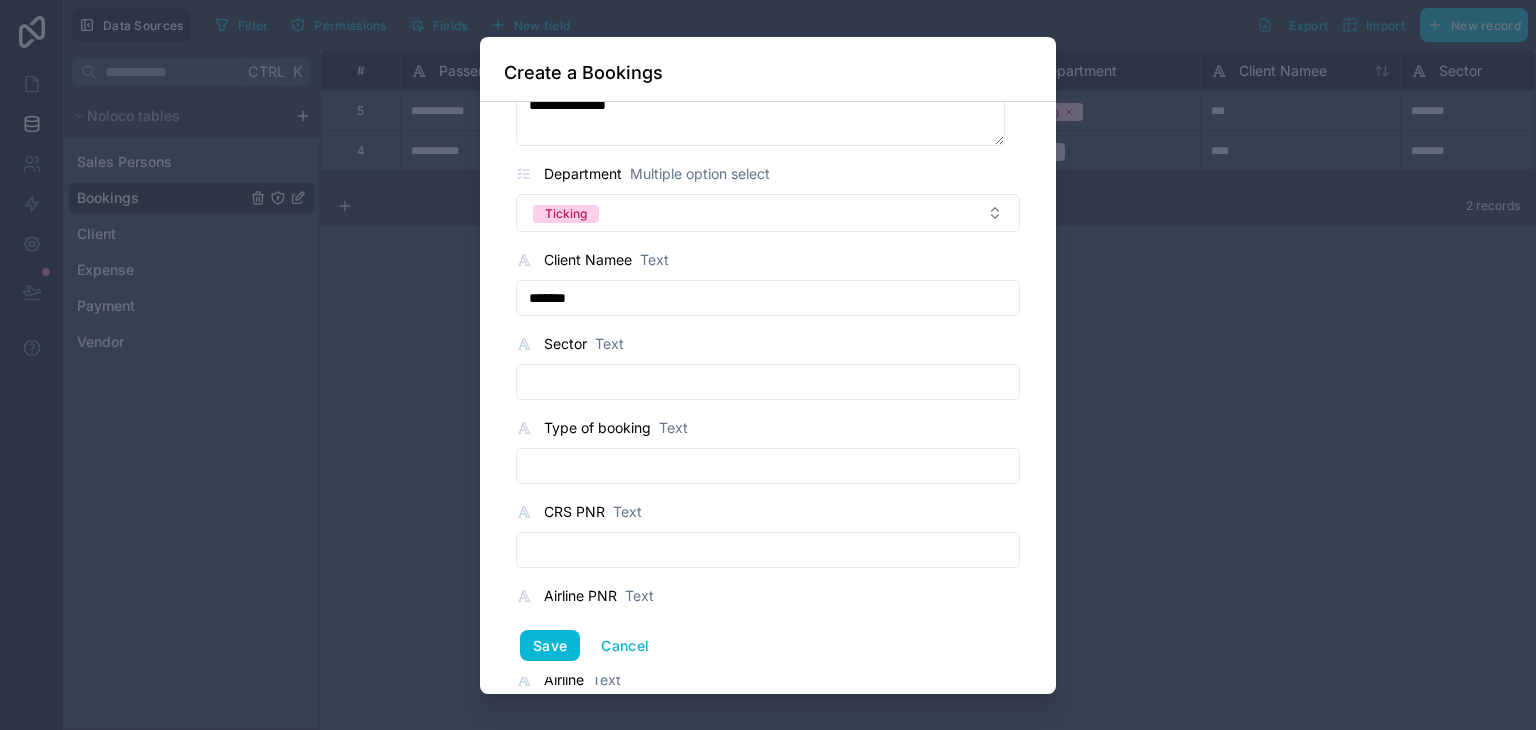 type on "*******" 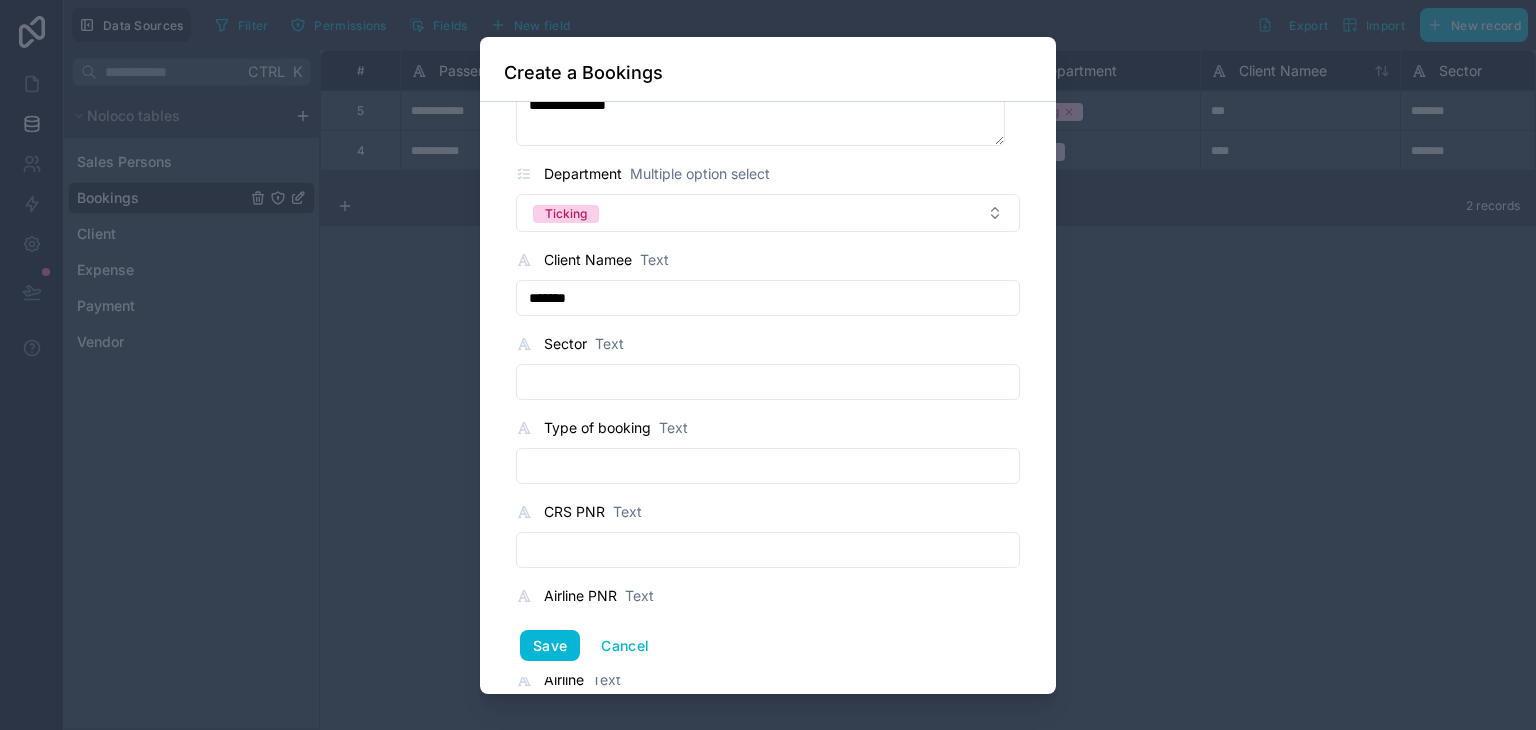 scroll, scrollTop: 340, scrollLeft: 0, axis: vertical 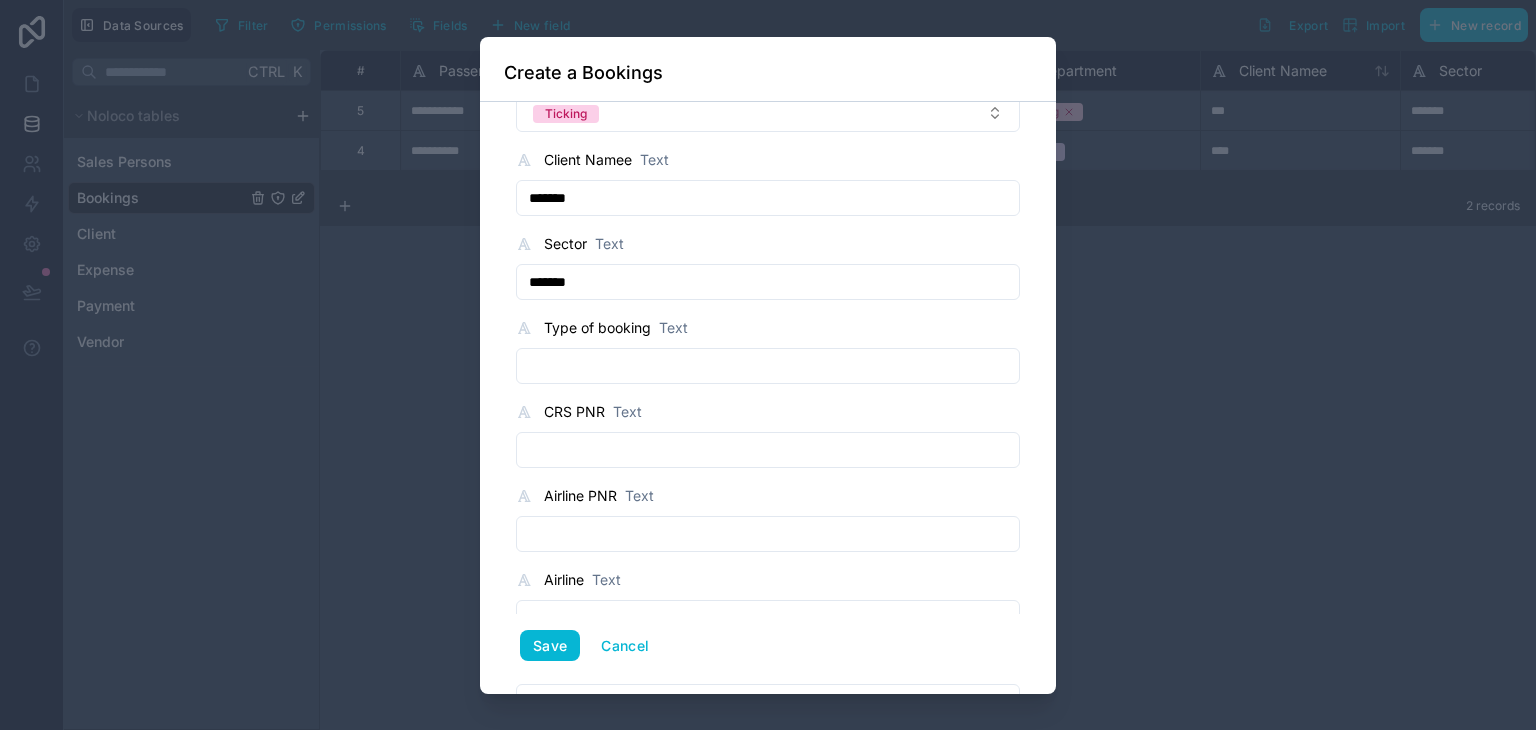 type on "*******" 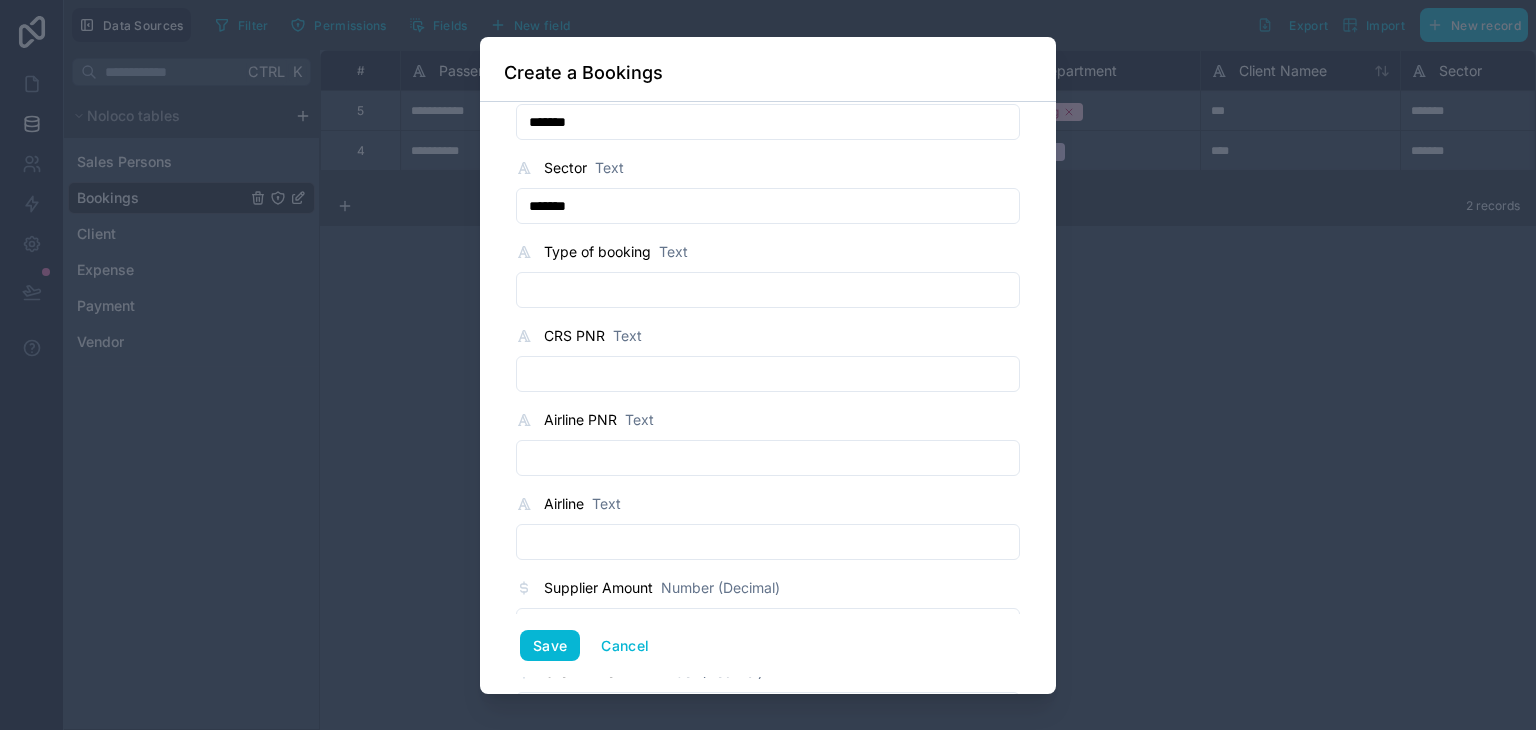 scroll, scrollTop: 419, scrollLeft: 0, axis: vertical 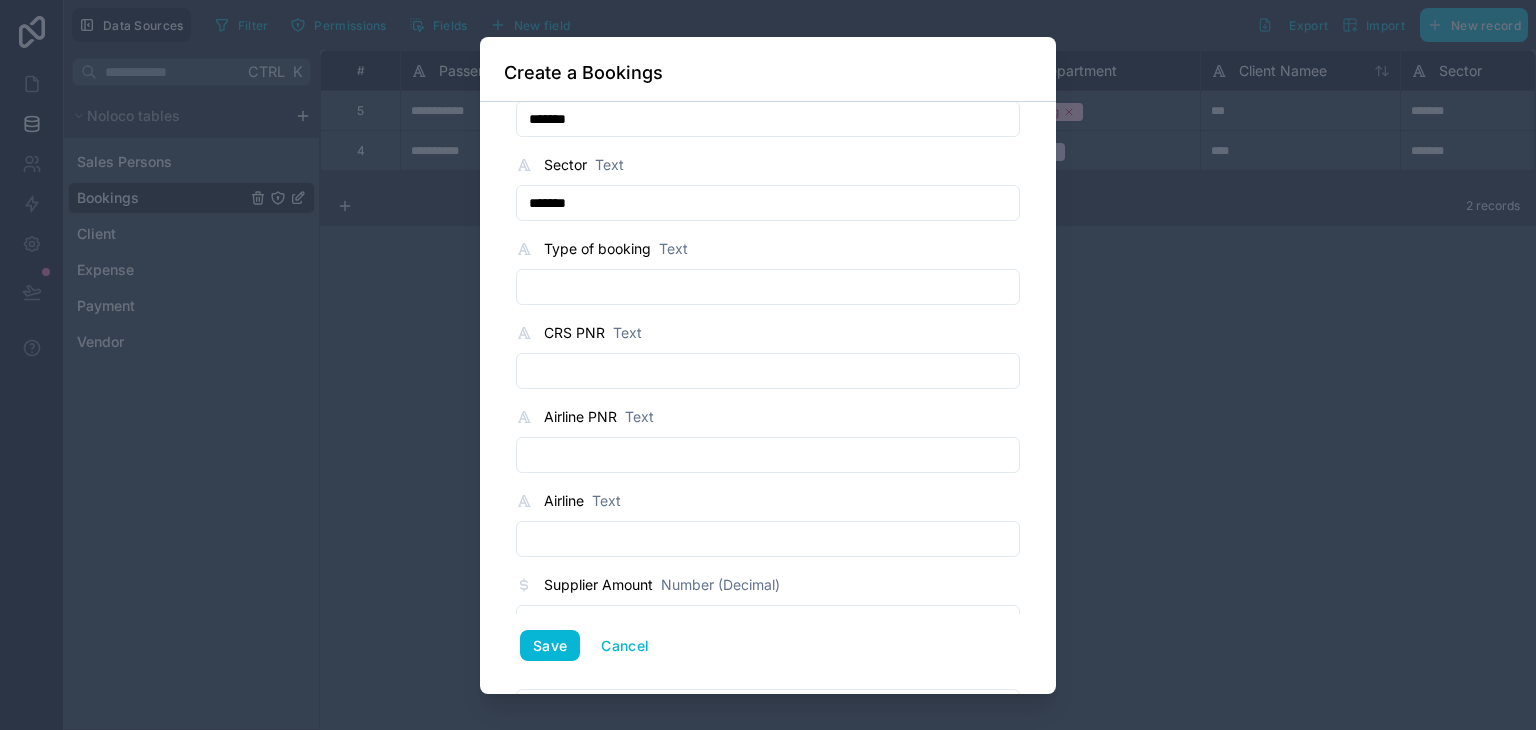 click at bounding box center [768, 287] 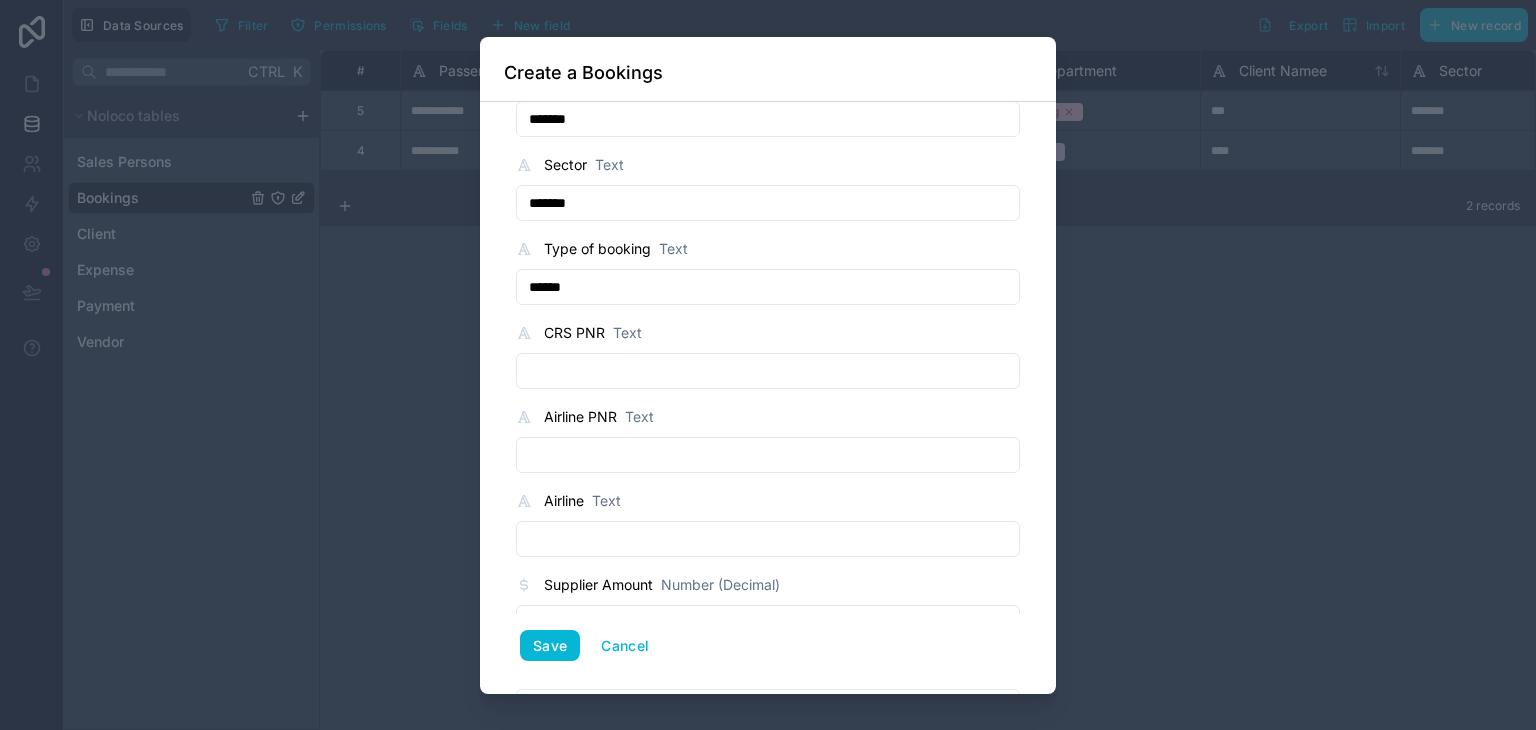 type on "******" 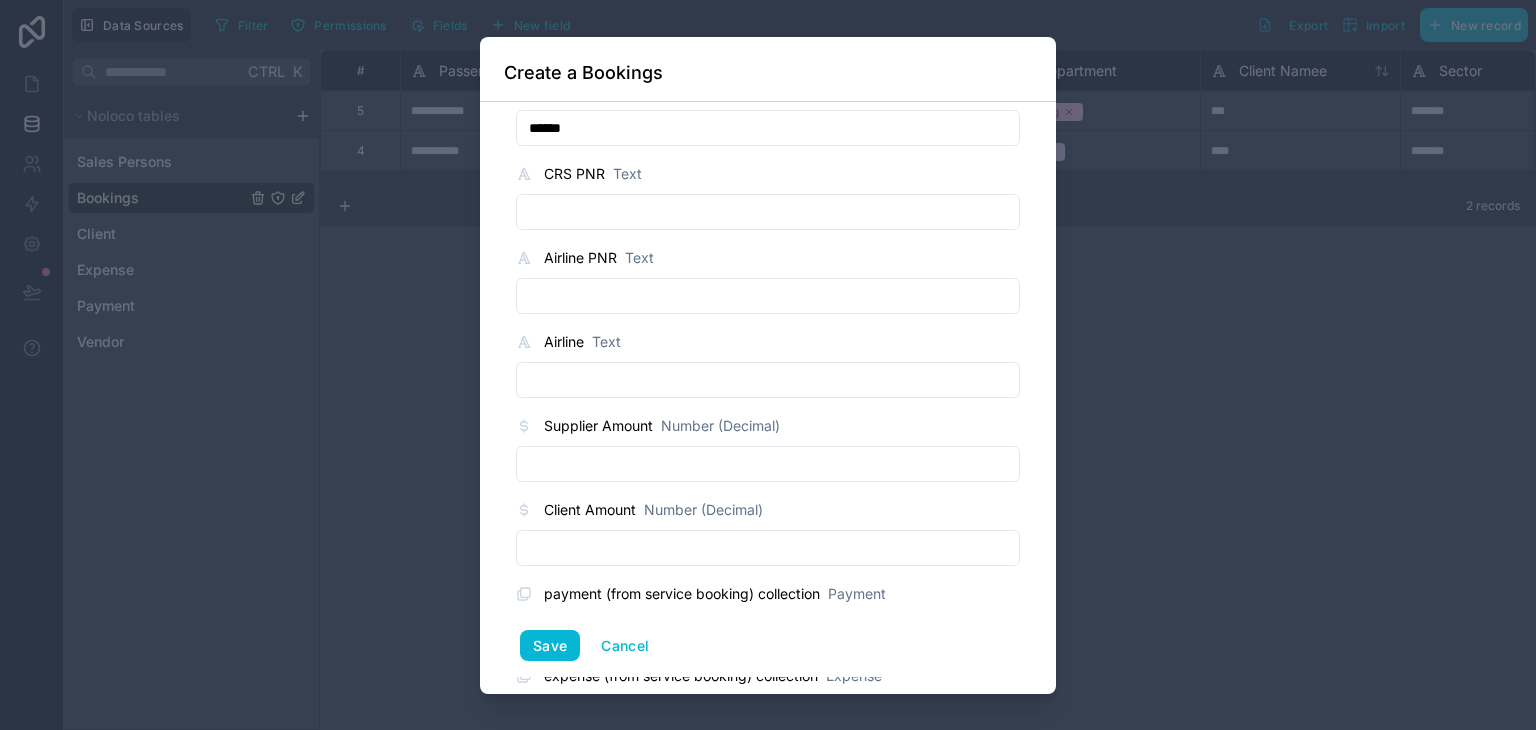 scroll, scrollTop: 579, scrollLeft: 0, axis: vertical 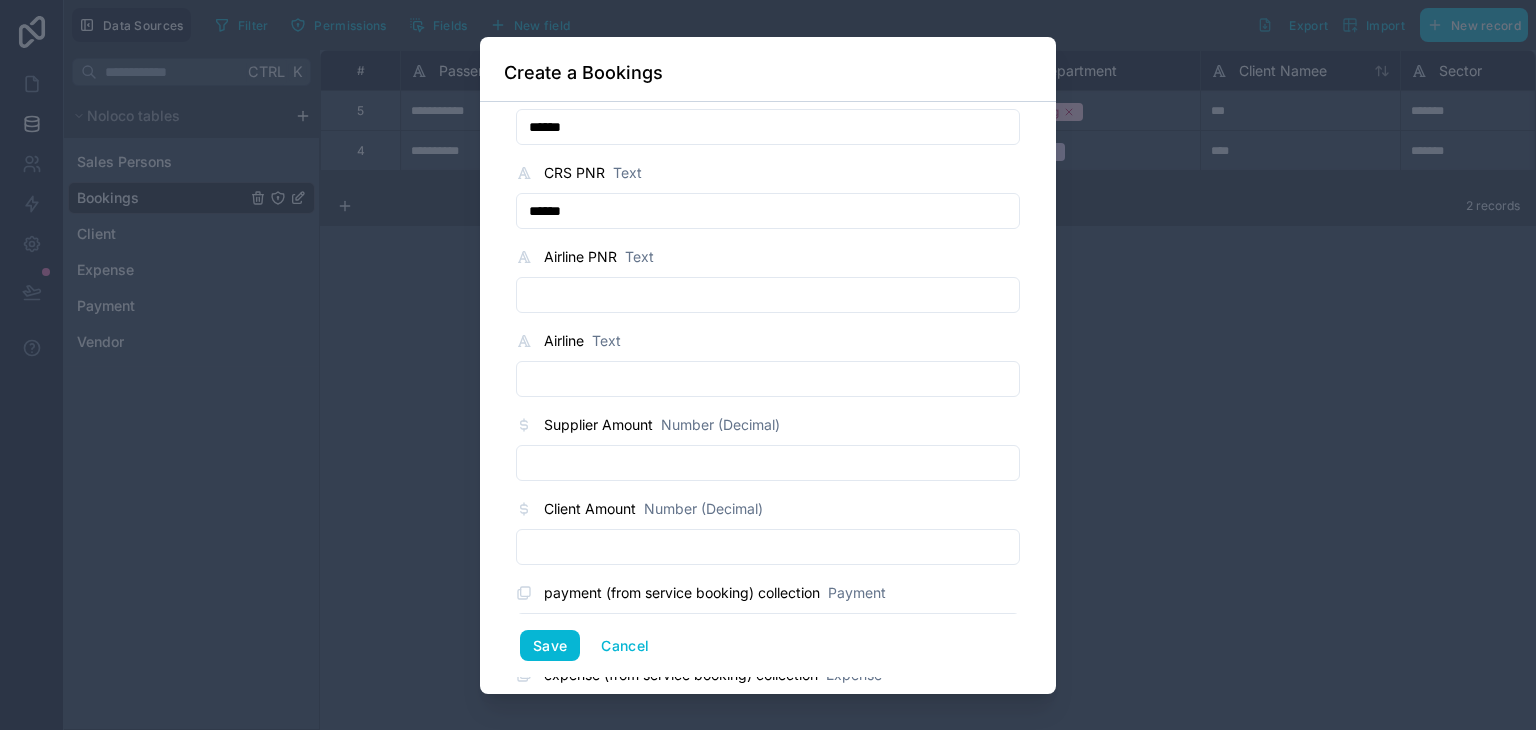 type on "******" 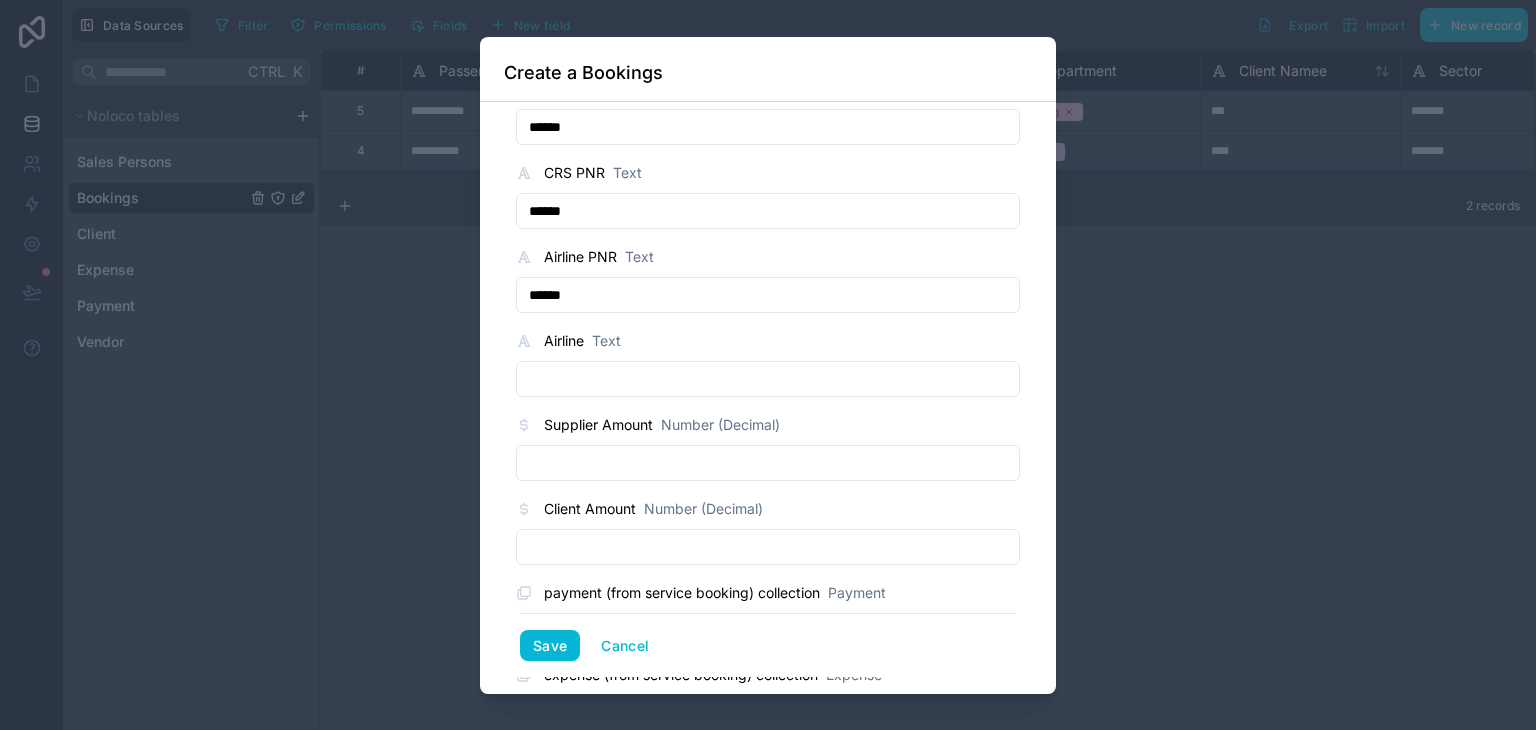 scroll, scrollTop: 647, scrollLeft: 0, axis: vertical 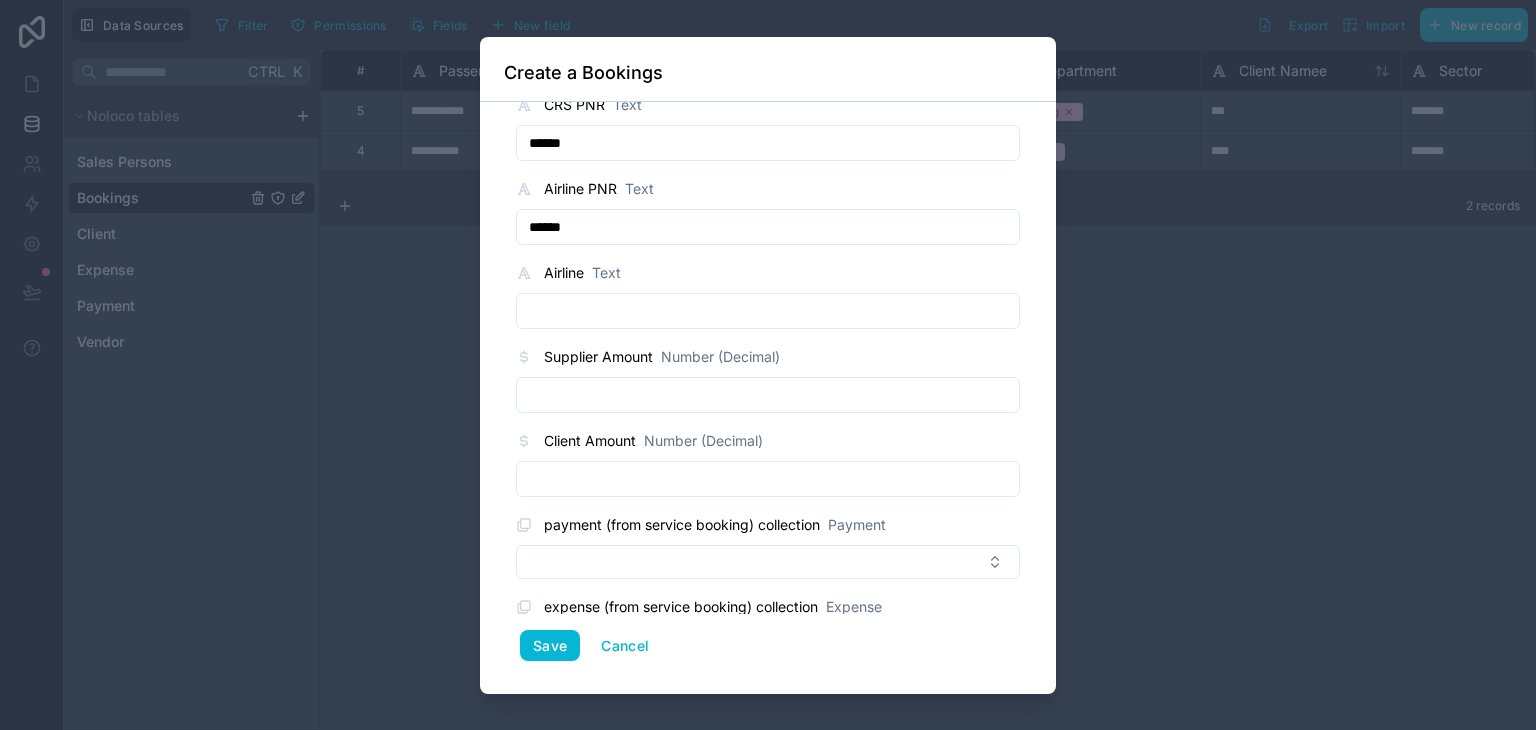 type on "******" 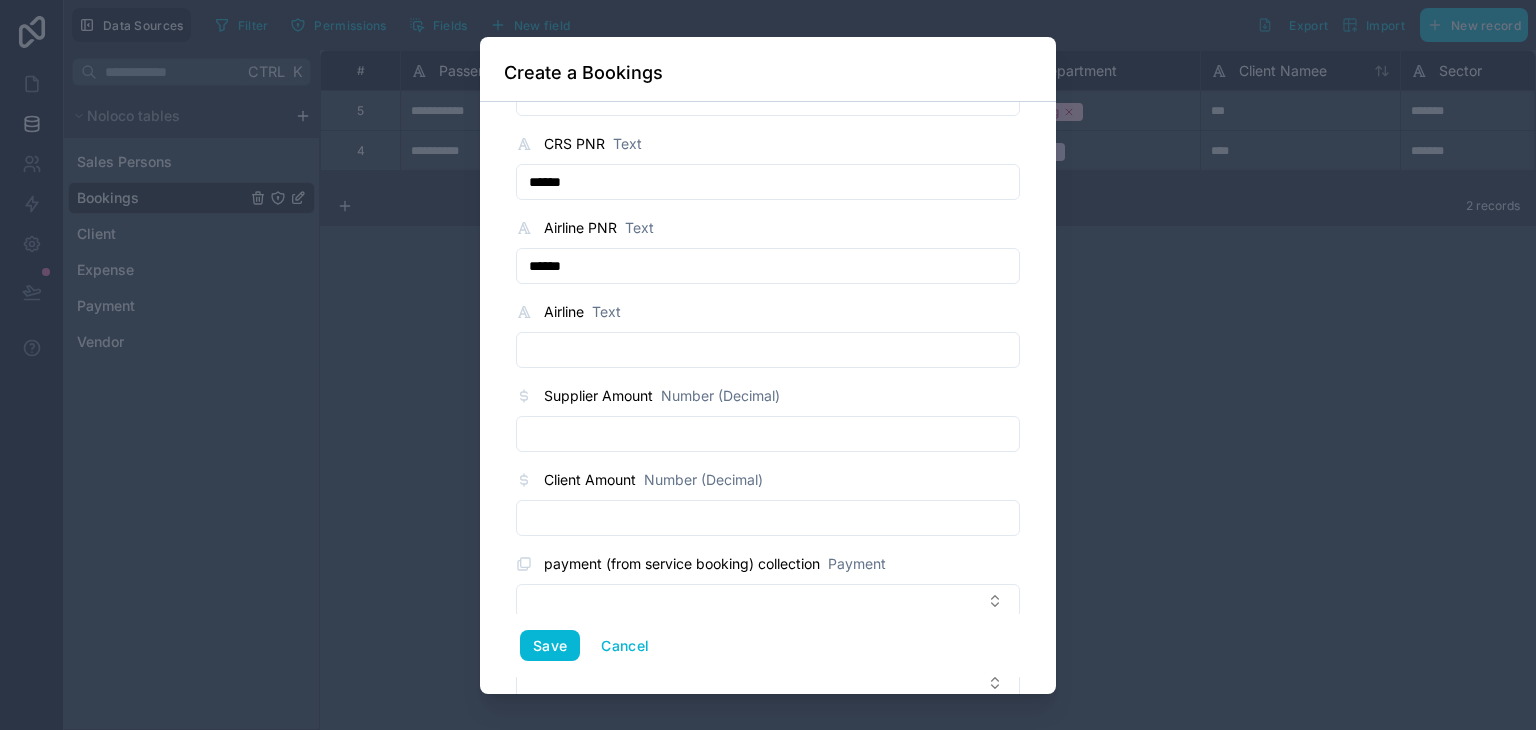 scroll, scrollTop: 607, scrollLeft: 0, axis: vertical 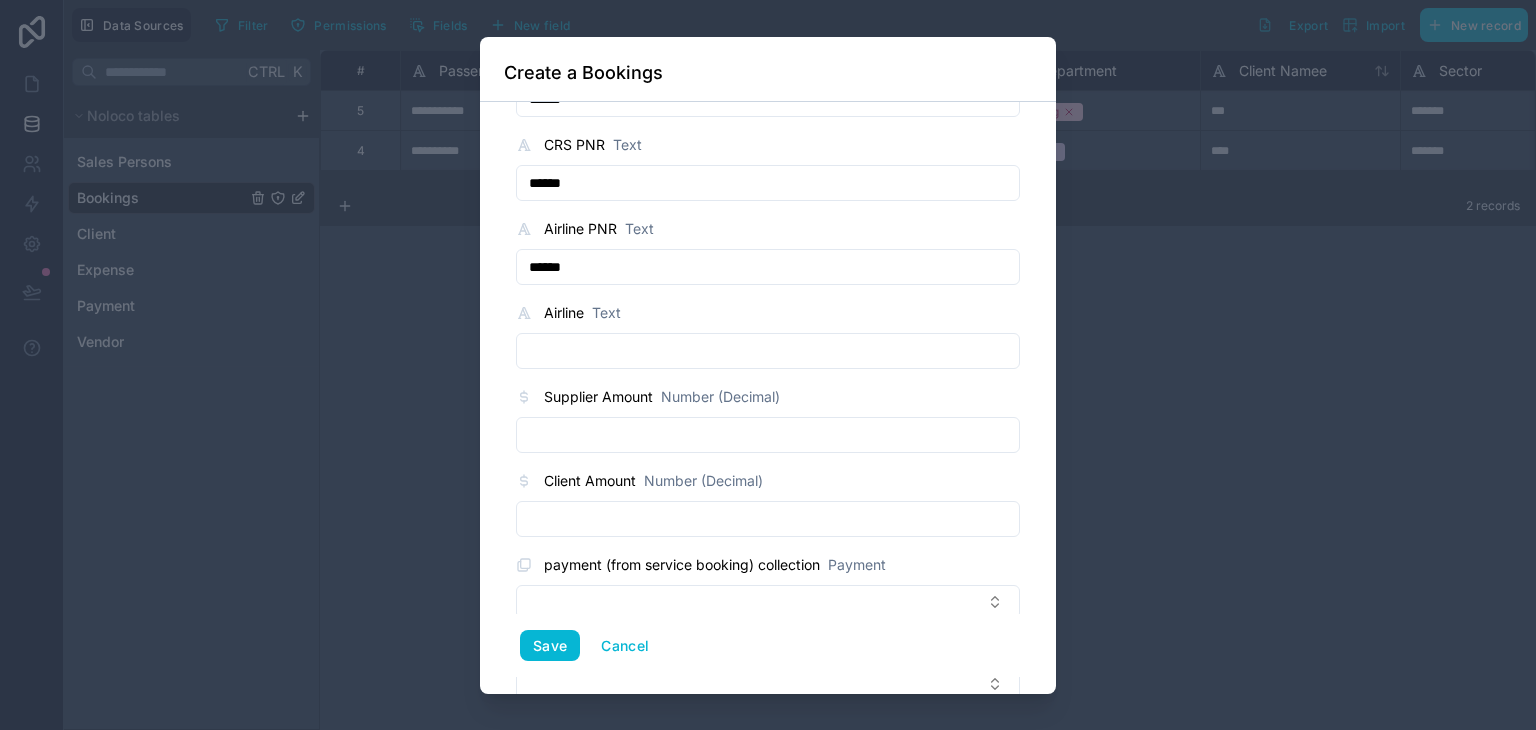 click on "******" at bounding box center (768, 267) 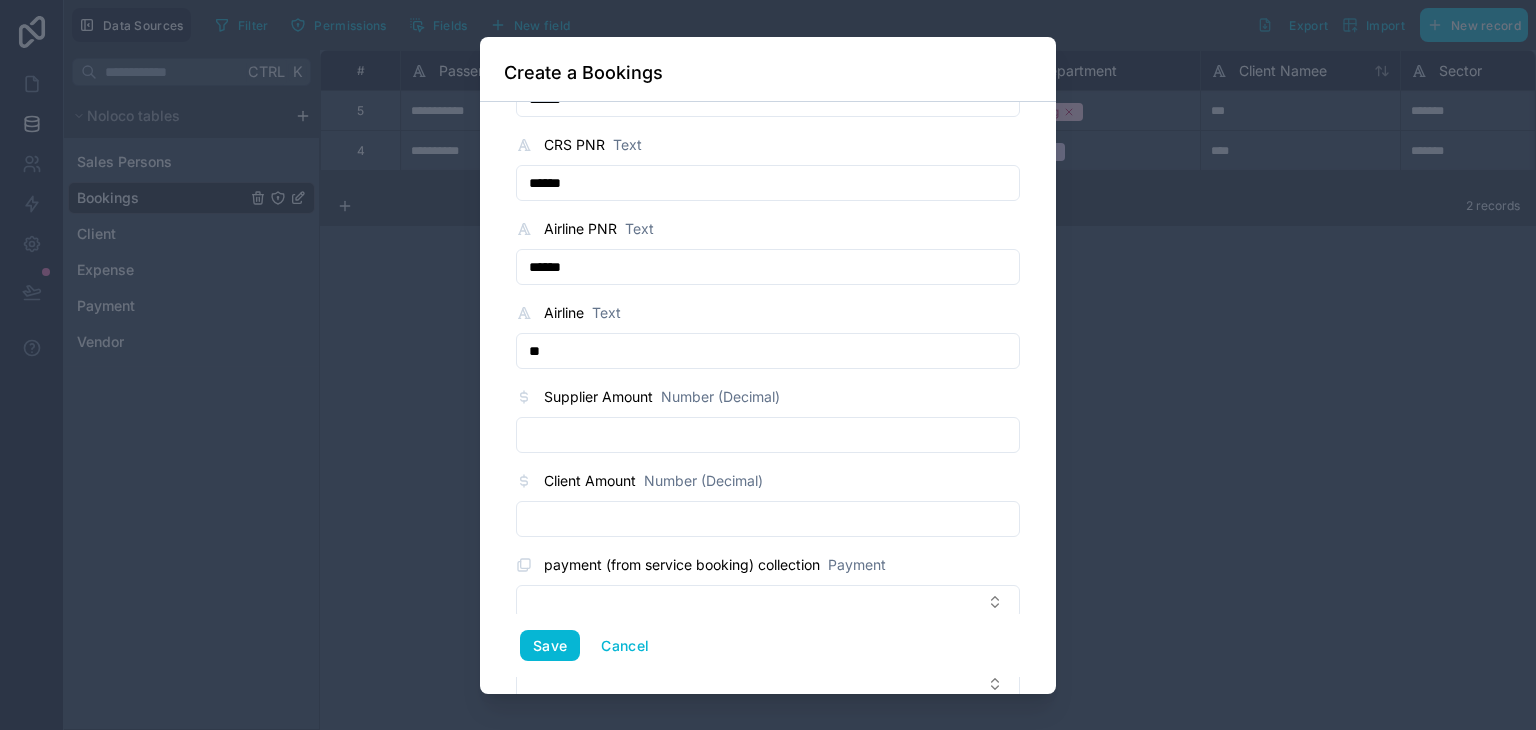 type on "**" 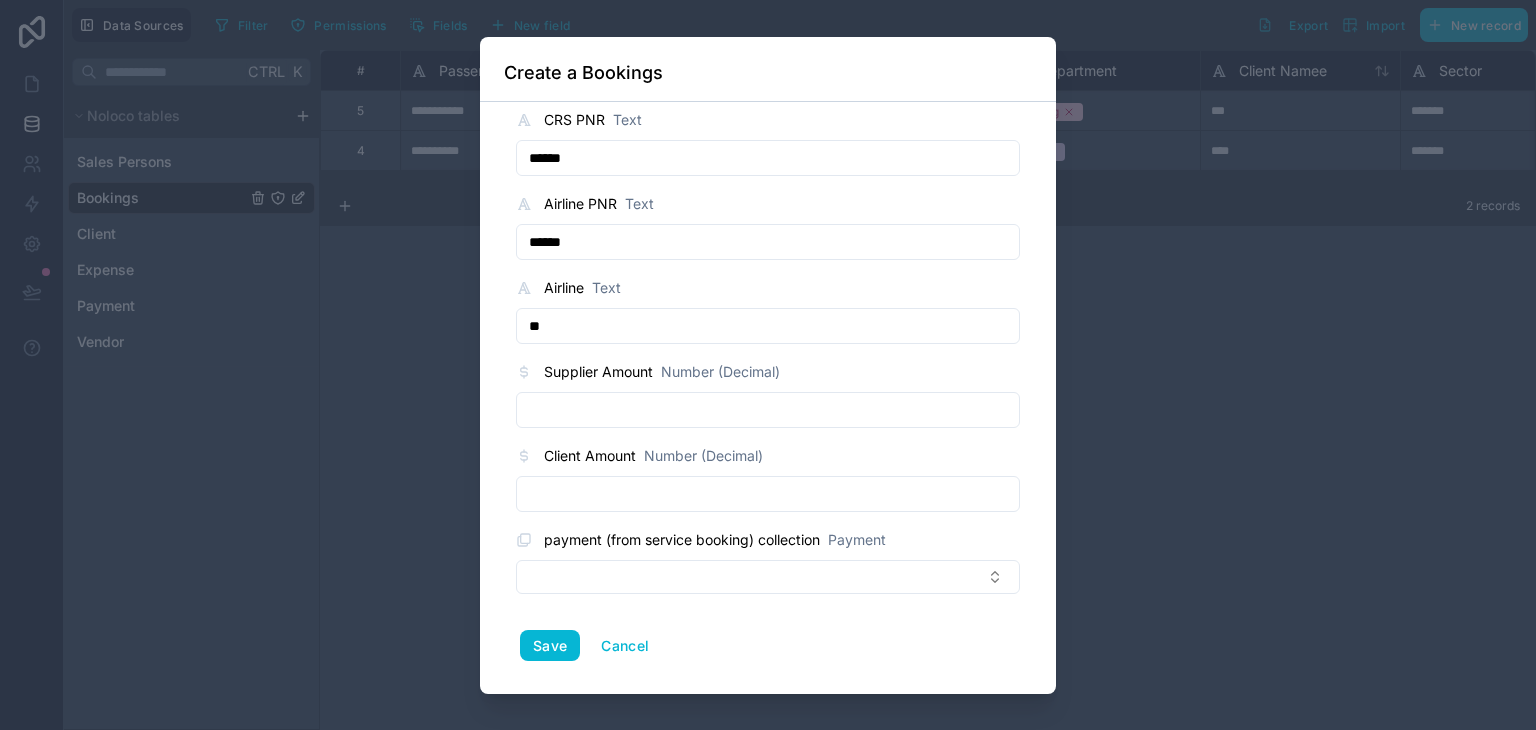 scroll, scrollTop: 635, scrollLeft: 0, axis: vertical 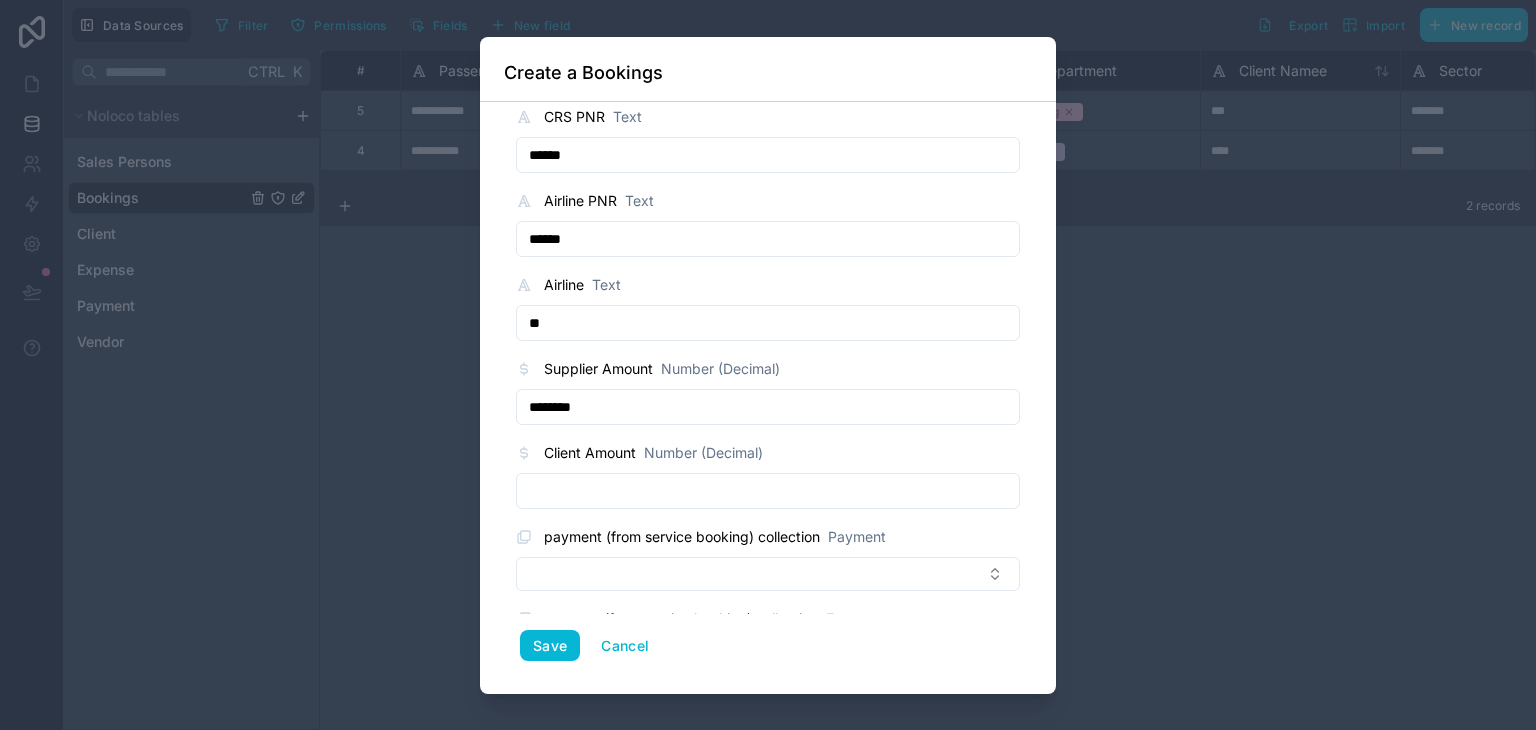 type on "********" 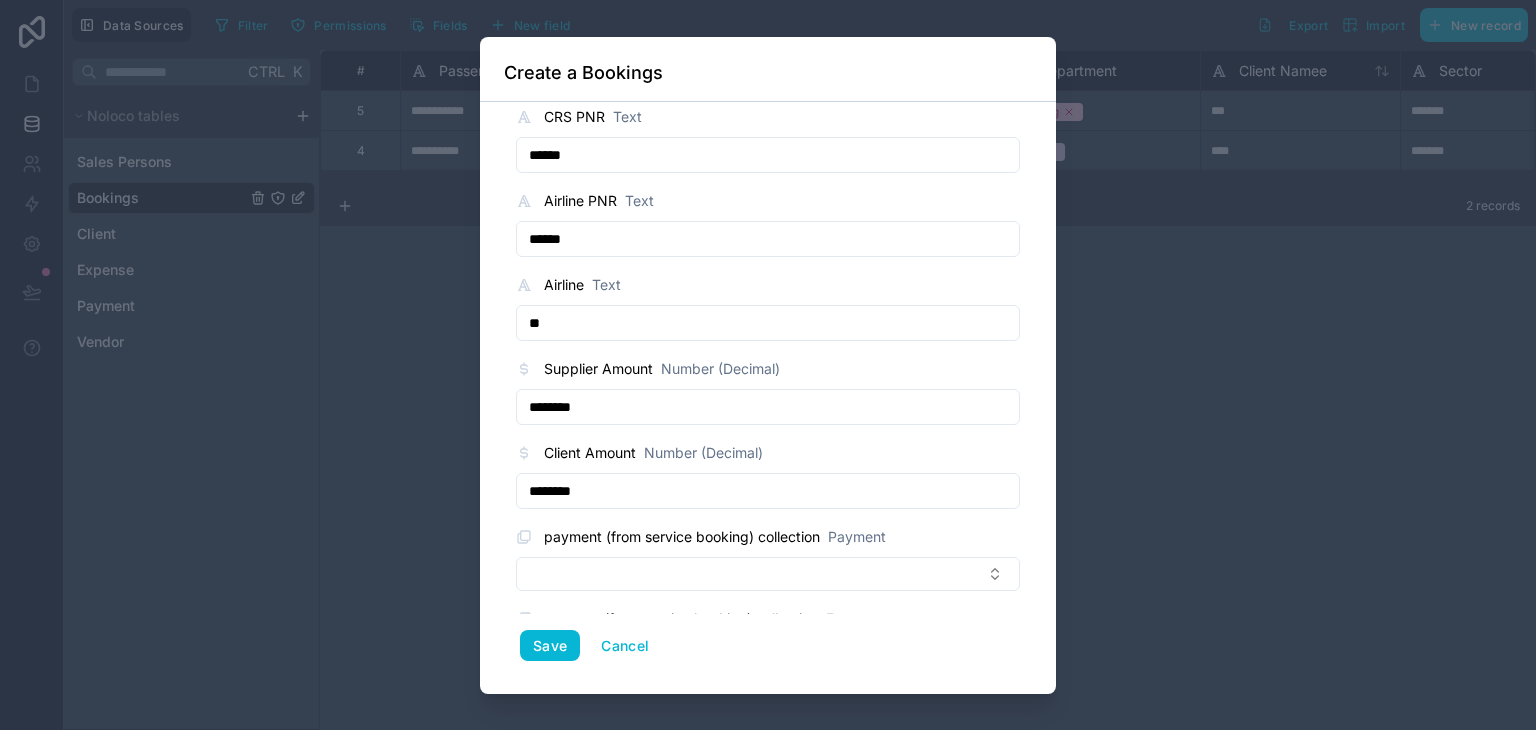 scroll, scrollTop: 708, scrollLeft: 0, axis: vertical 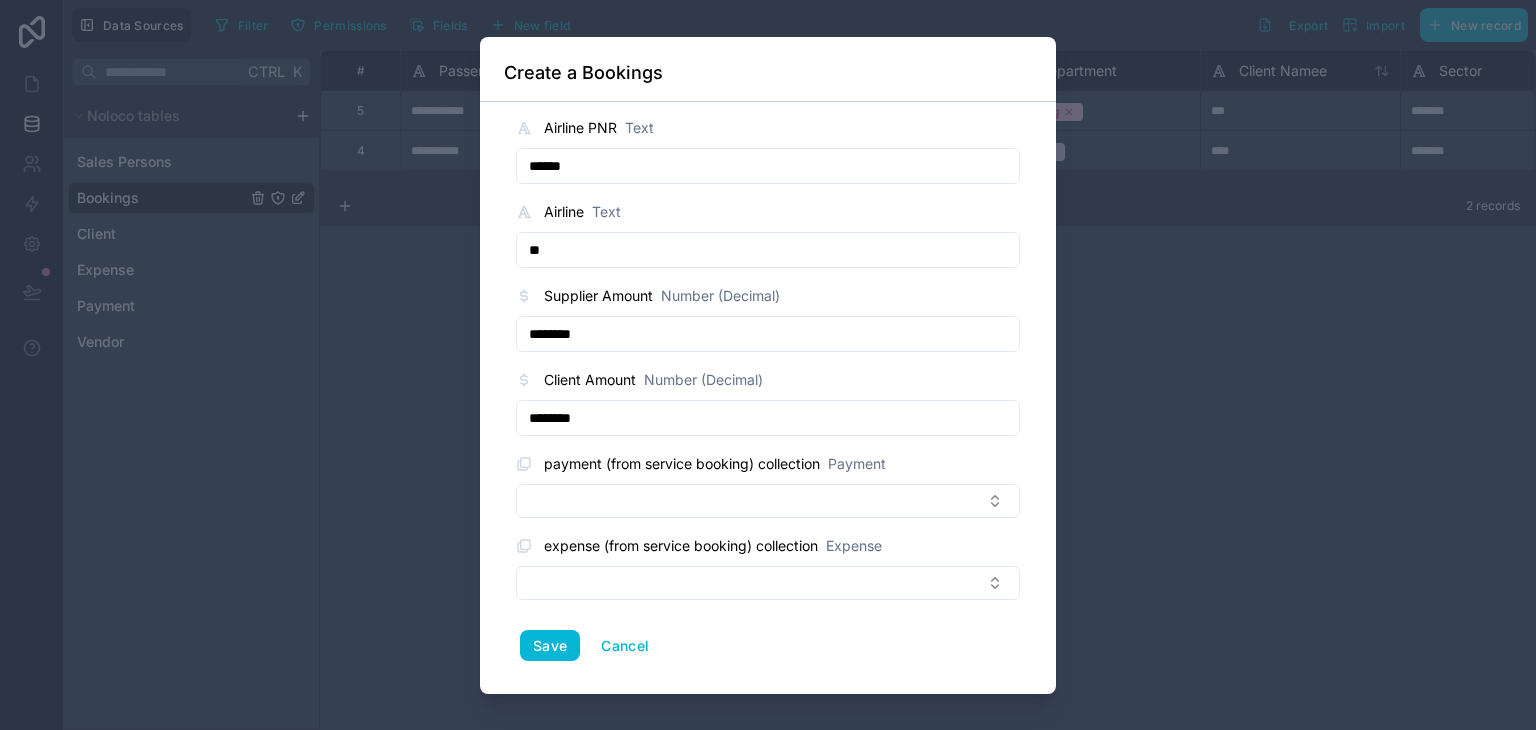 type on "********" 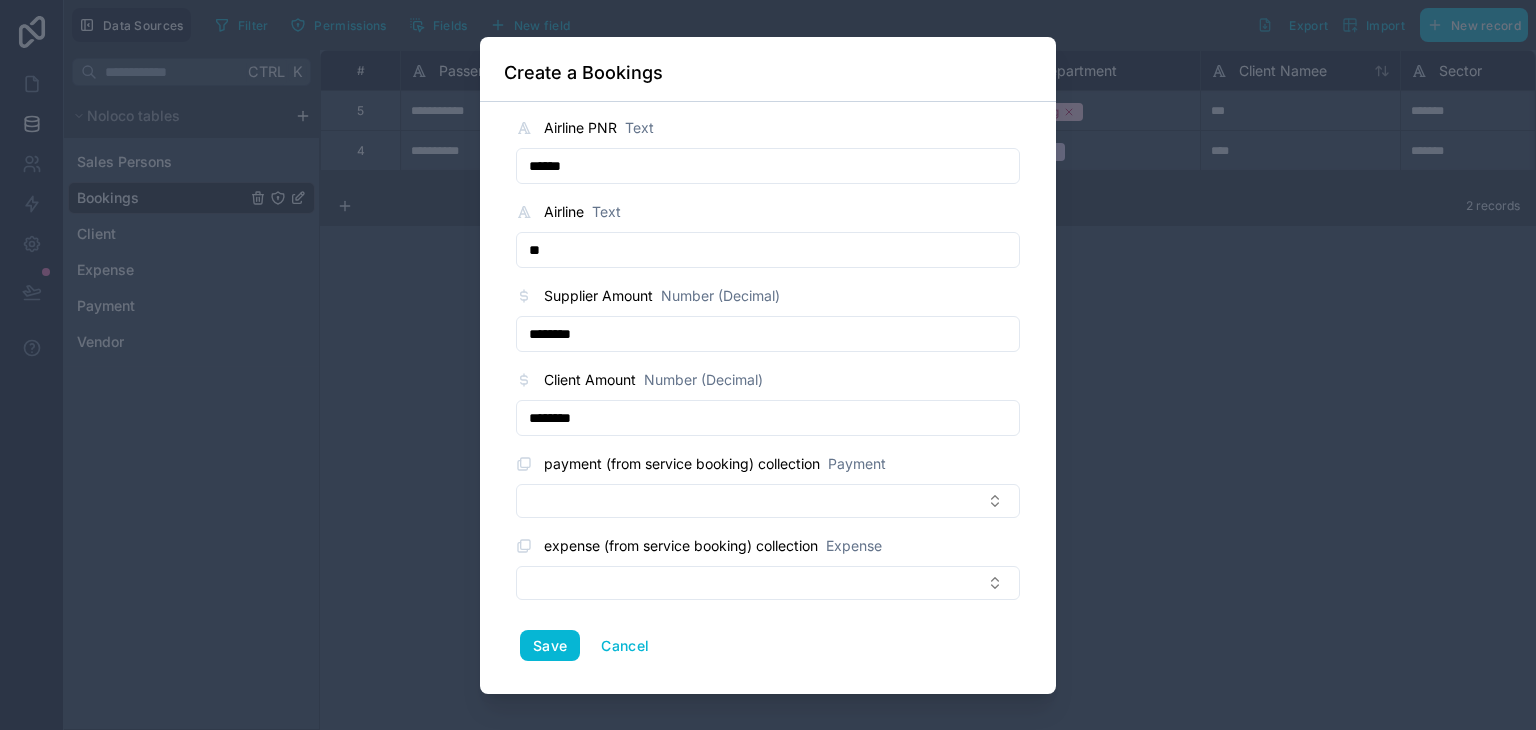 type 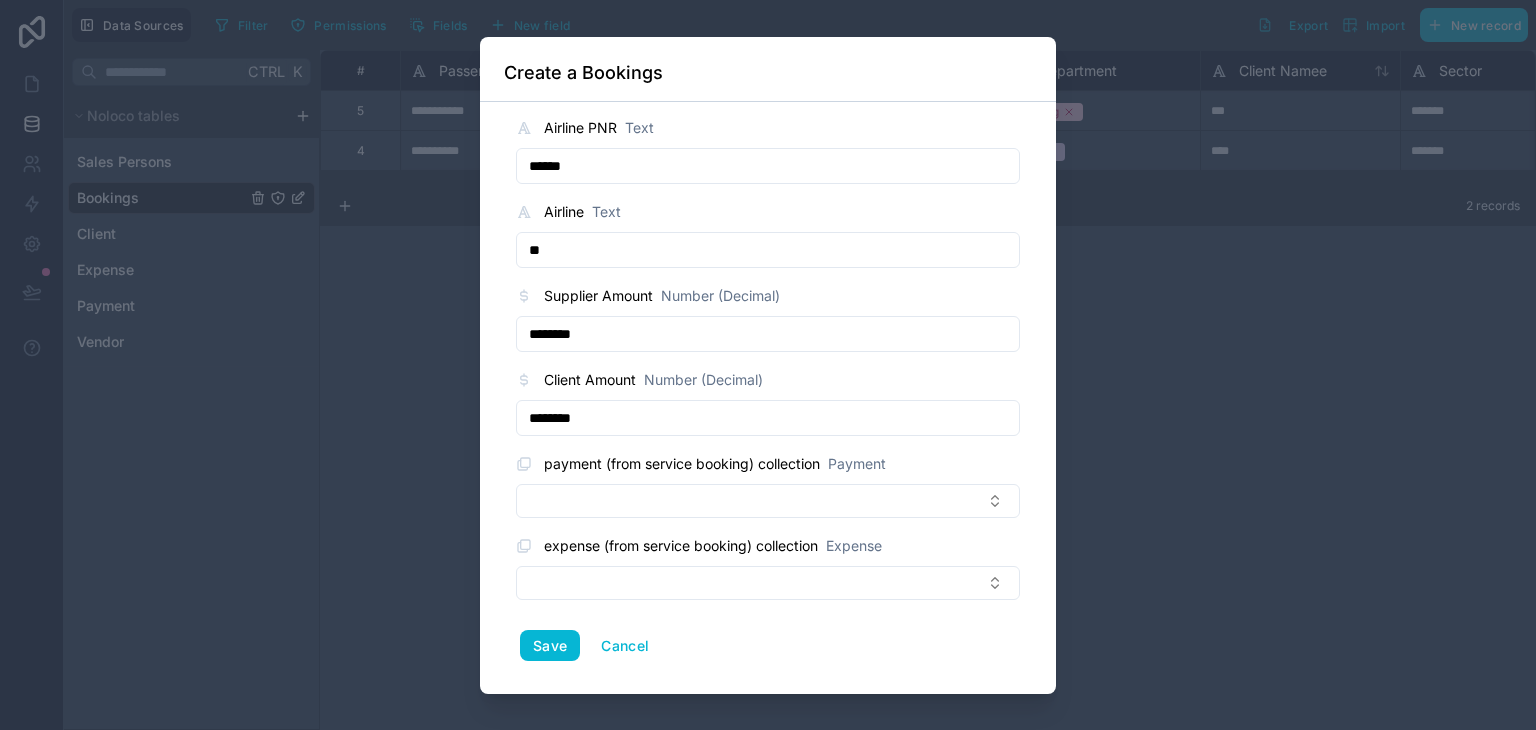 click at bounding box center (768, 501) 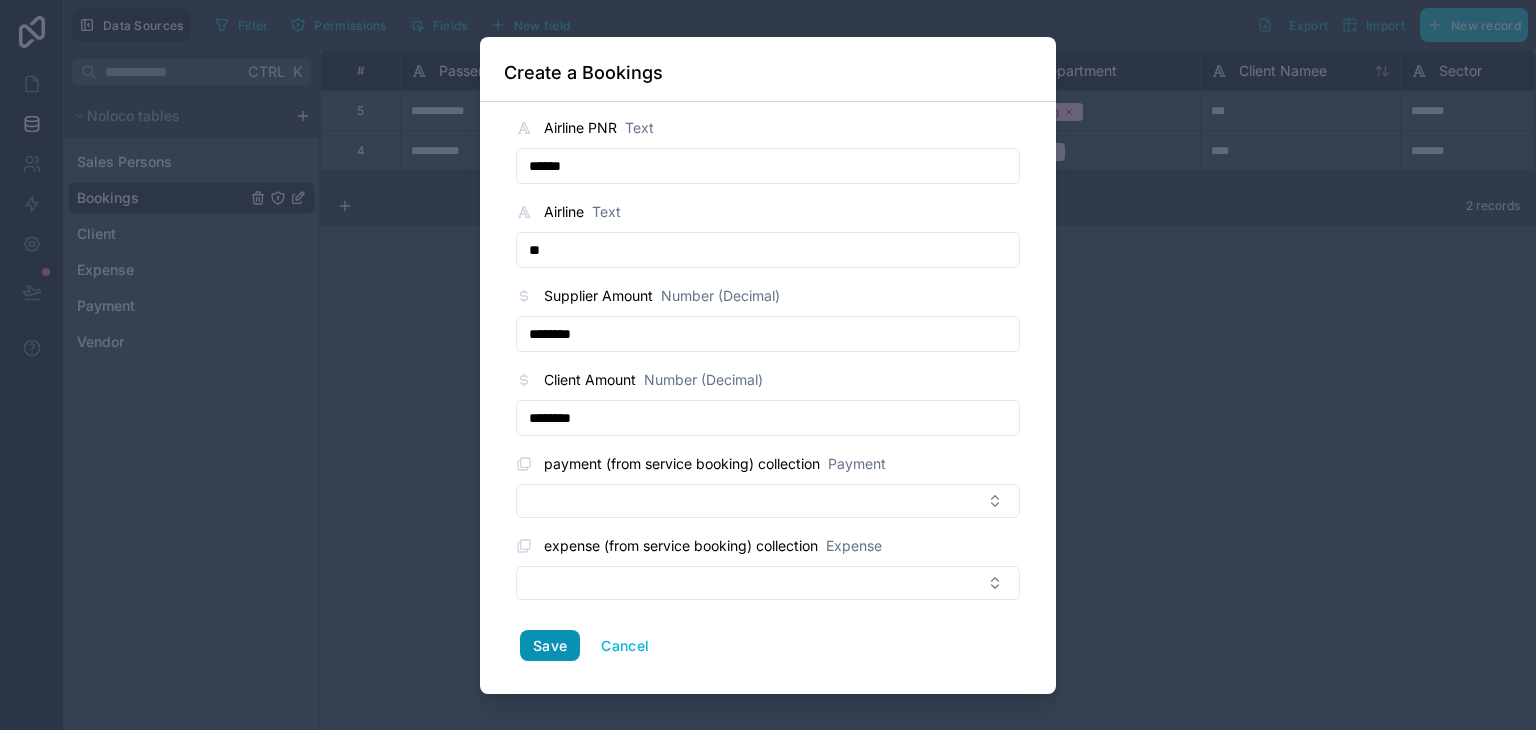 click on "Save" at bounding box center (550, 646) 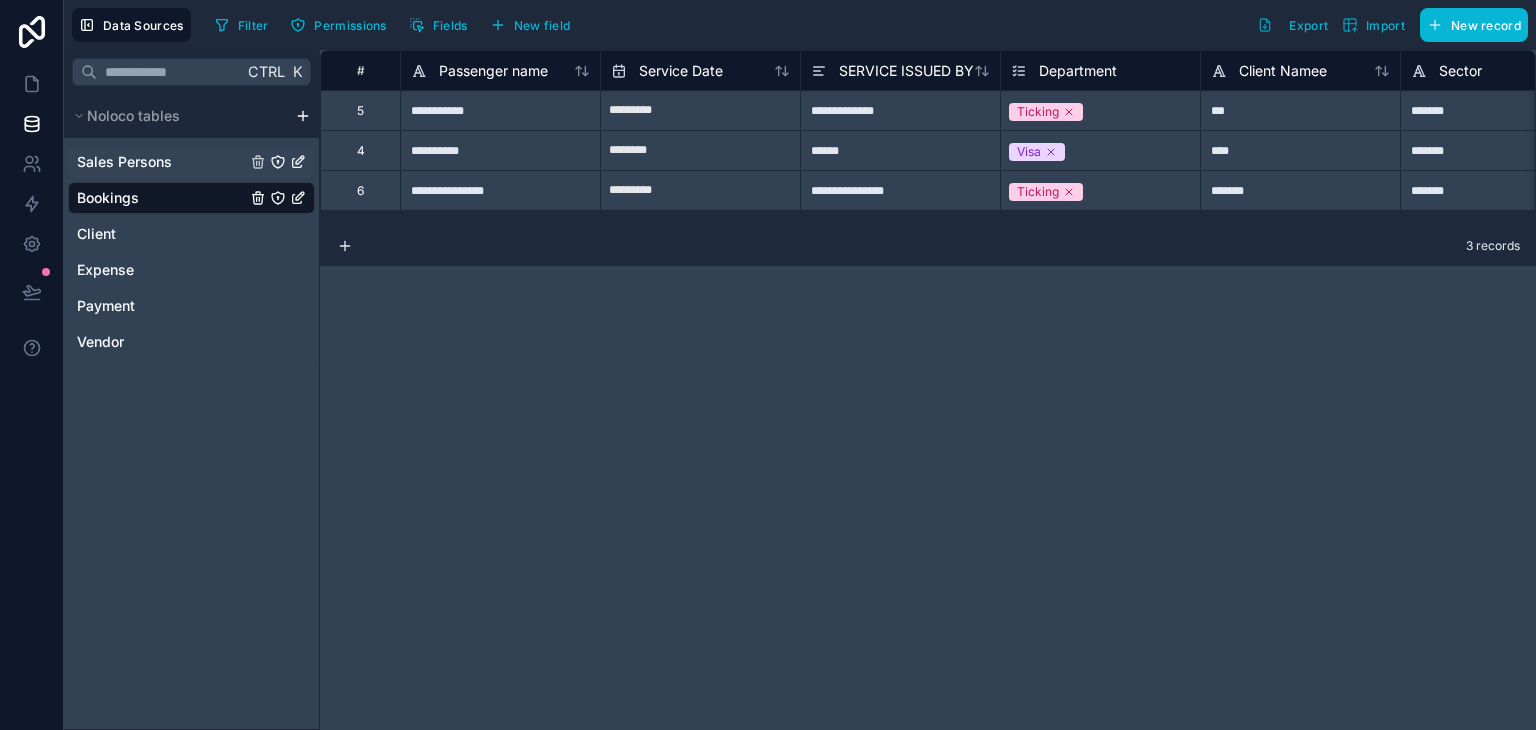 click on "Sales Persons" at bounding box center [191, 162] 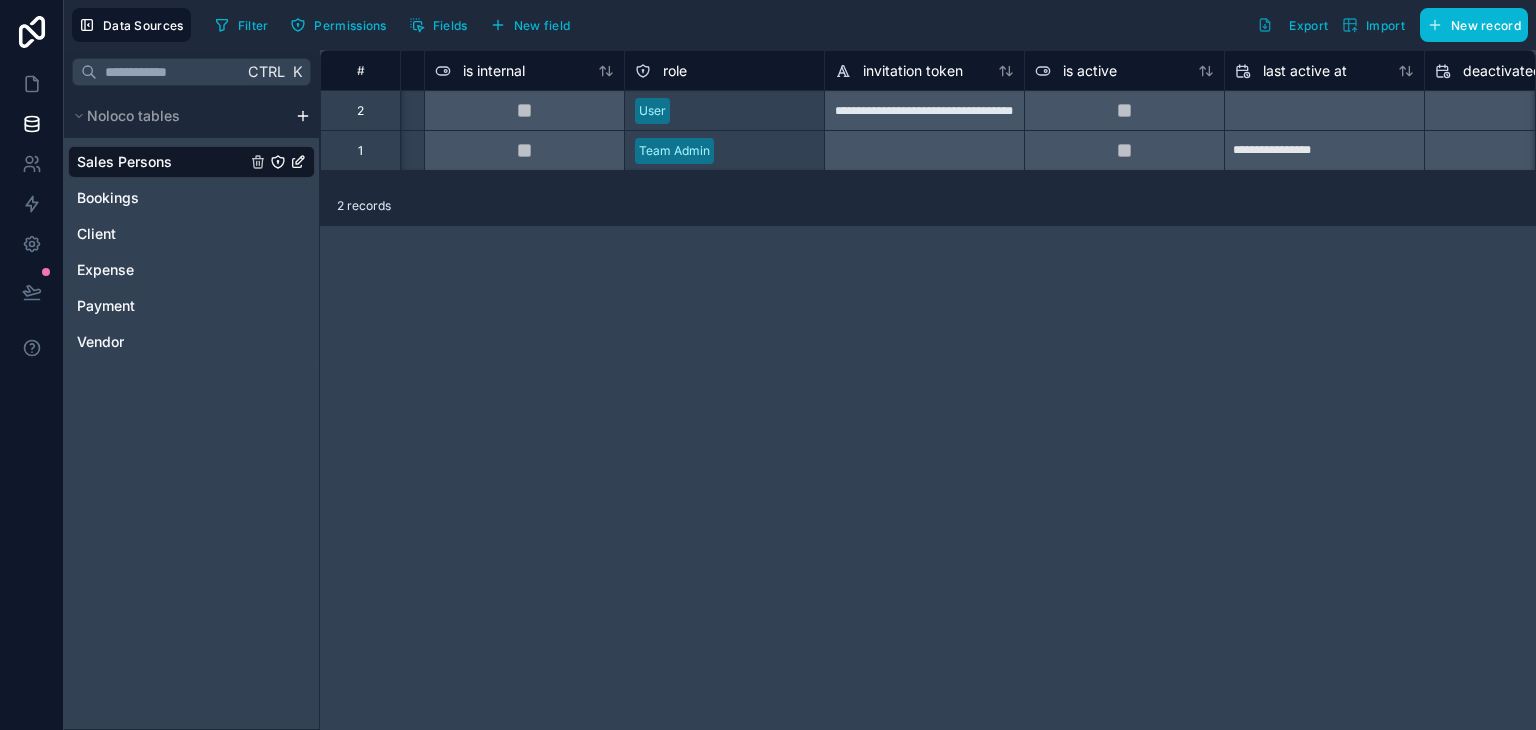 scroll, scrollTop: 0, scrollLeft: 0, axis: both 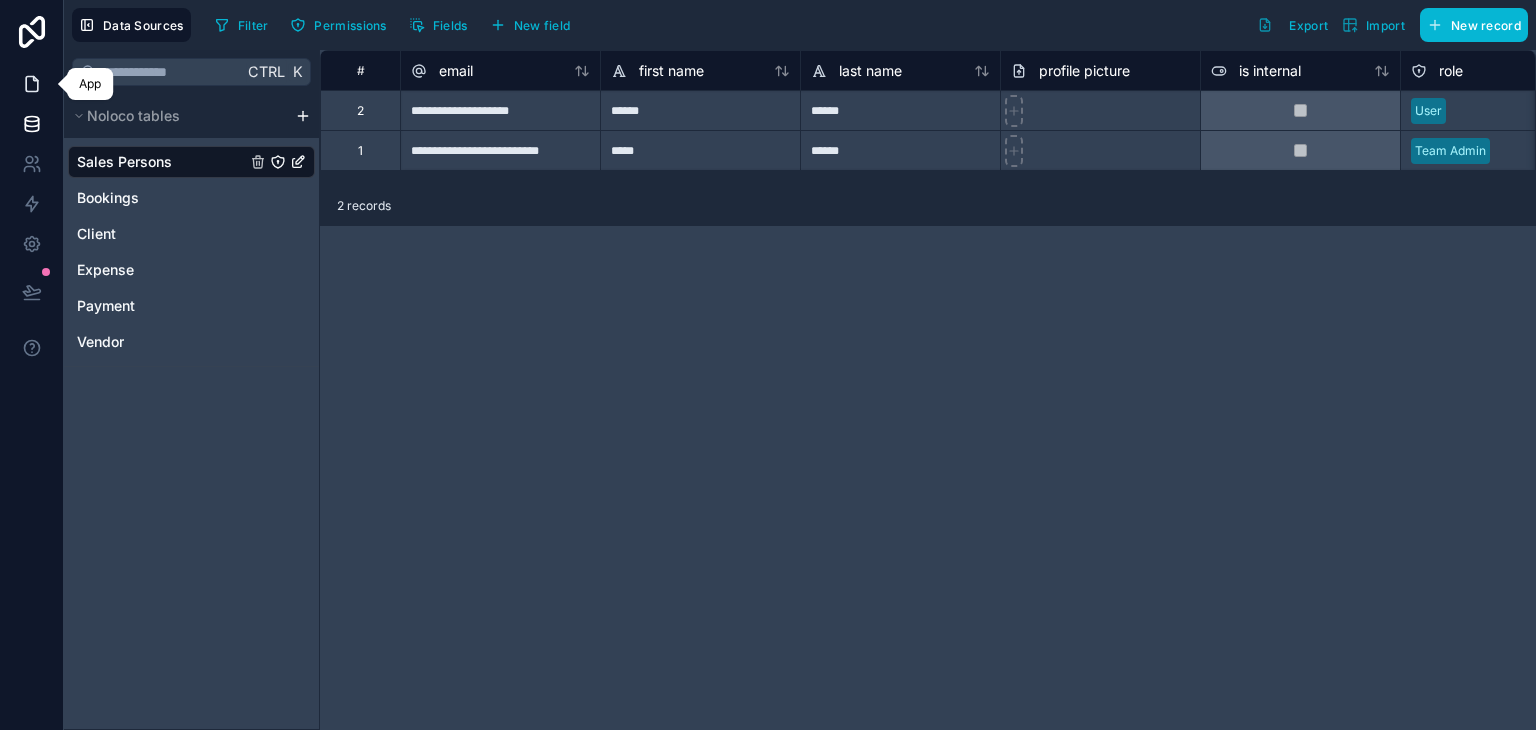 click 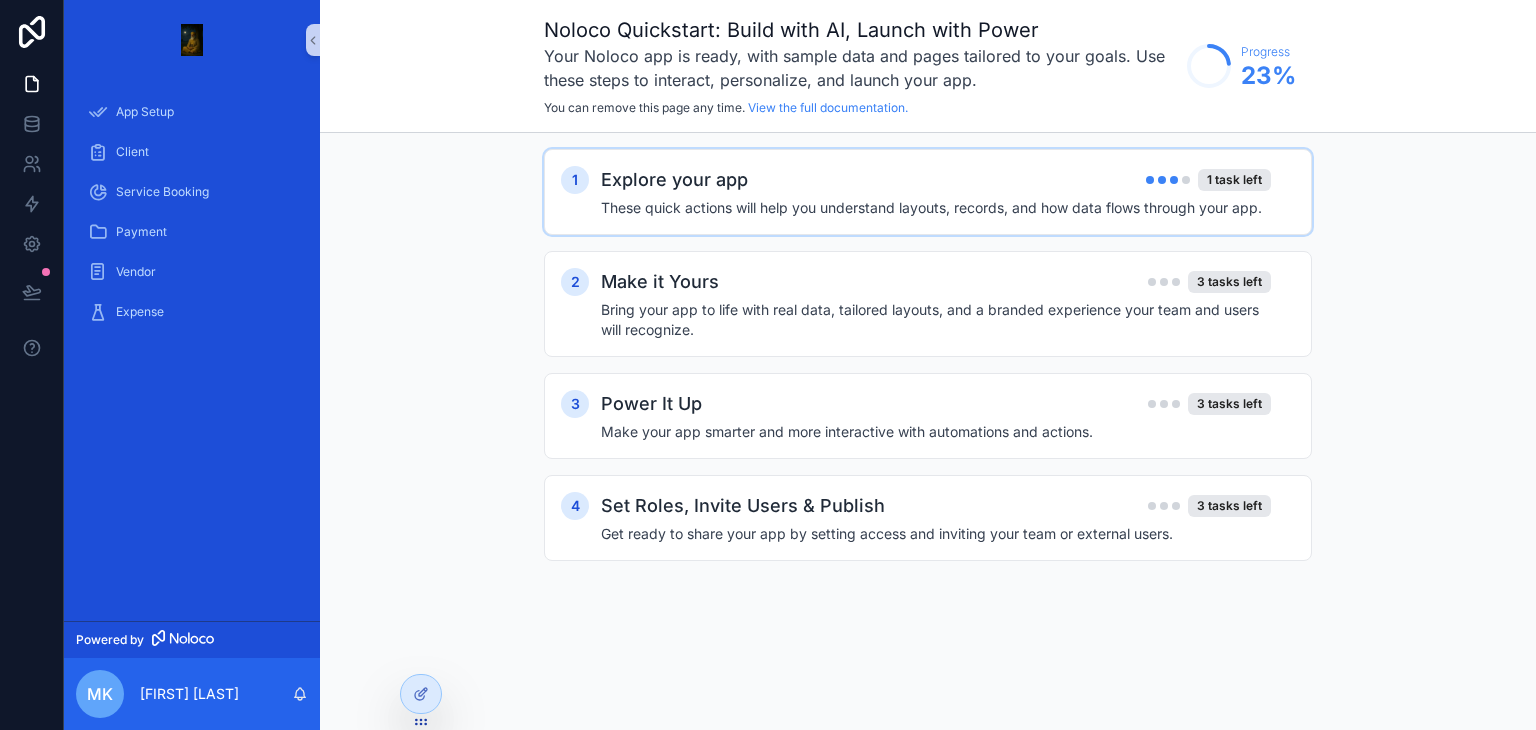 click on "These quick actions will help you understand layouts, records, and how data flows through your app." at bounding box center (936, 208) 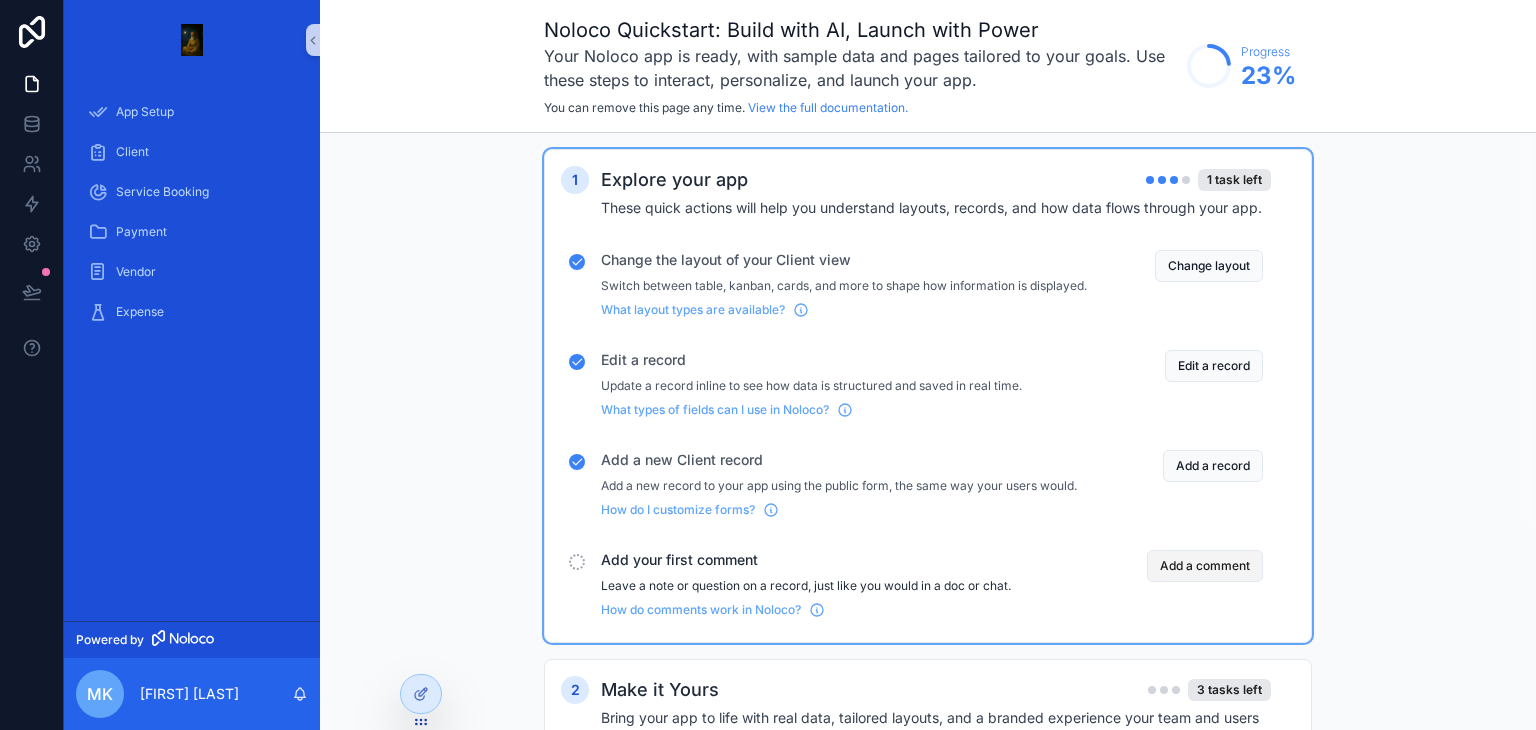 click on "Add a comment" at bounding box center [1205, 566] 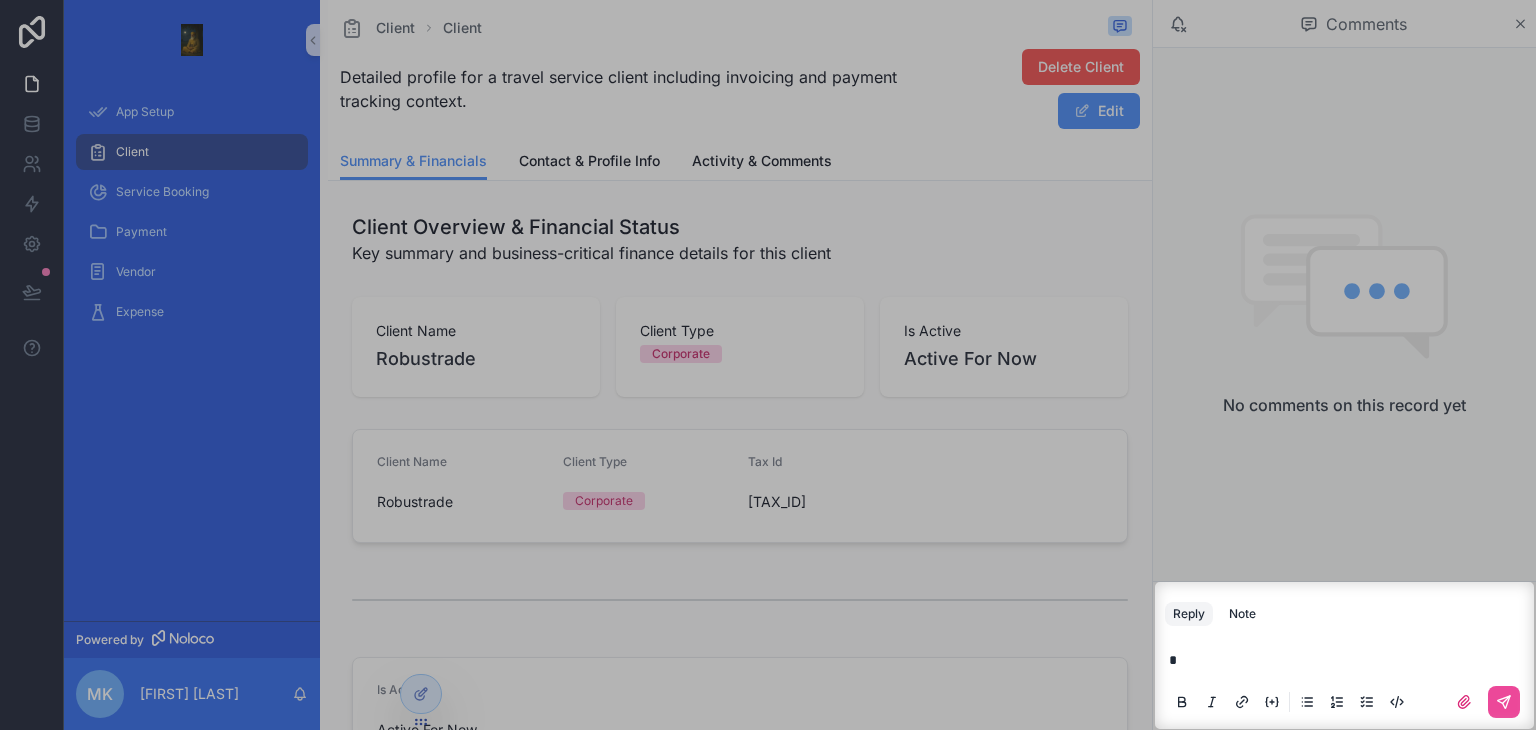 type 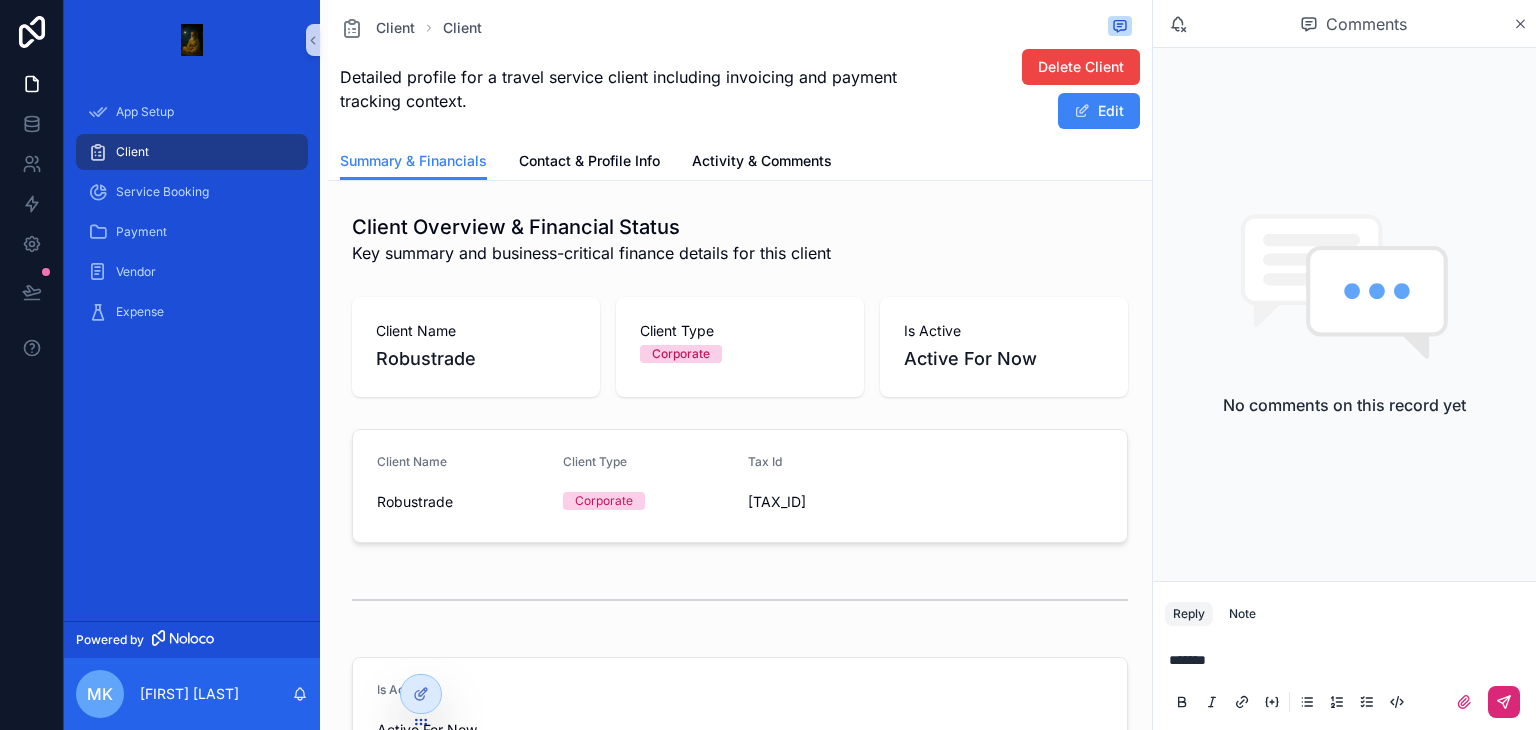 click at bounding box center (1504, 702) 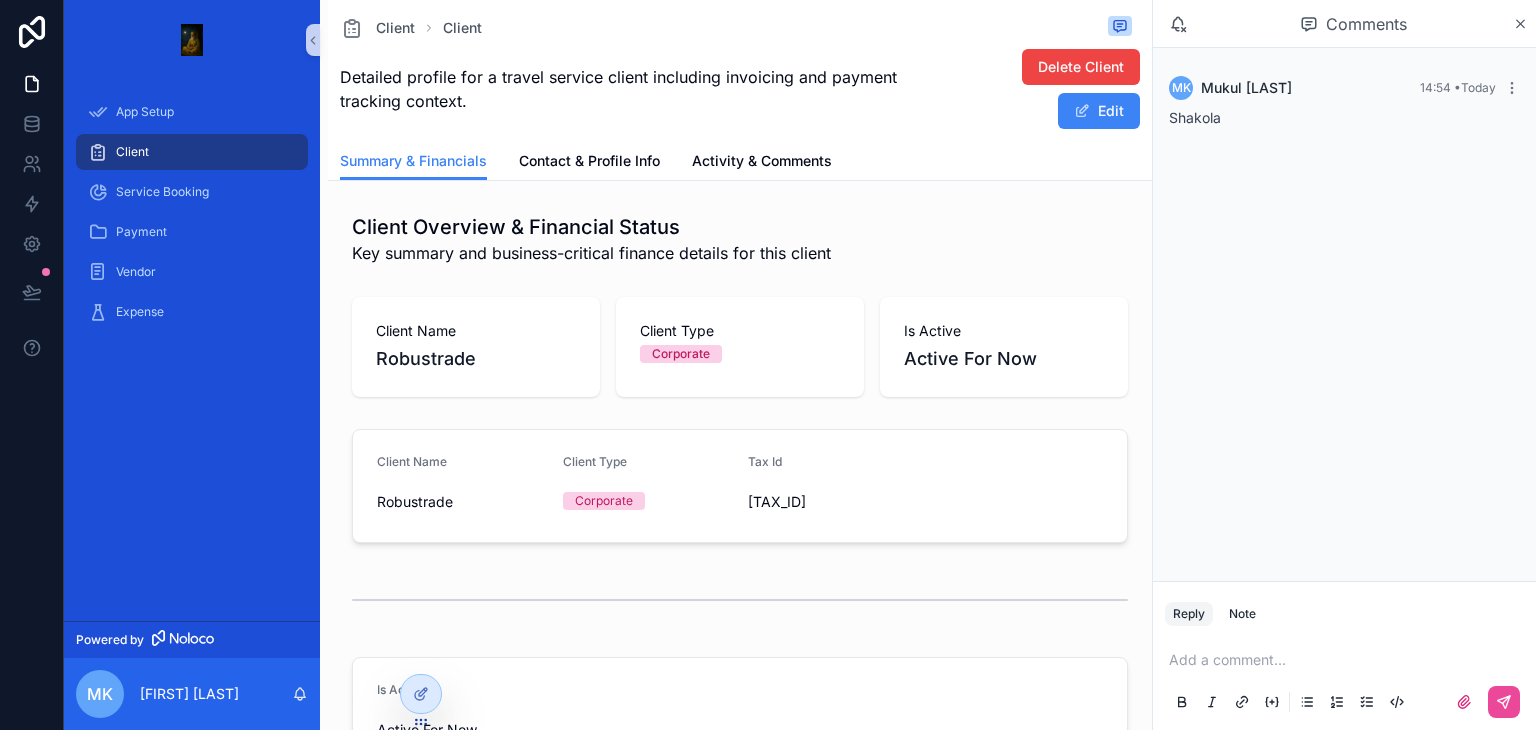 click on "[FIRST] [LAST] 14:54 • Today [CITY]" at bounding box center (1344, 314) 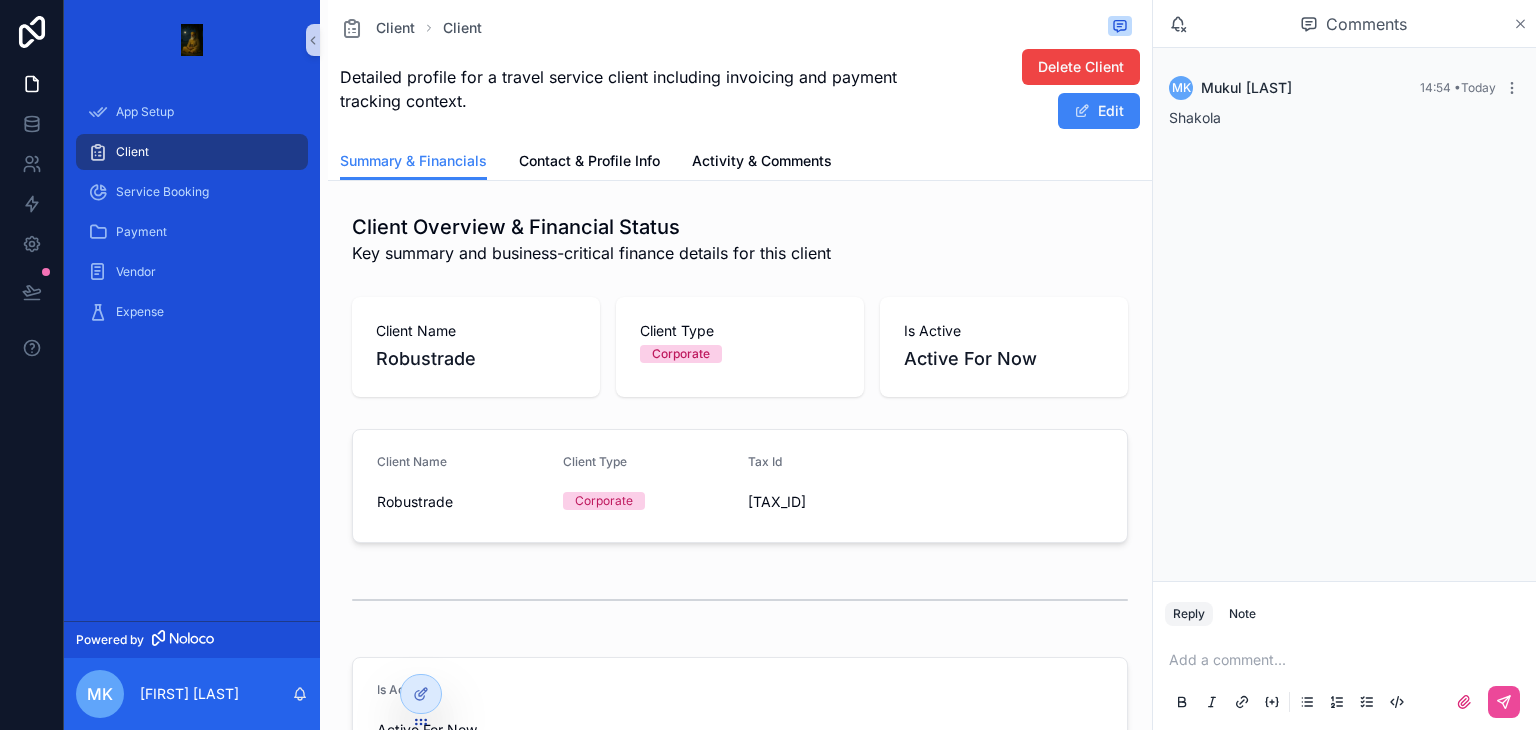 click 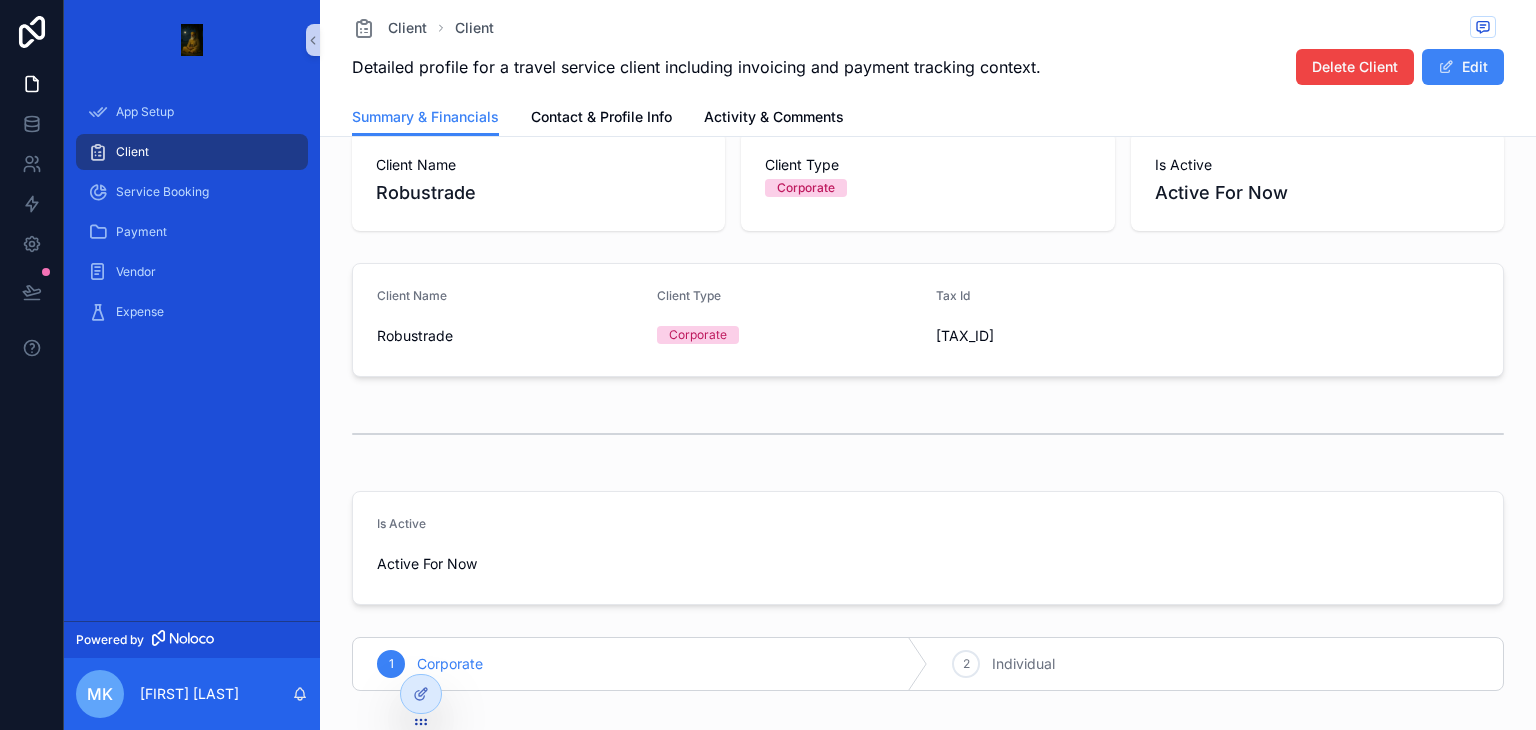 scroll, scrollTop: 0, scrollLeft: 0, axis: both 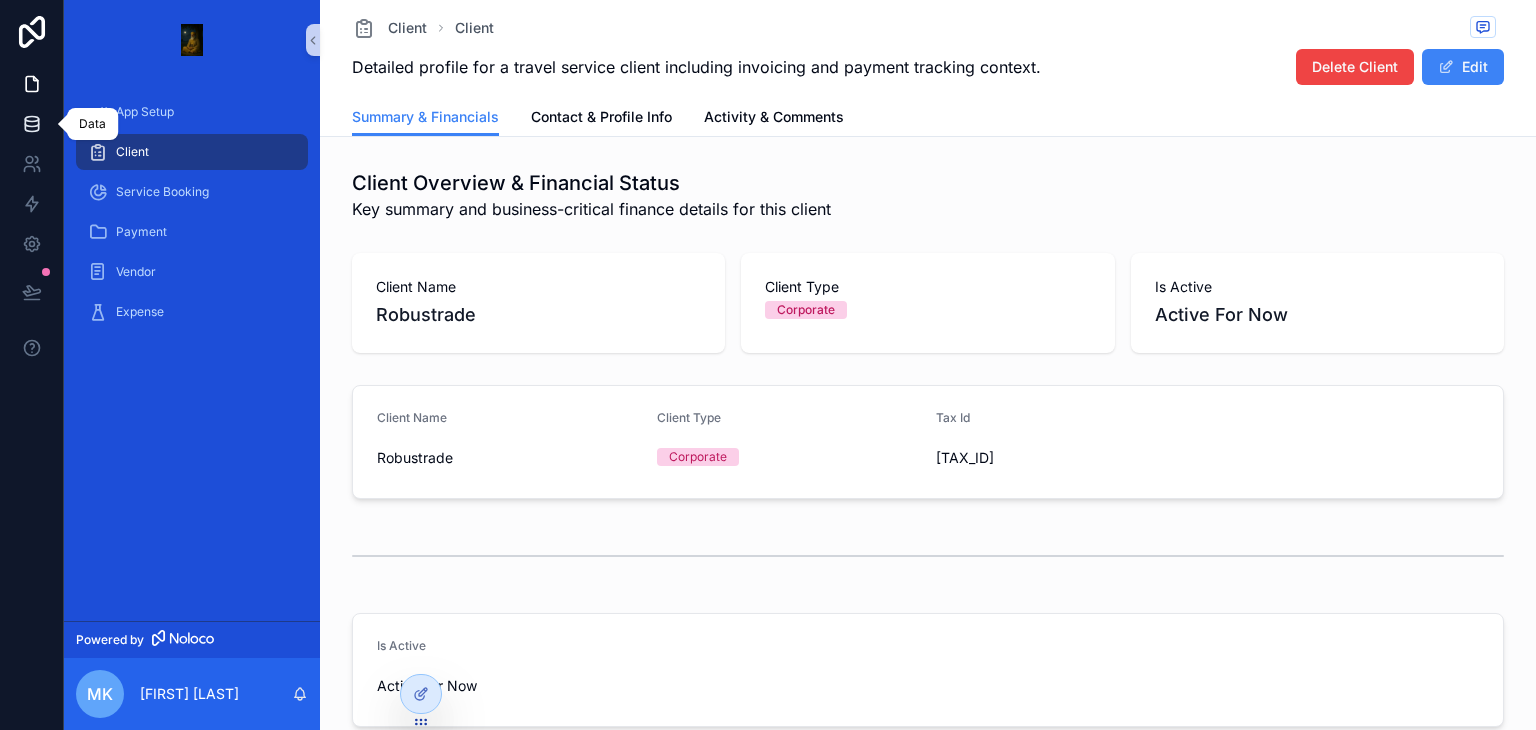 click at bounding box center (31, 124) 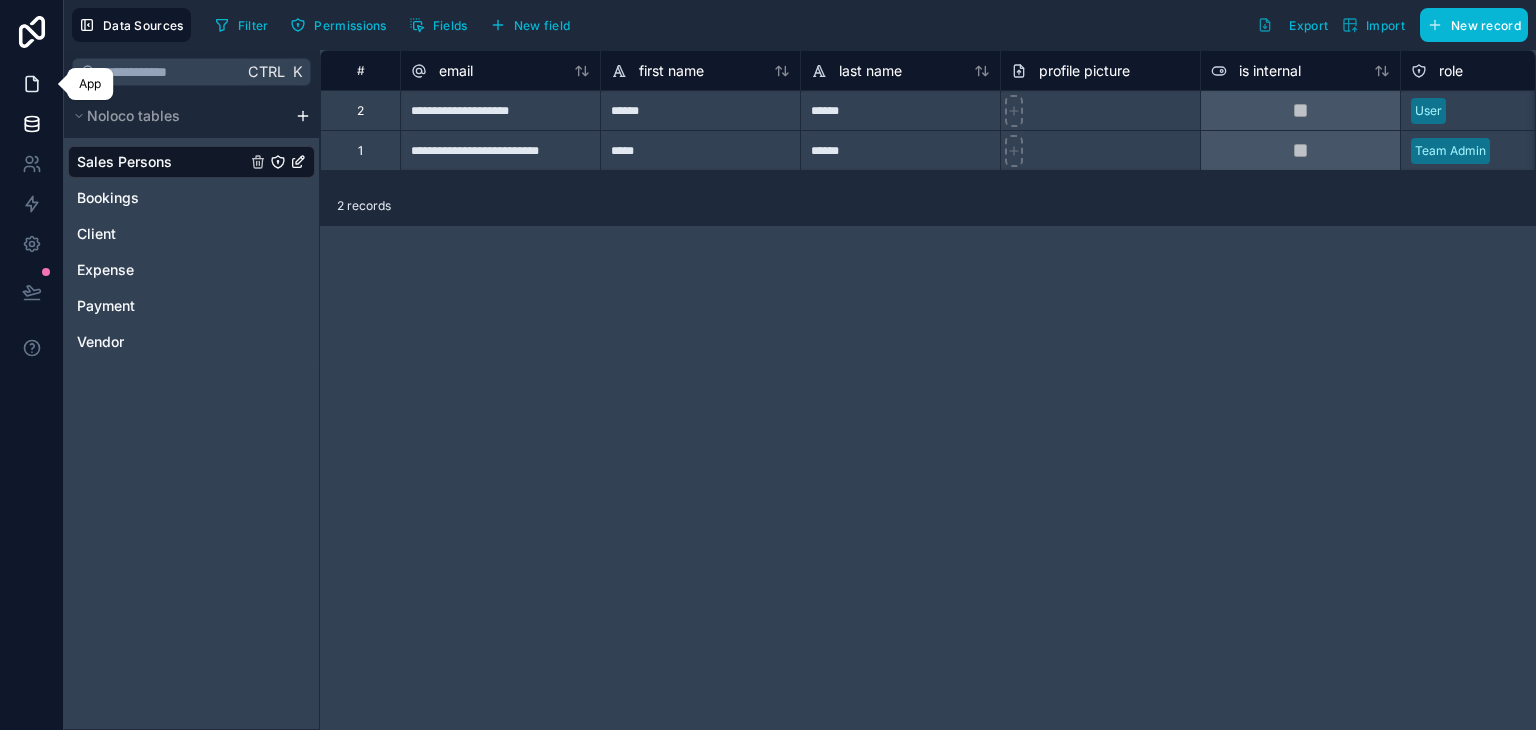 click 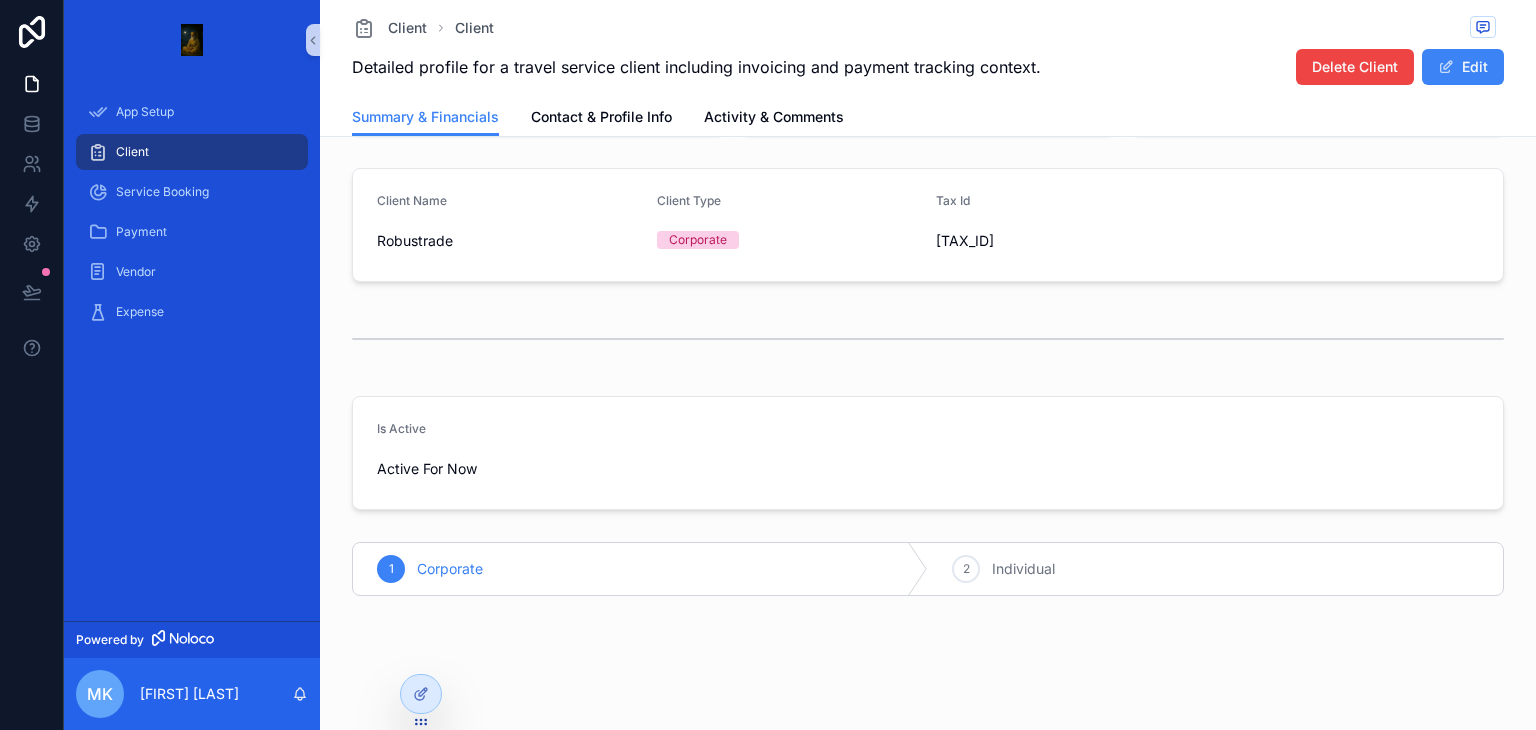 scroll, scrollTop: 0, scrollLeft: 0, axis: both 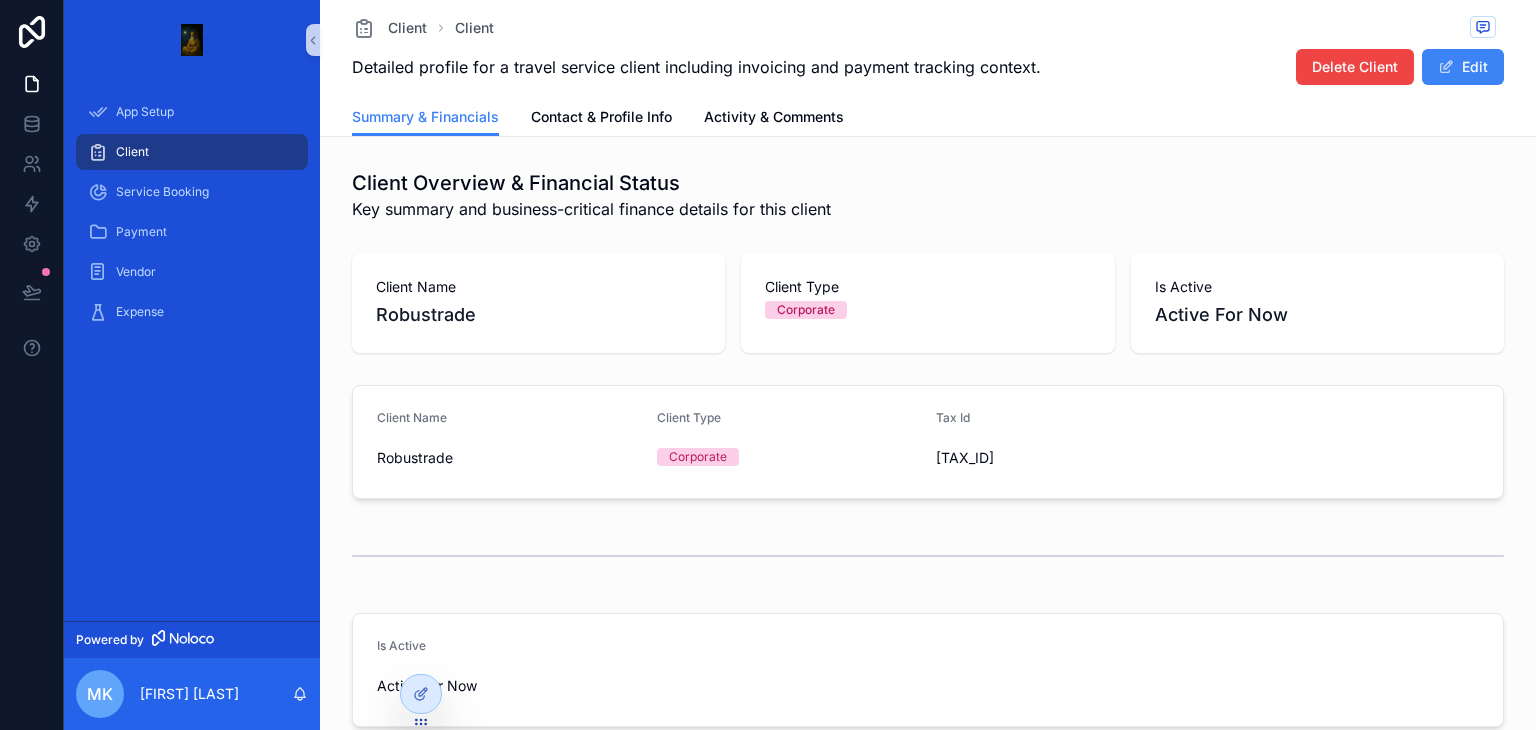 click on "App Setup" at bounding box center (192, 112) 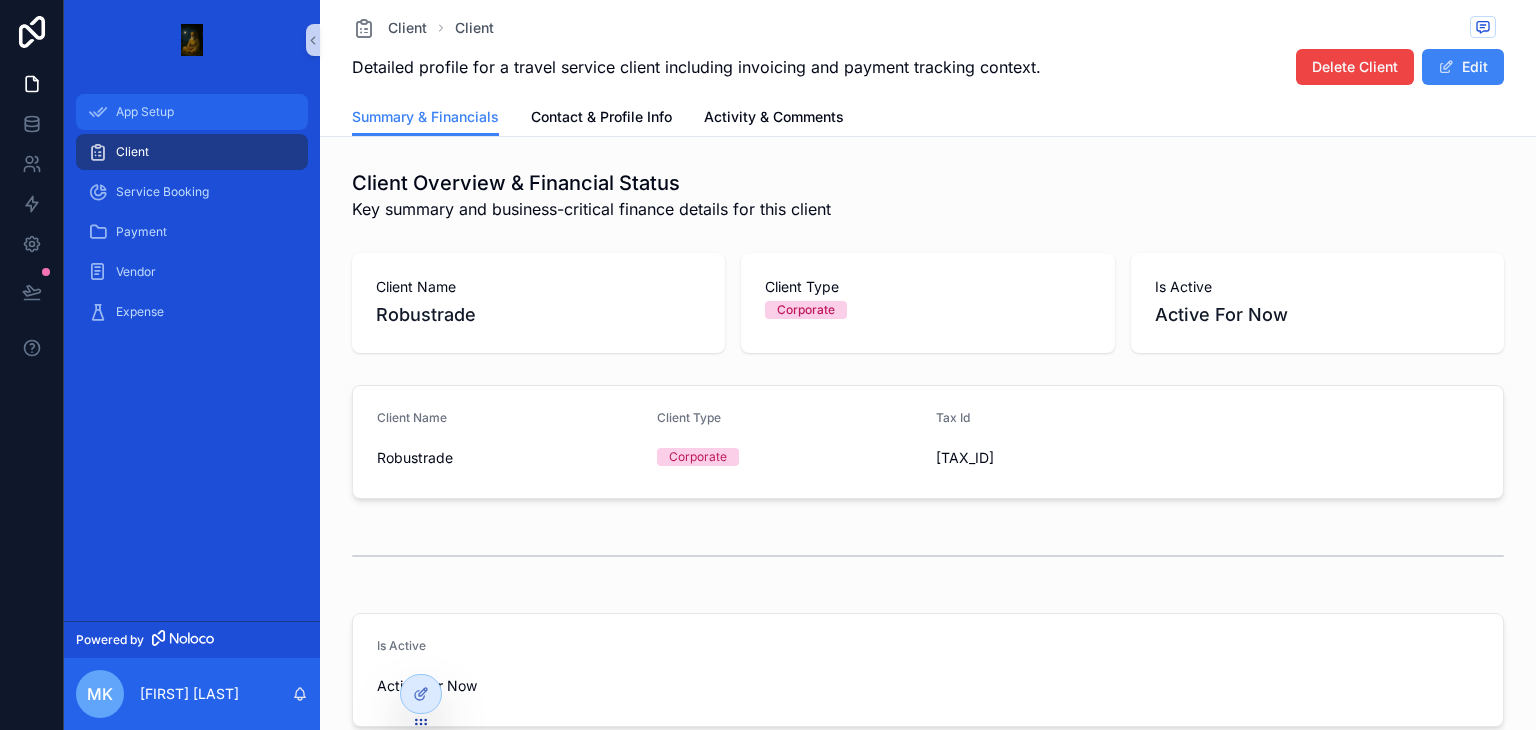 click on "App Setup" at bounding box center (192, 112) 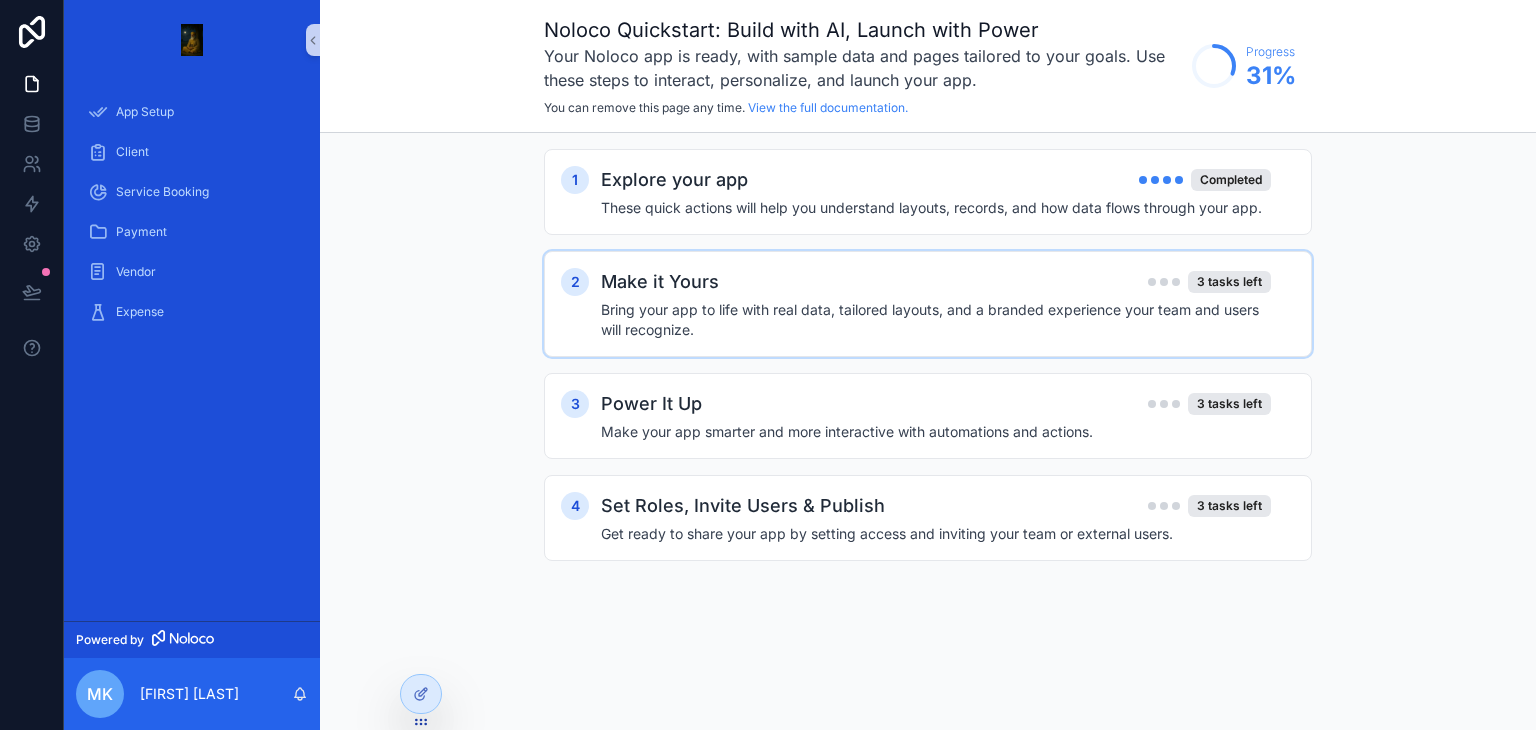 click on "Make it Yours 3 tasks left Bring your app to life with real data, tailored layouts, and a branded experience your team and users will recognize." at bounding box center [948, 304] 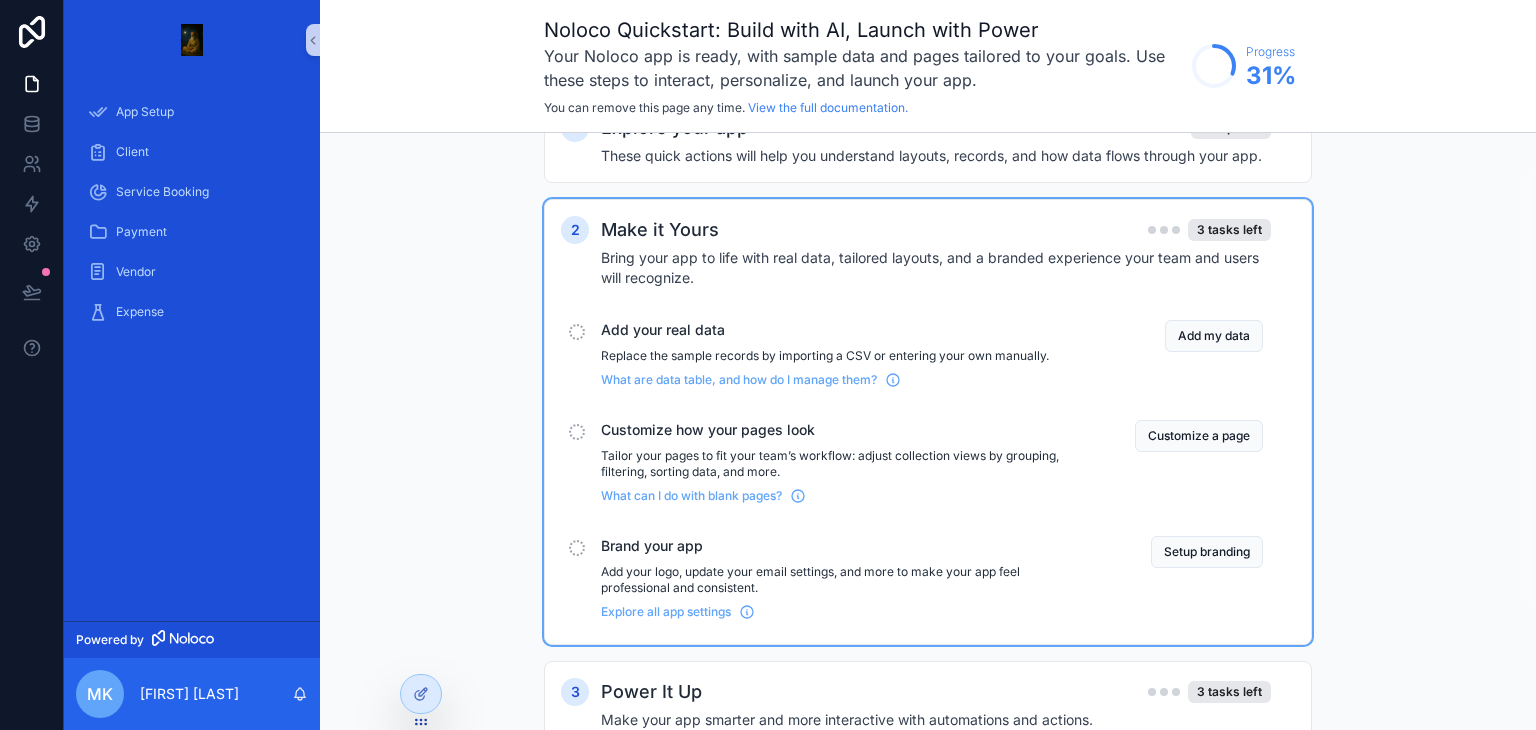 scroll, scrollTop: 52, scrollLeft: 0, axis: vertical 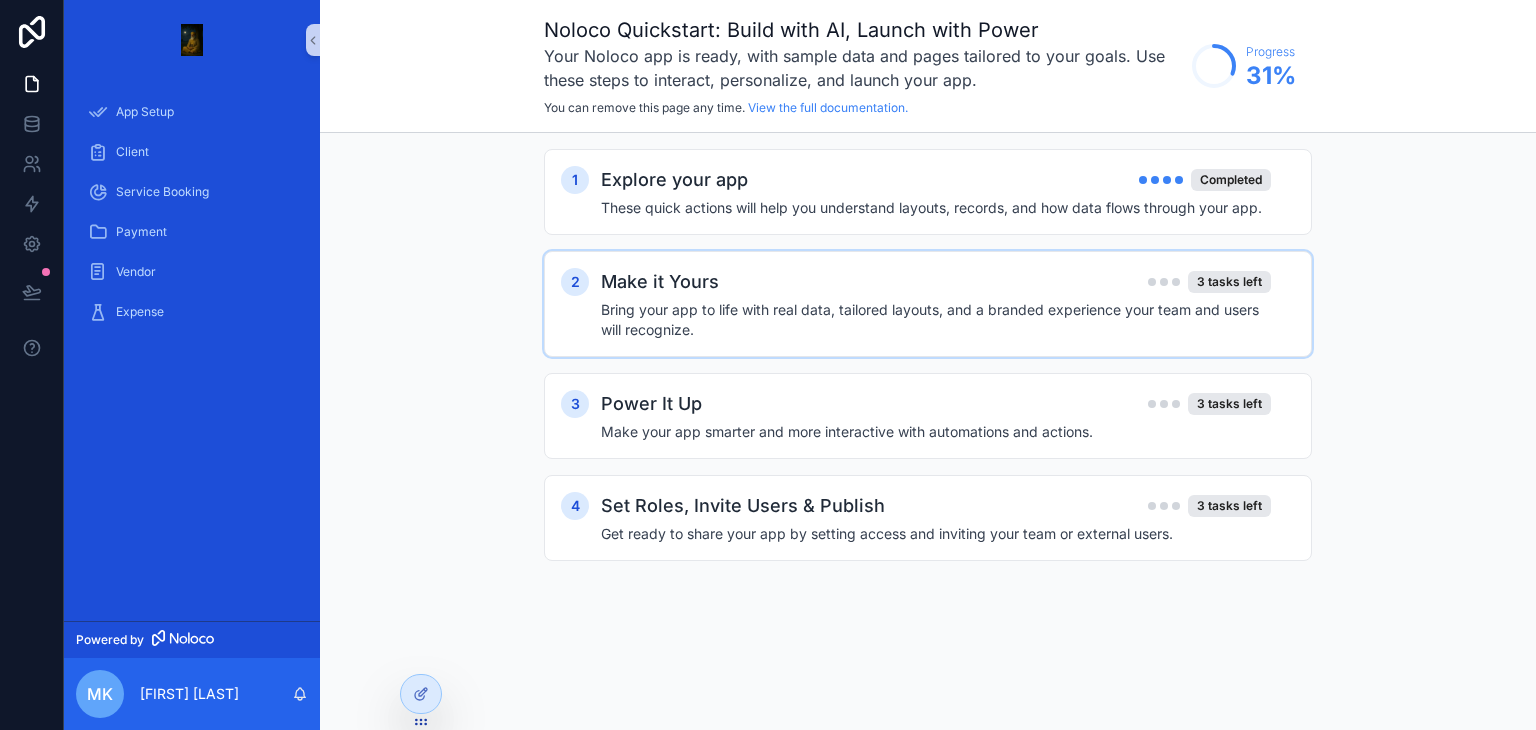 click on "Bring your app to life with real data, tailored layouts, and a branded experience your team and users will recognize." at bounding box center (936, 320) 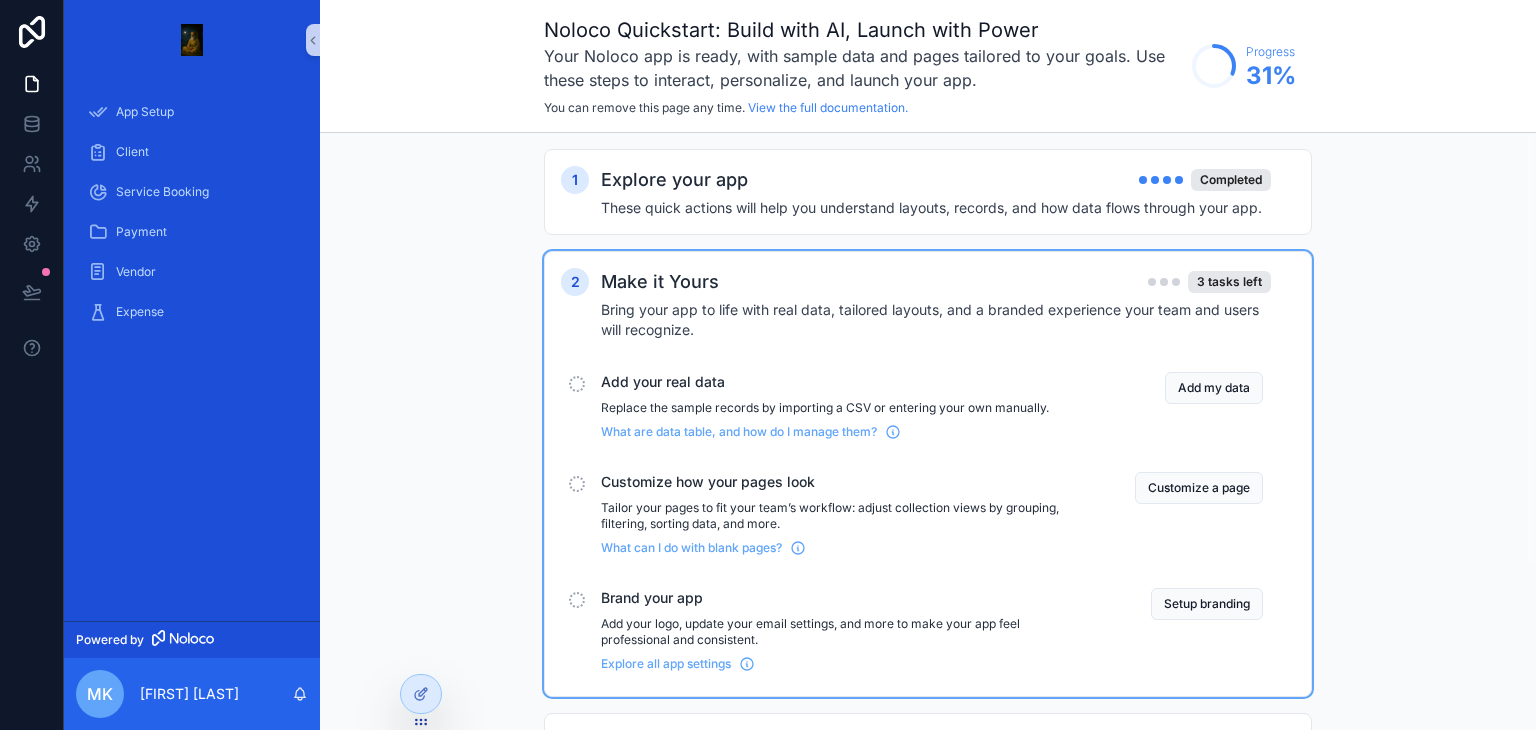 click on "Add your real data Replace the sample records by importing a CSV or entering your own manually. What are data table, and how do I manage them? Add my data" at bounding box center [928, 406] 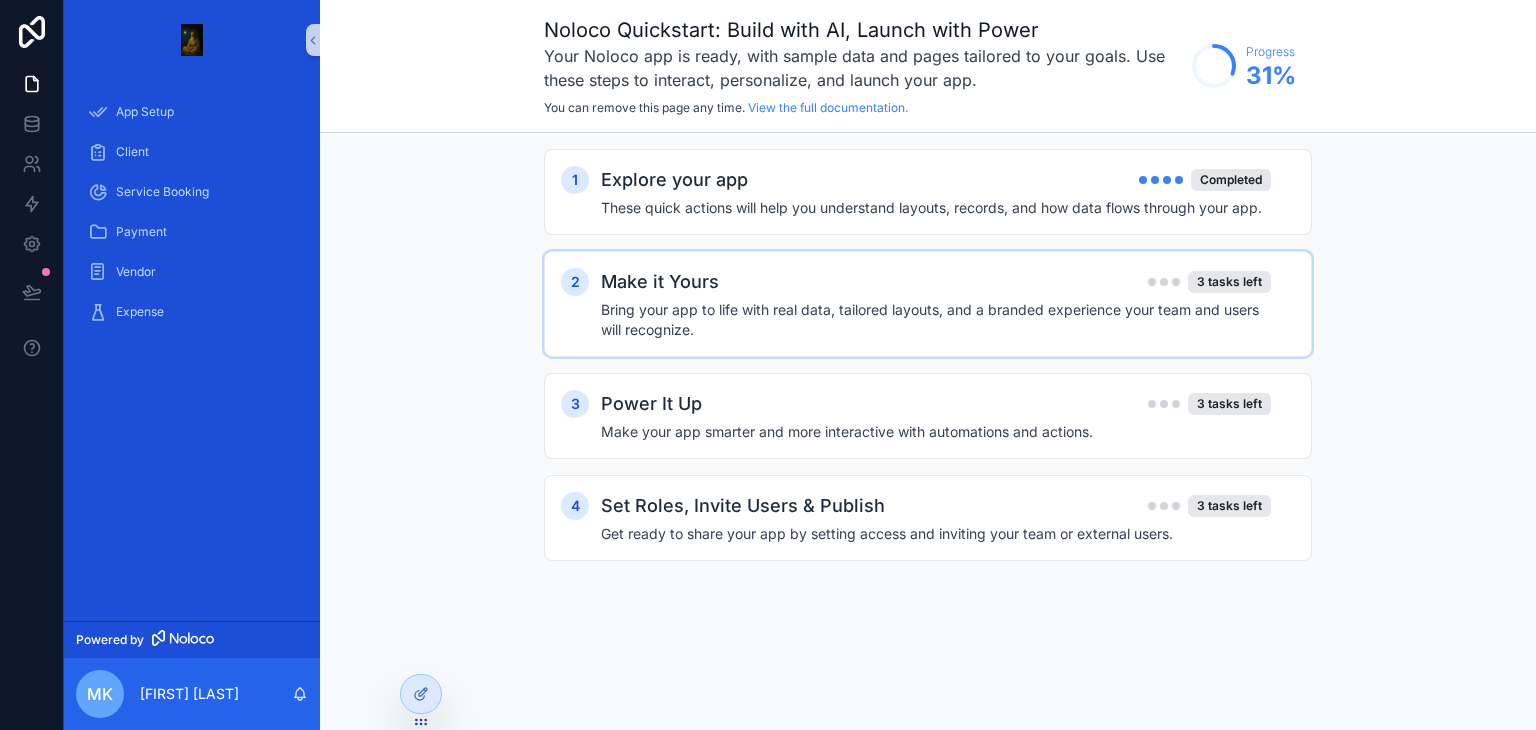 click on "2 Make it Yours 3 tasks left Bring your app to life with real data, tailored layouts, and a branded experience your team and users will recognize." at bounding box center [928, 304] 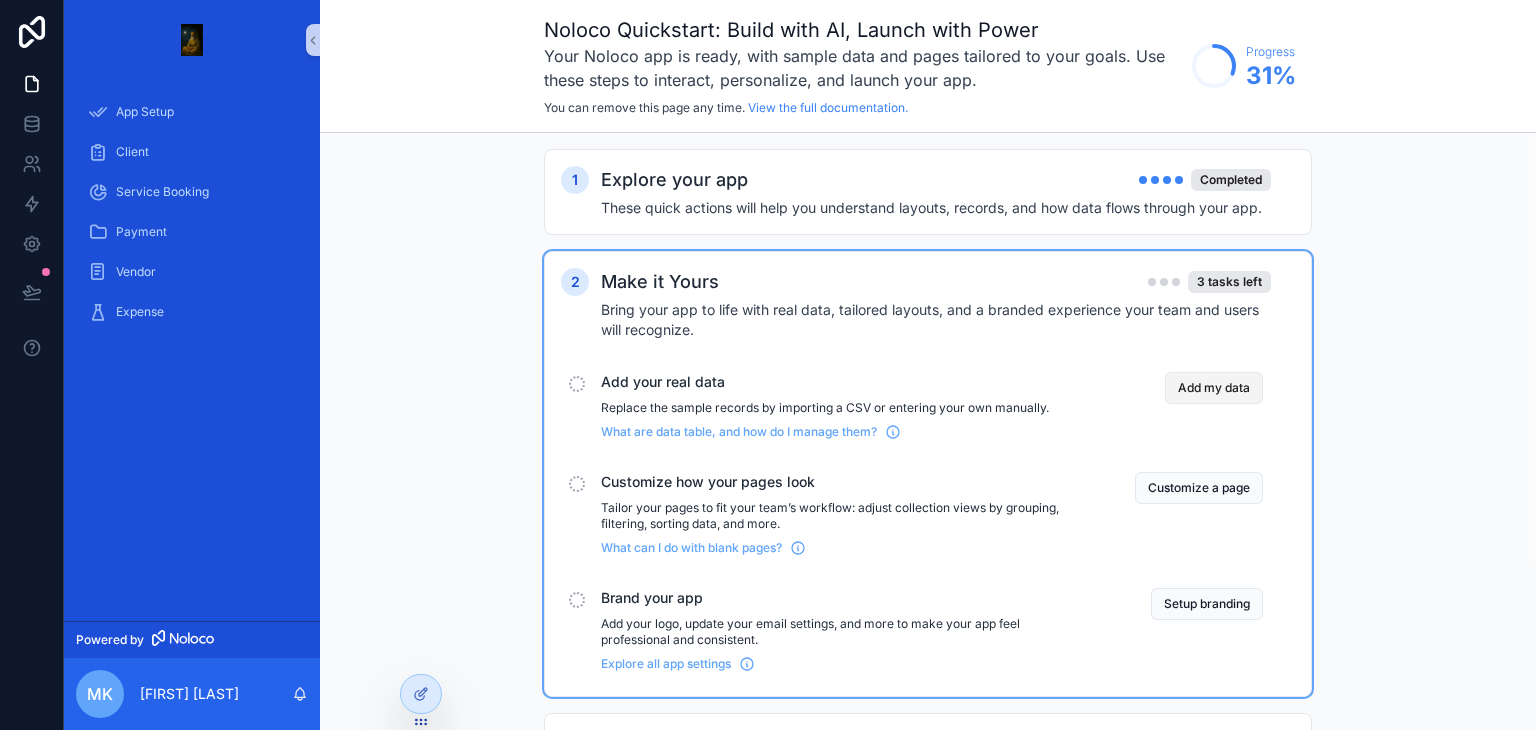 click on "Add my data" at bounding box center (1214, 388) 